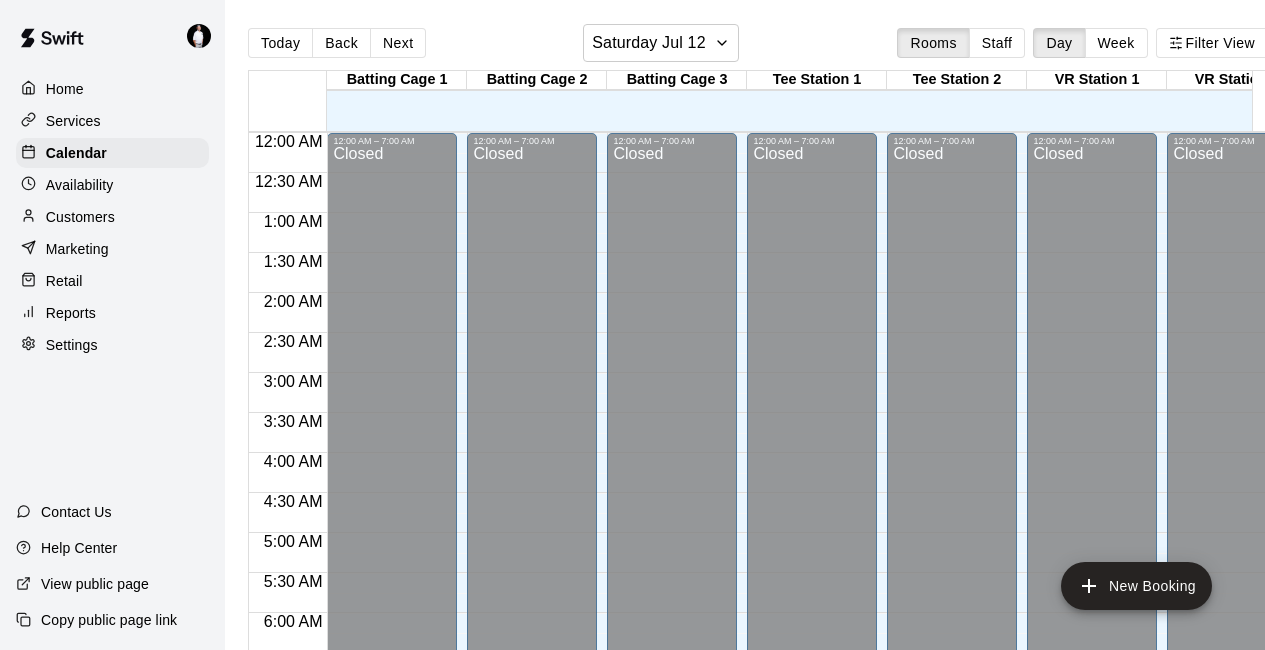 scroll, scrollTop: 0, scrollLeft: 0, axis: both 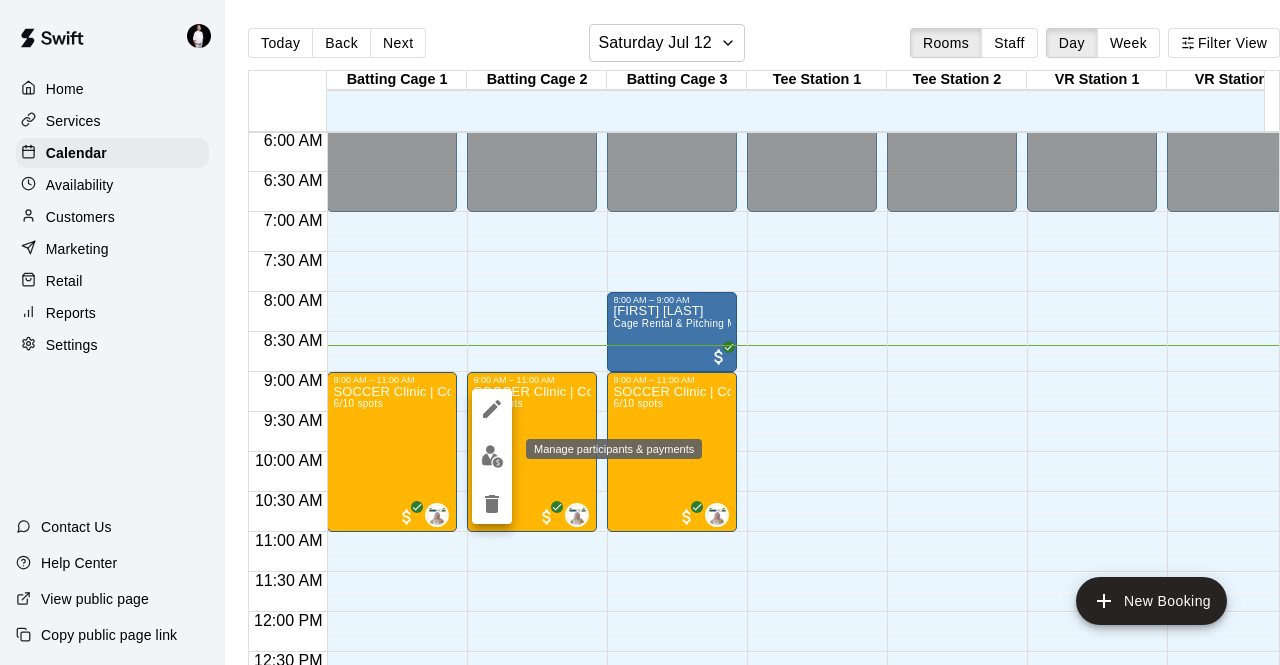 click at bounding box center (492, 456) 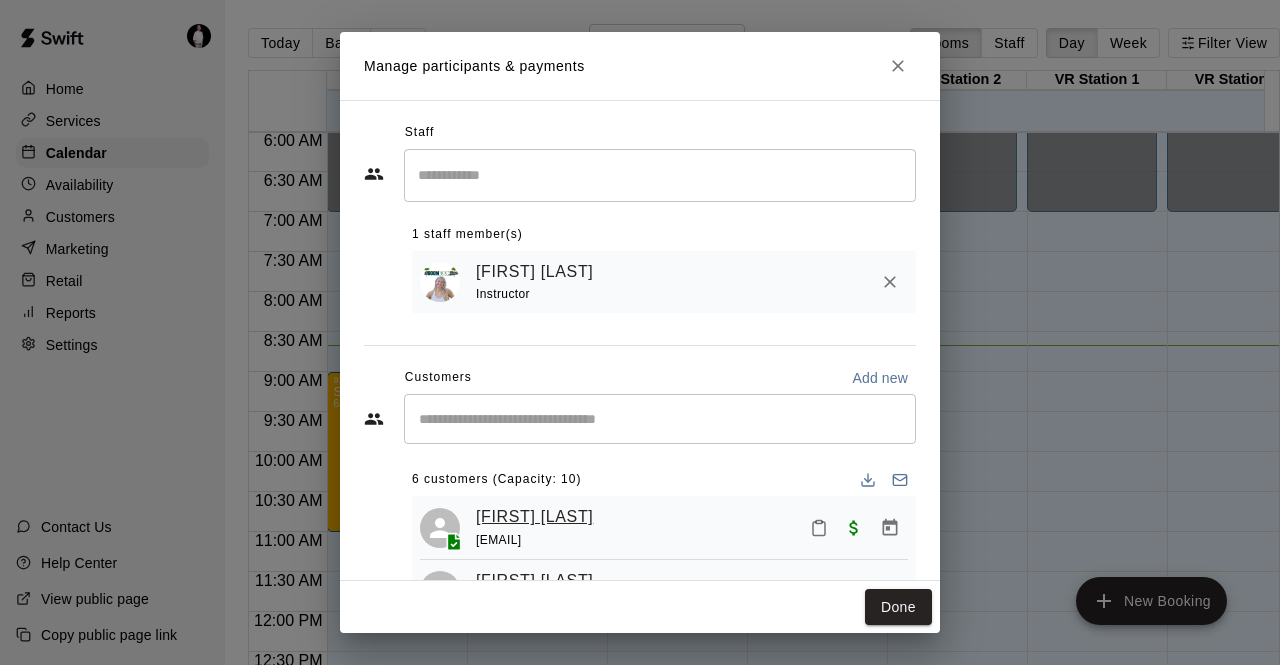 click on "[FIRST] [LAST]" at bounding box center (534, 517) 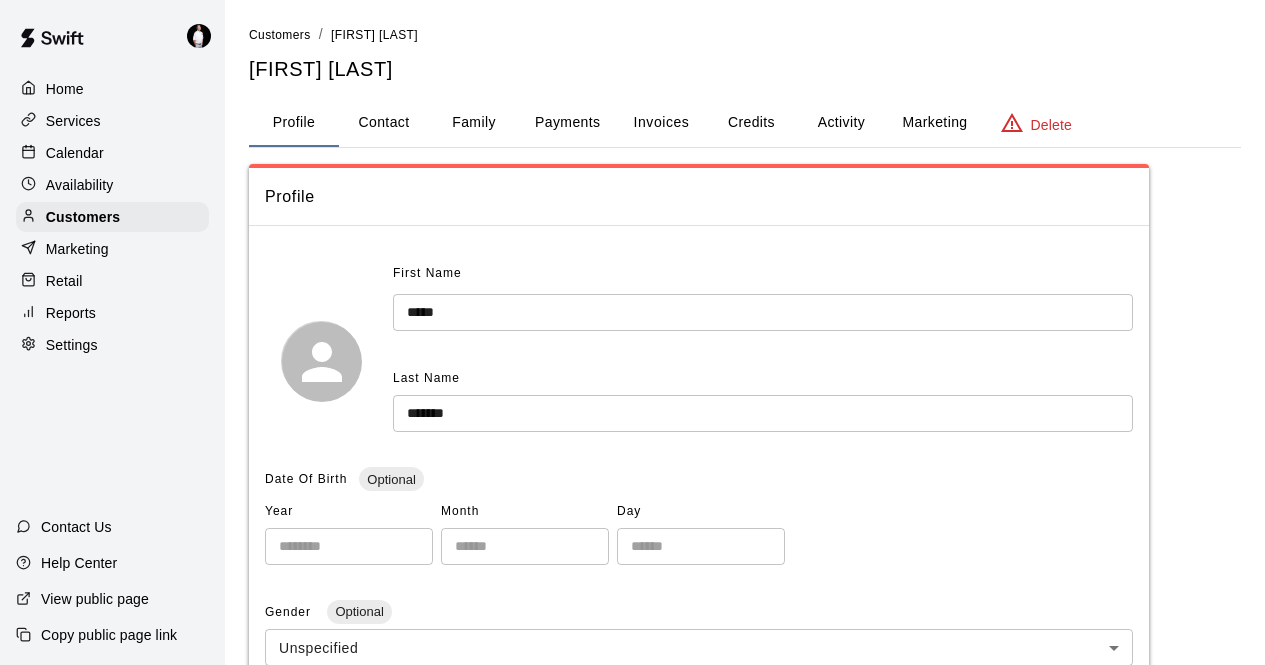 click on "Contact" at bounding box center (384, 123) 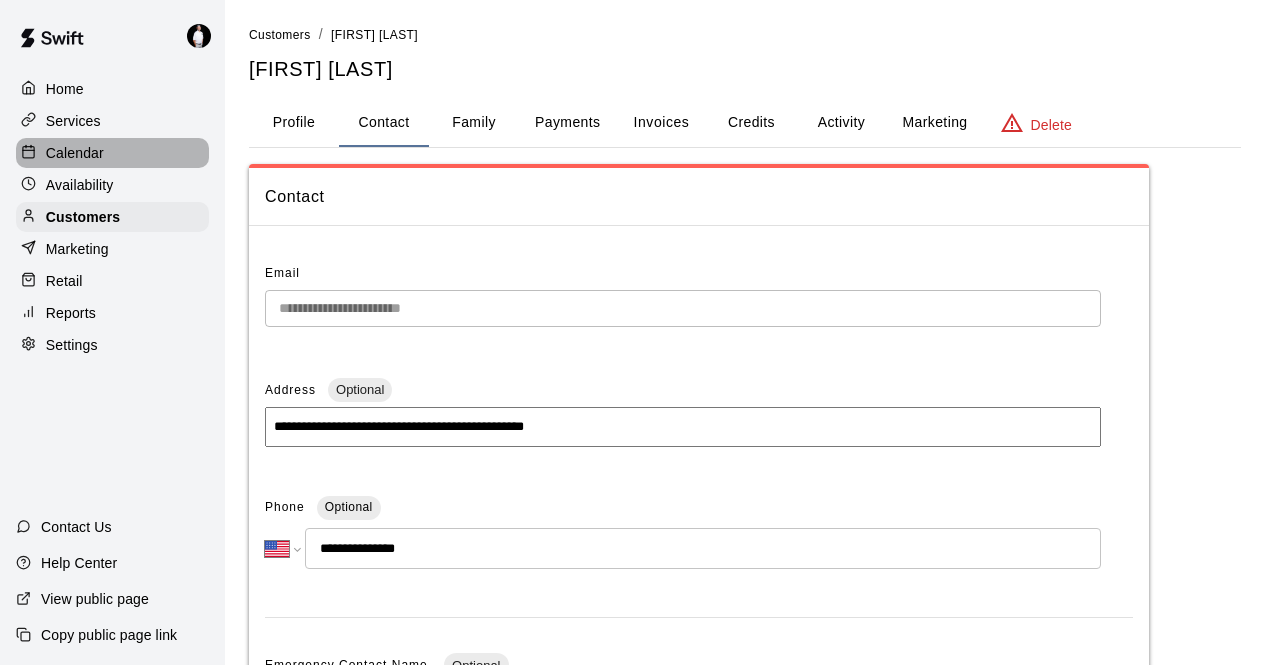 click on "Calendar" at bounding box center [112, 153] 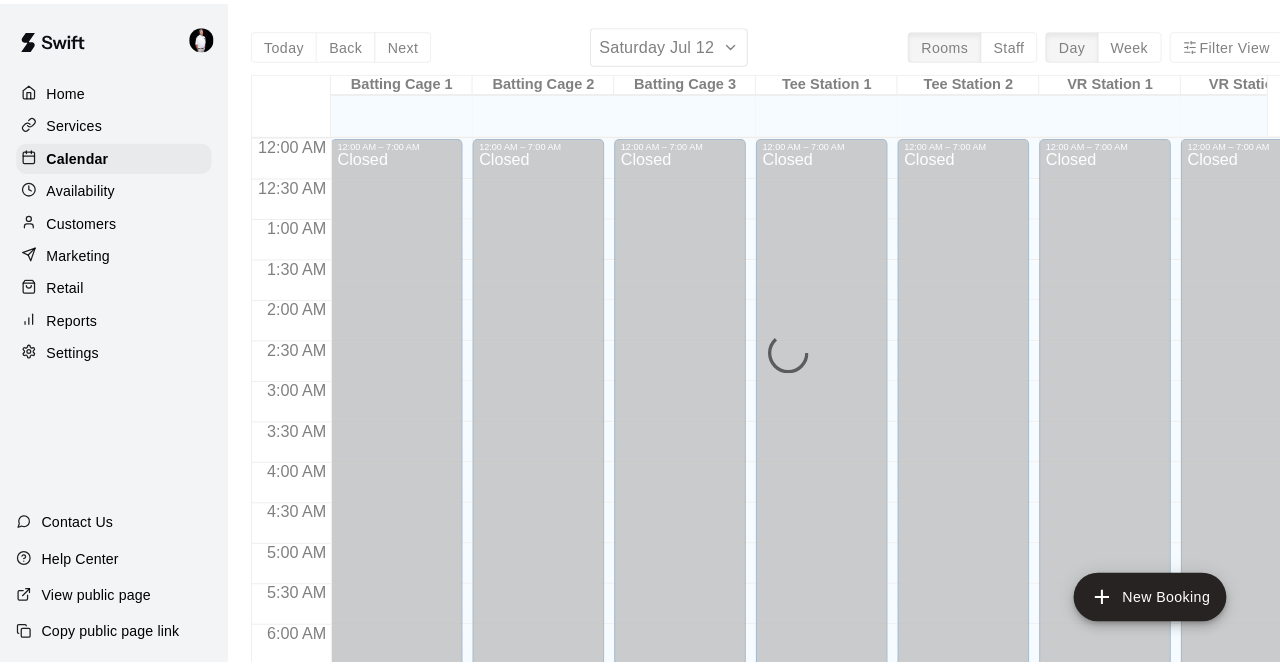 scroll, scrollTop: 694, scrollLeft: 0, axis: vertical 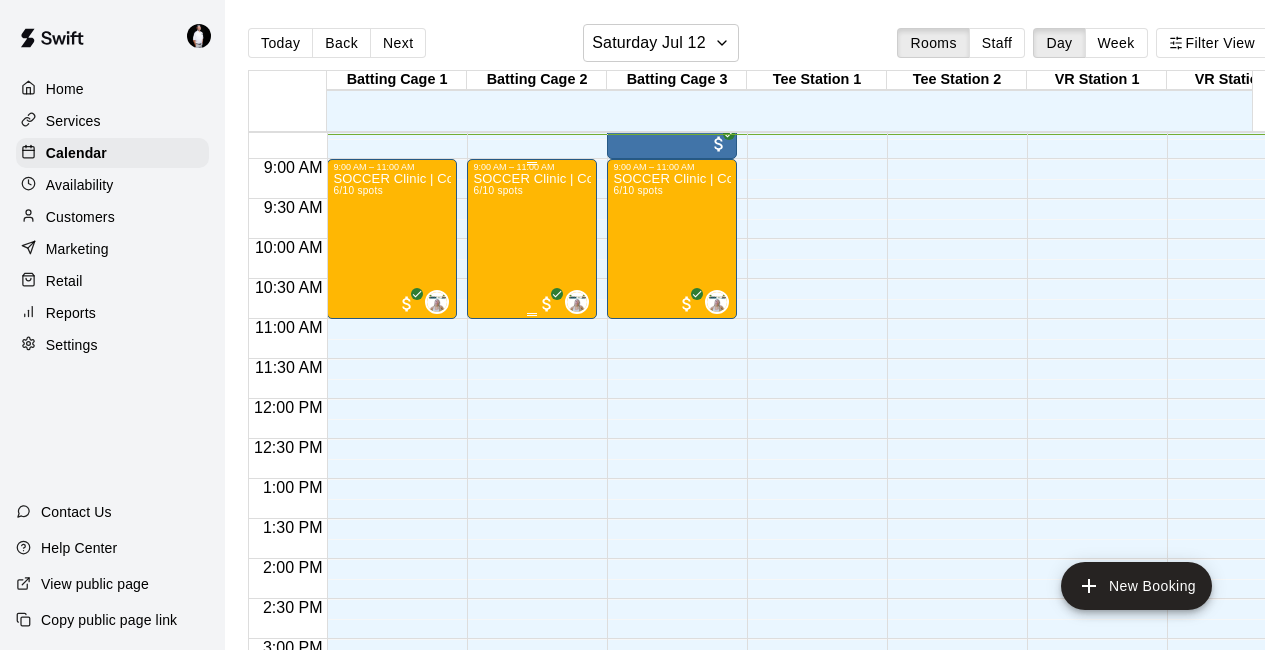 click on "SOCCER Clinic | Coach [LAST] | Ages [AGE]+ | [MONTH] [DAY]: [TIME]-[TIME]" at bounding box center [532, 497] 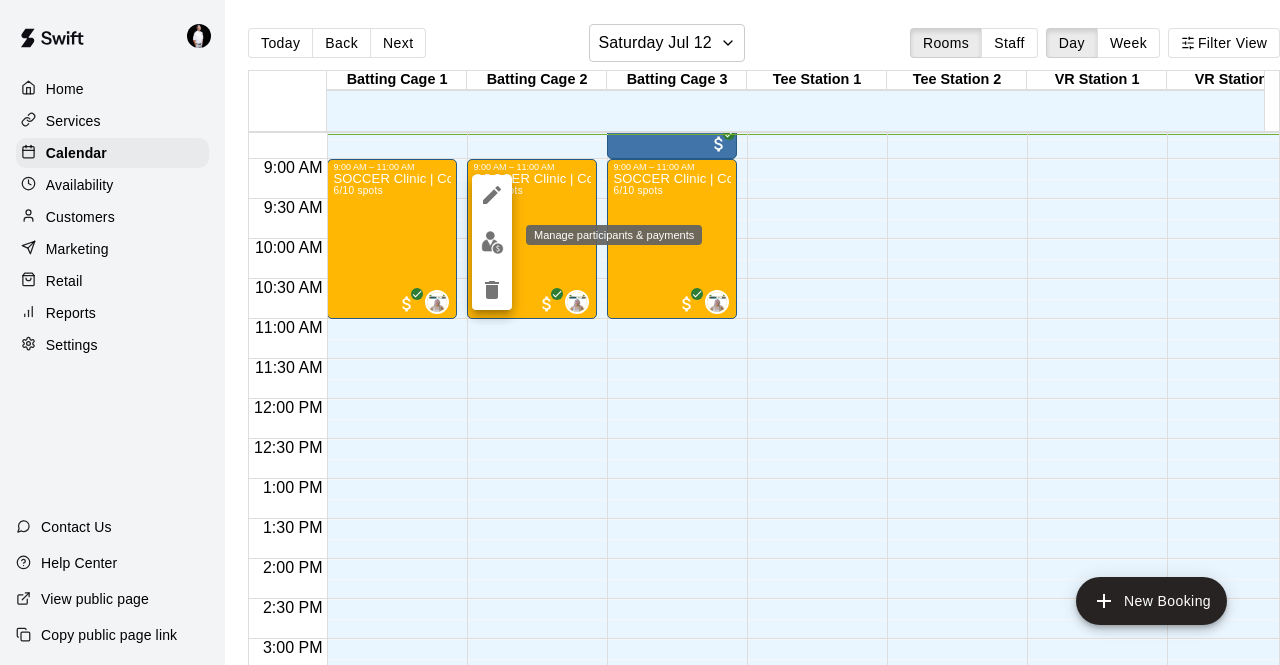 click at bounding box center (492, 242) 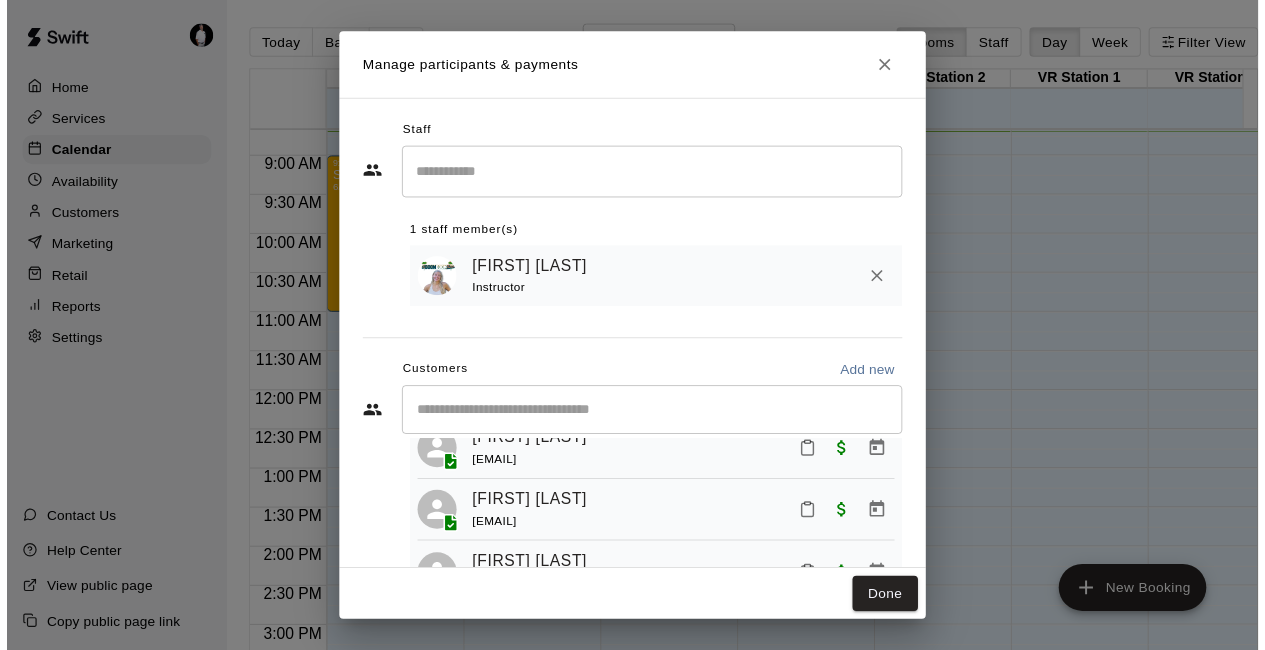 scroll, scrollTop: 73, scrollLeft: 0, axis: vertical 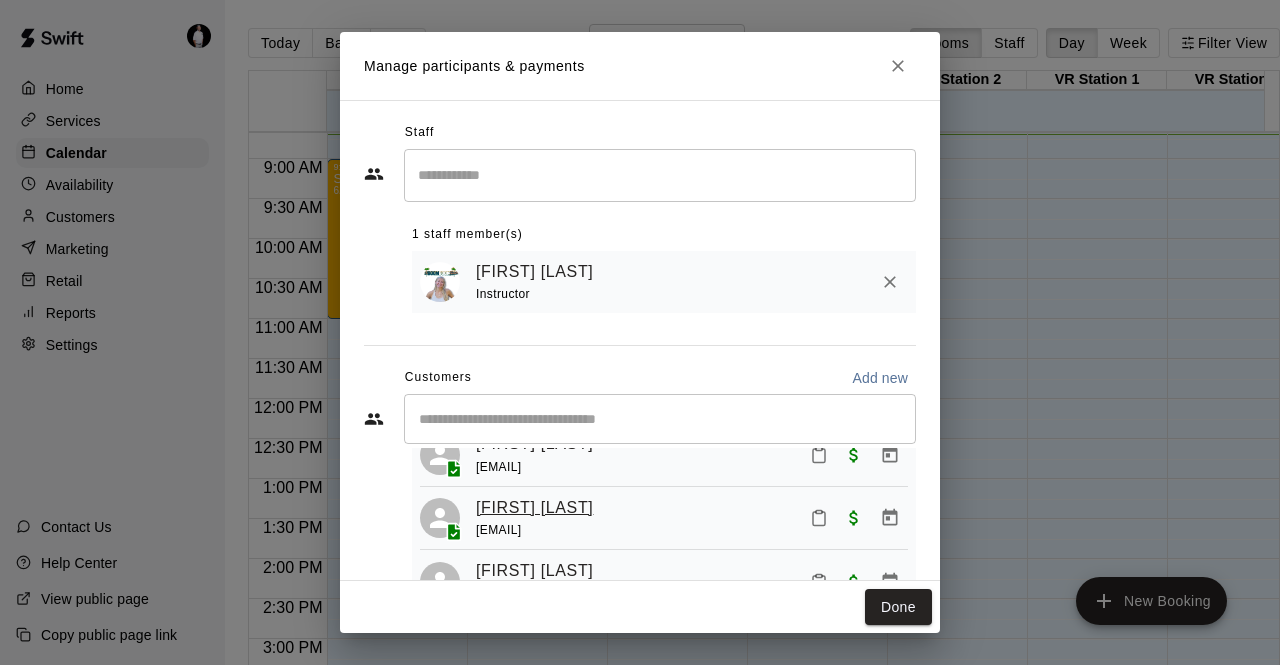 click on "[FIRST] [LAST]" at bounding box center (534, 508) 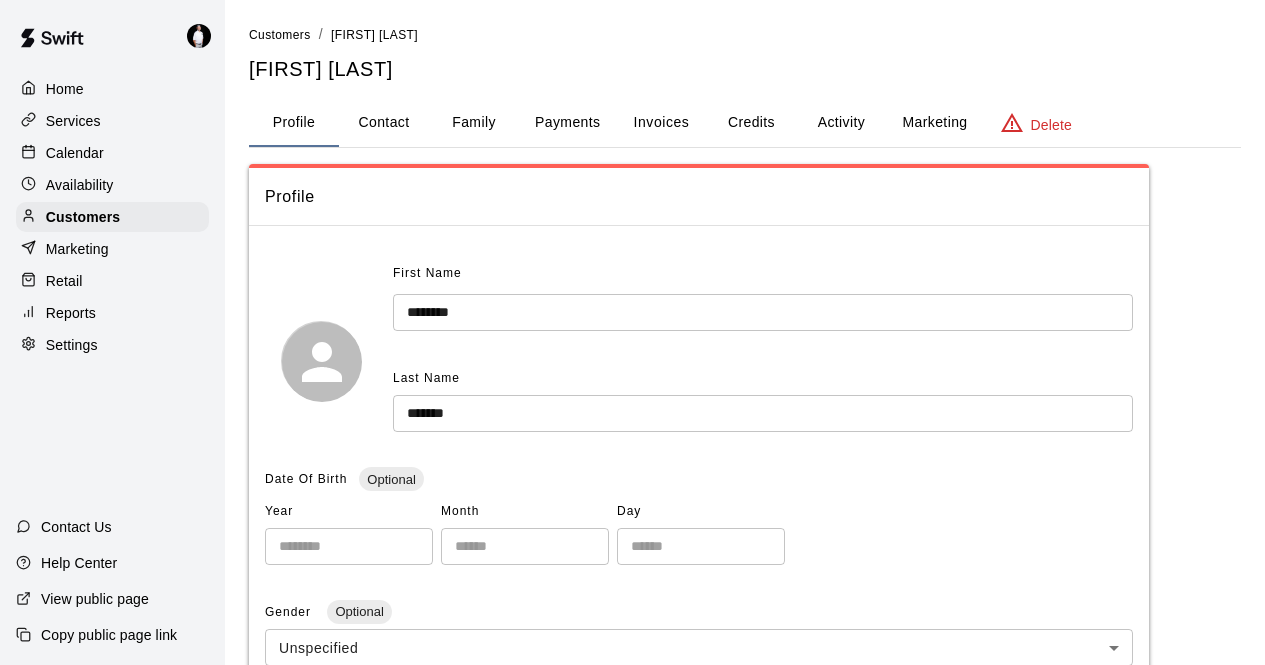 click on "Contact" at bounding box center [384, 123] 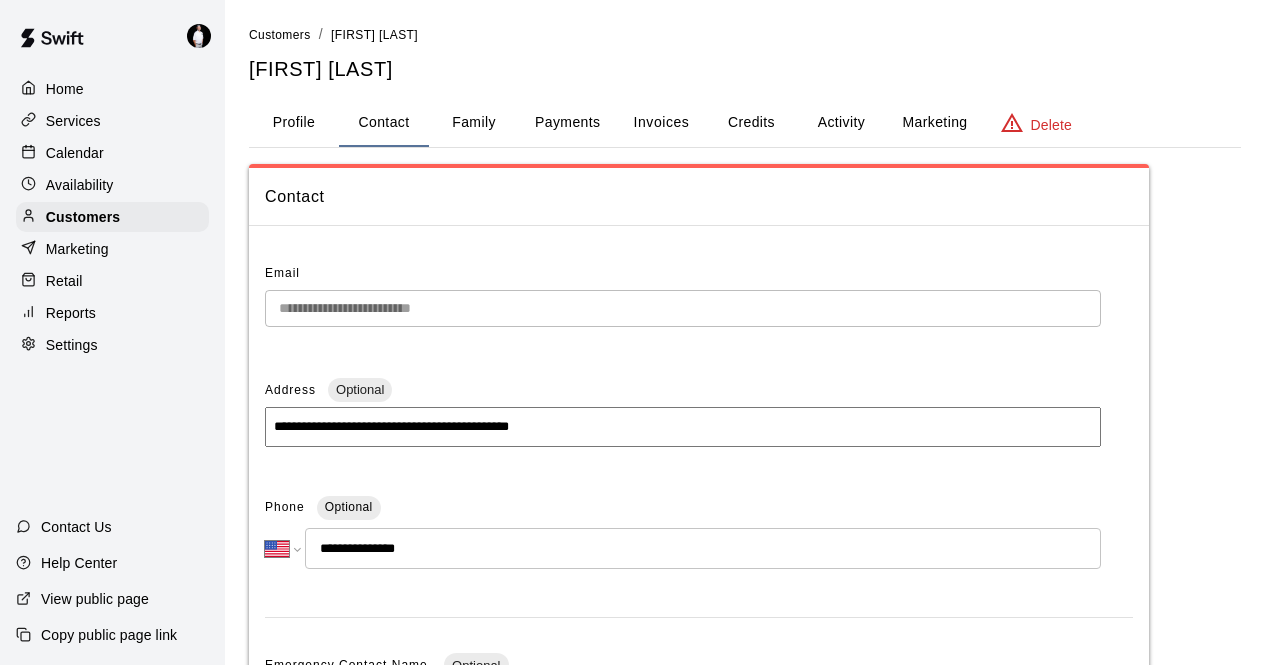 click on "Calendar" at bounding box center [112, 153] 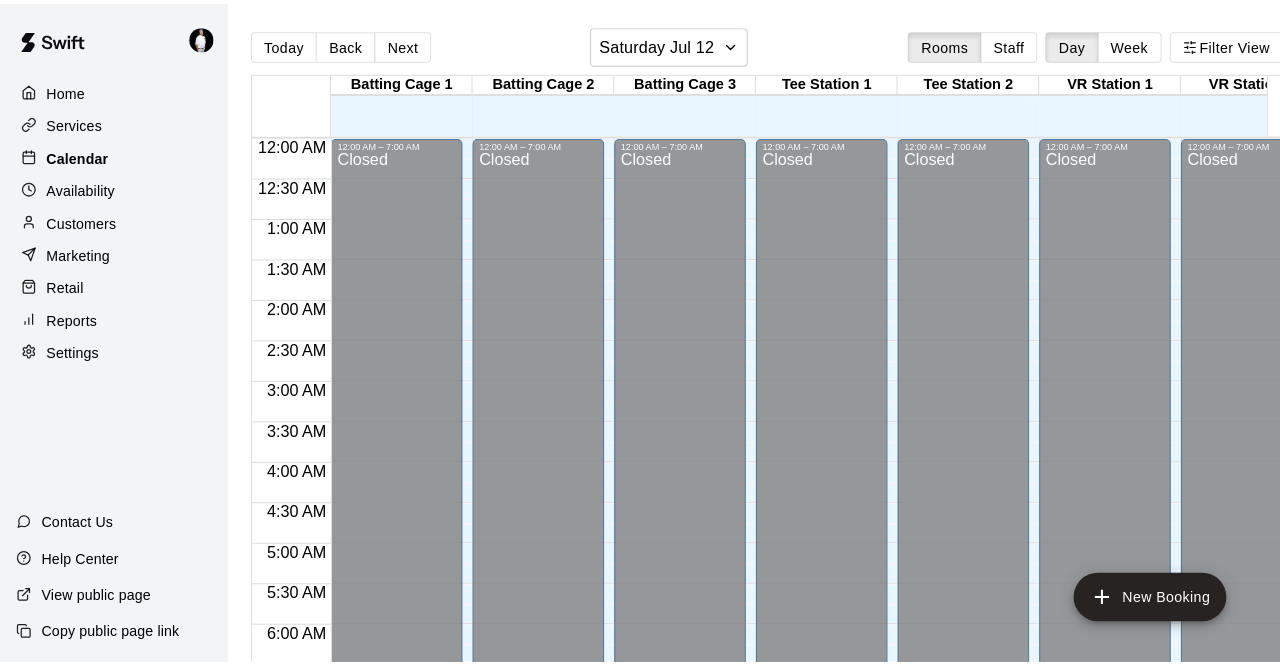 scroll, scrollTop: 695, scrollLeft: 0, axis: vertical 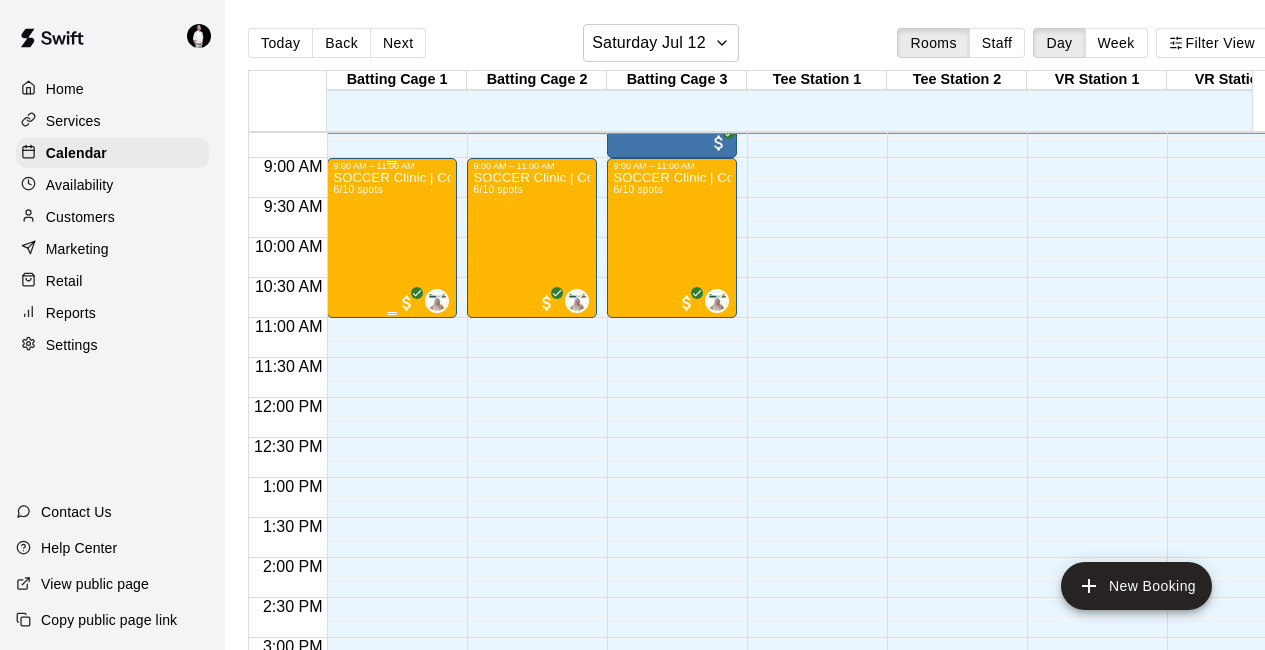 click on "SOCCER Clinic | Coach [LAST] | Ages [AGE]+ | [MONTH] [DAY]: [TIME]-[TIME]" at bounding box center (392, 496) 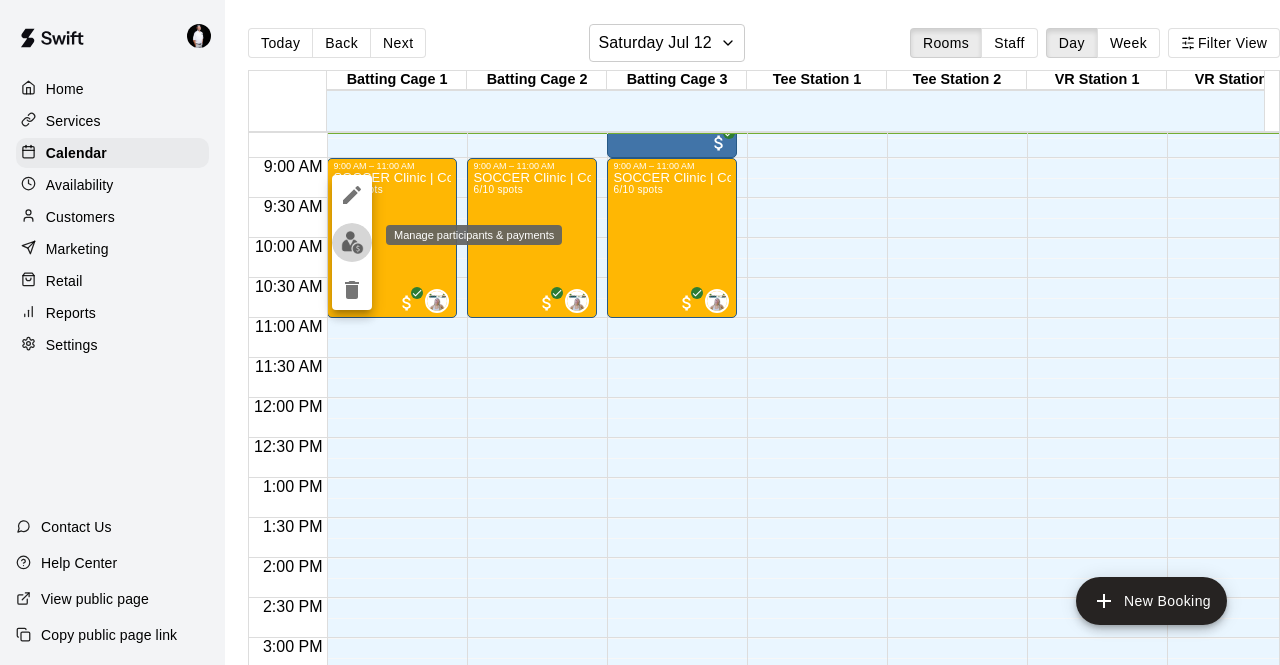 click at bounding box center (352, 242) 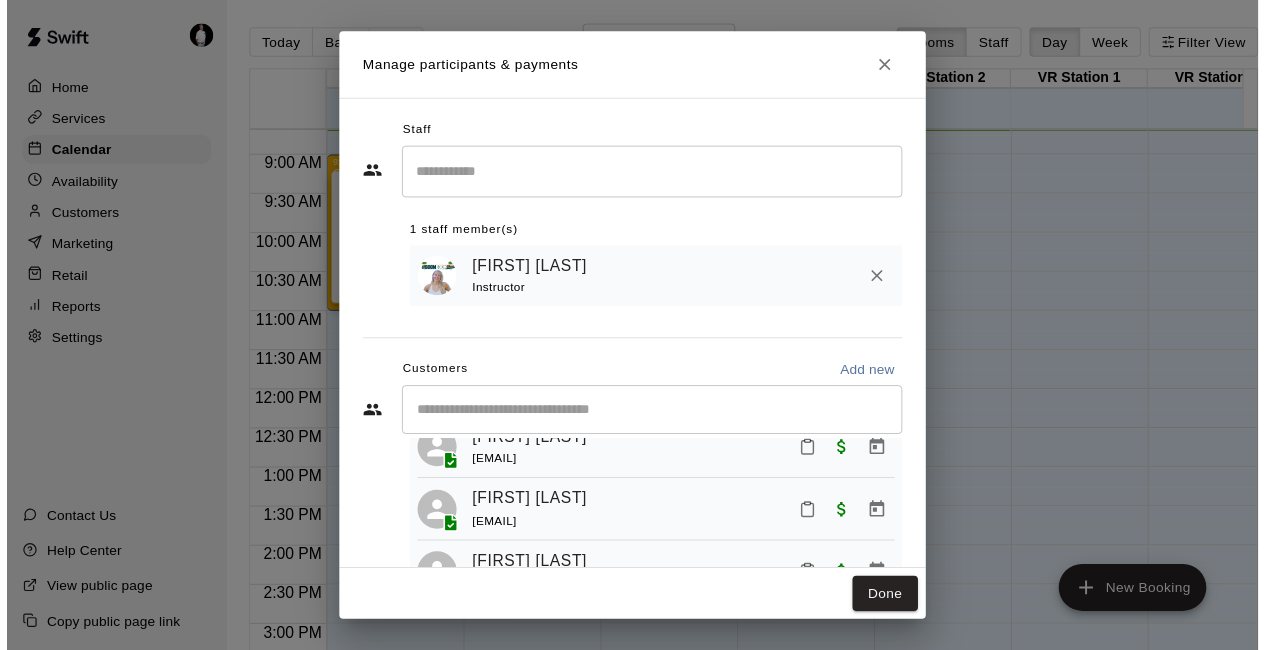 scroll, scrollTop: 135, scrollLeft: 0, axis: vertical 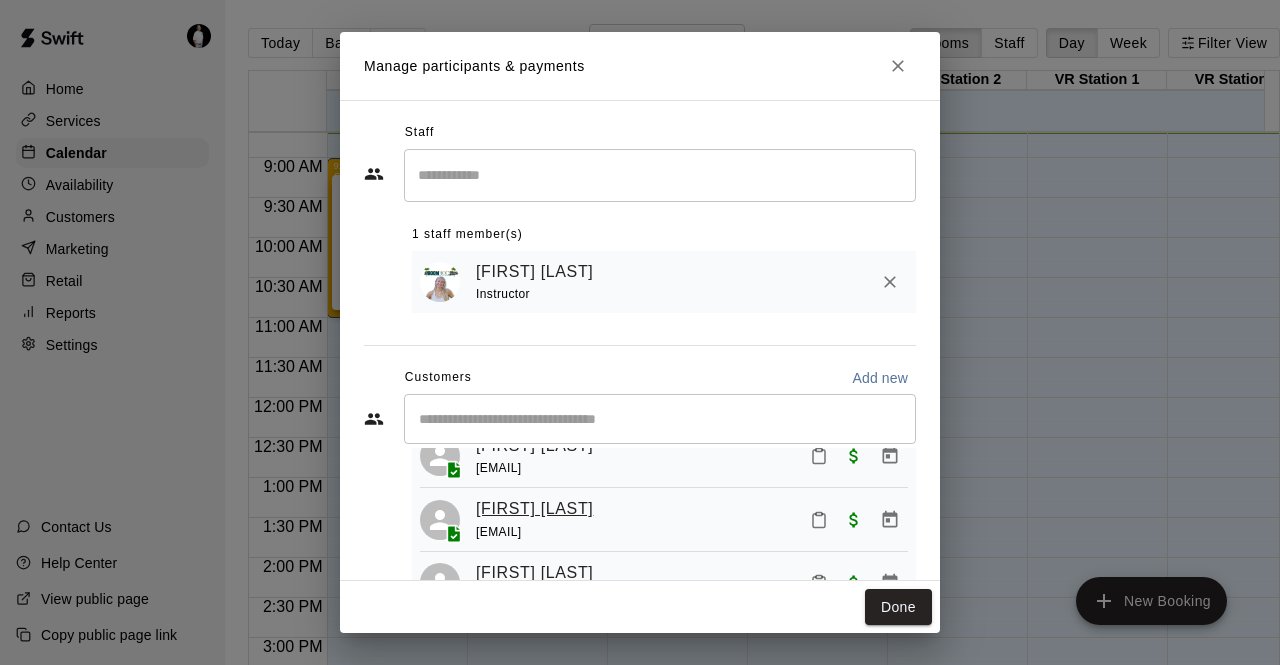 click on "[FIRST] [LAST]" at bounding box center [534, 509] 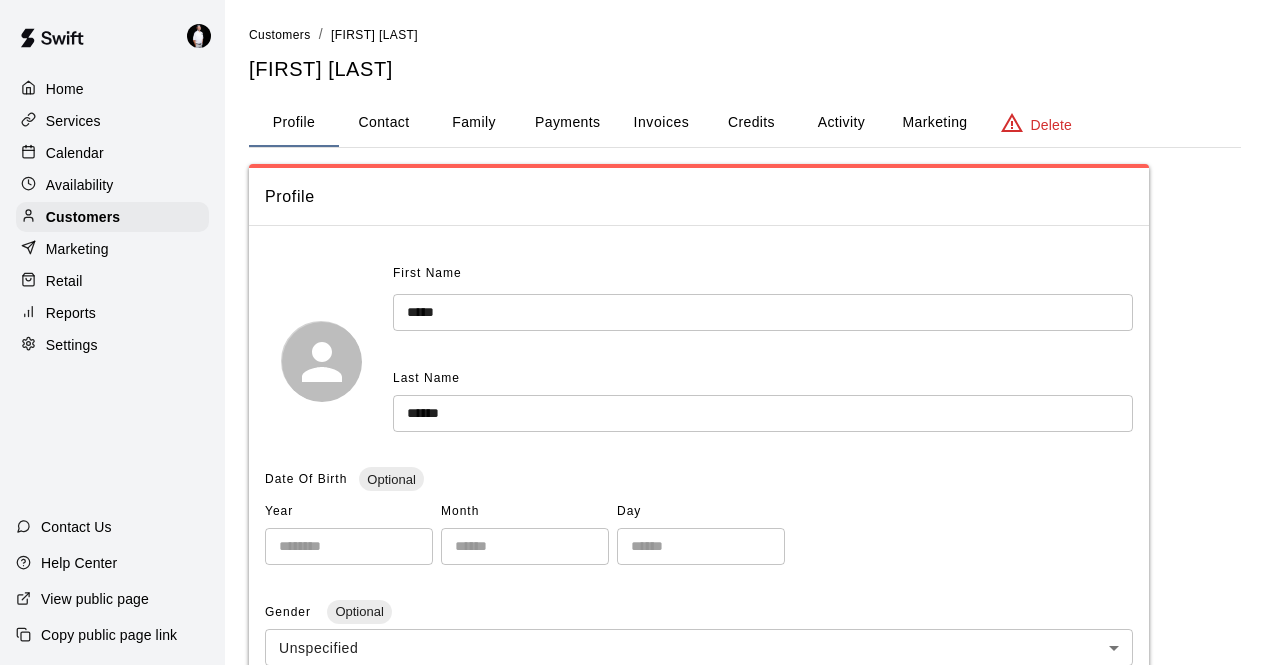 click on "Contact" at bounding box center (384, 123) 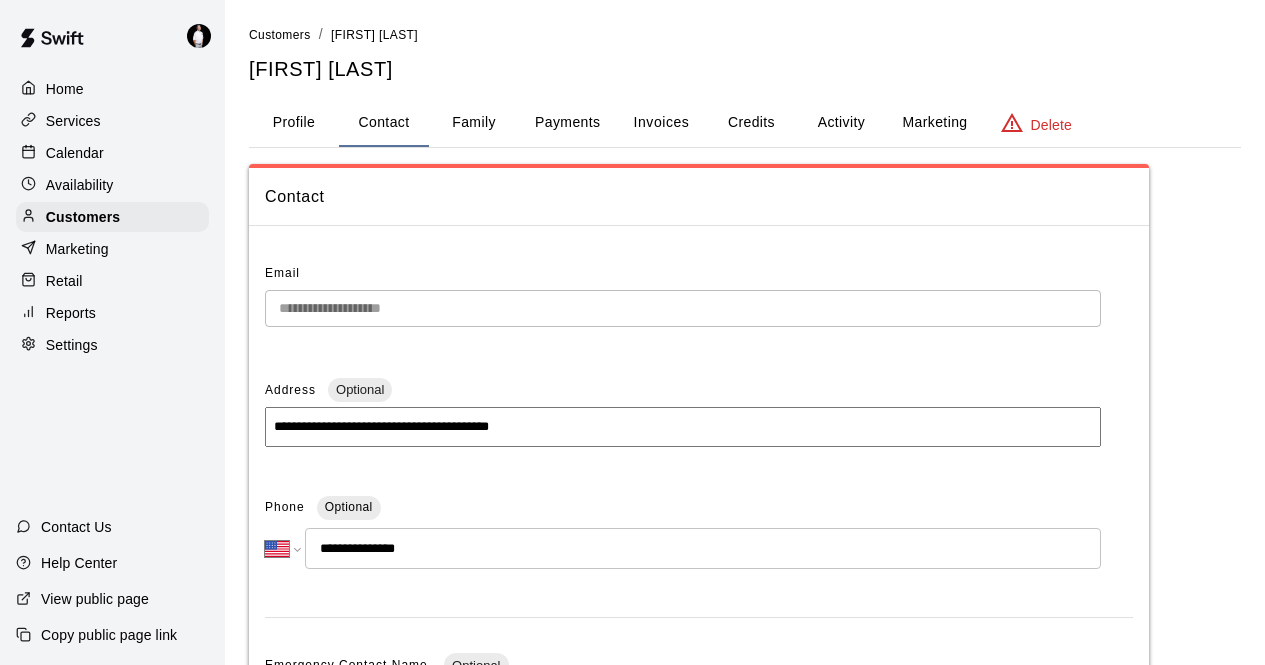 click on "Calendar" at bounding box center [75, 153] 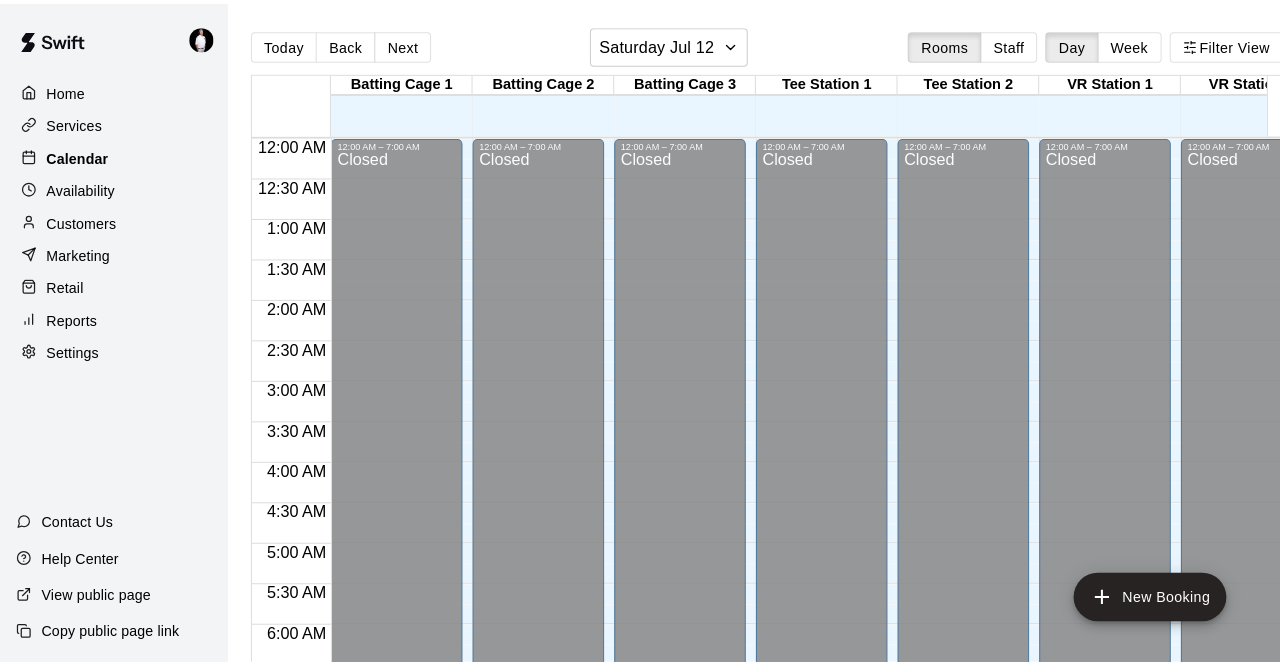 scroll, scrollTop: 696, scrollLeft: 0, axis: vertical 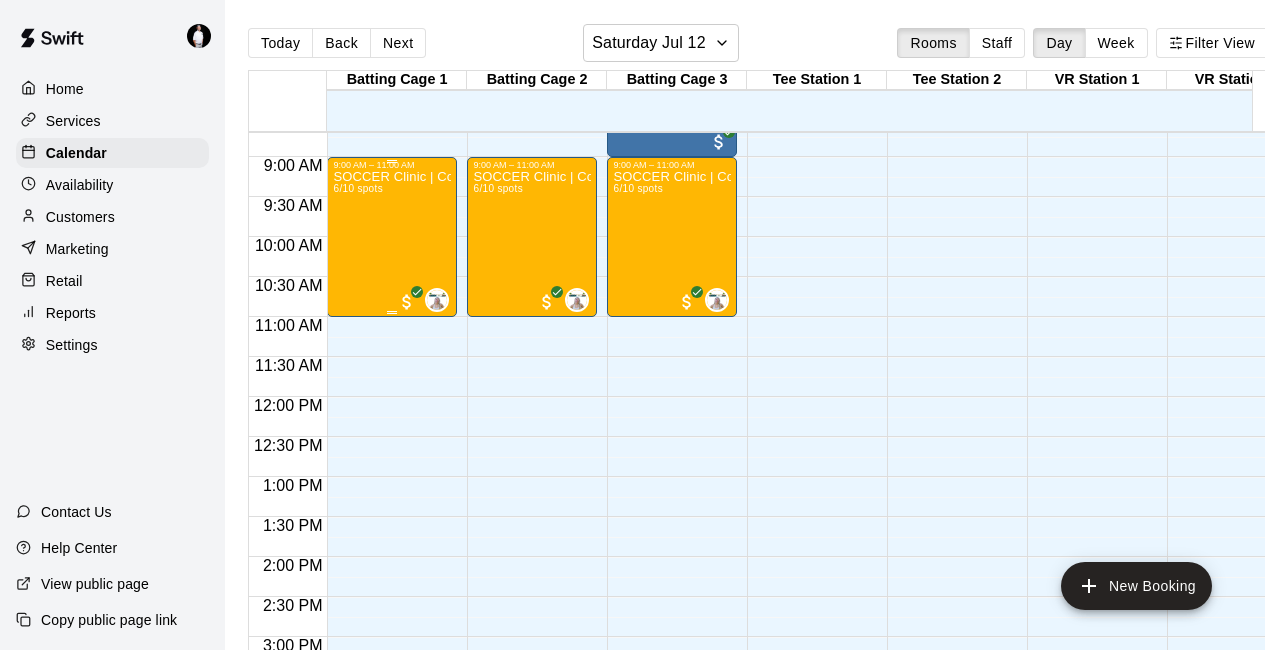 click on "SOCCER Clinic | Coach [LAST] | Ages [AGE]+ | [MONTH] [DAY]: [TIME]-[TIME]" at bounding box center [392, 495] 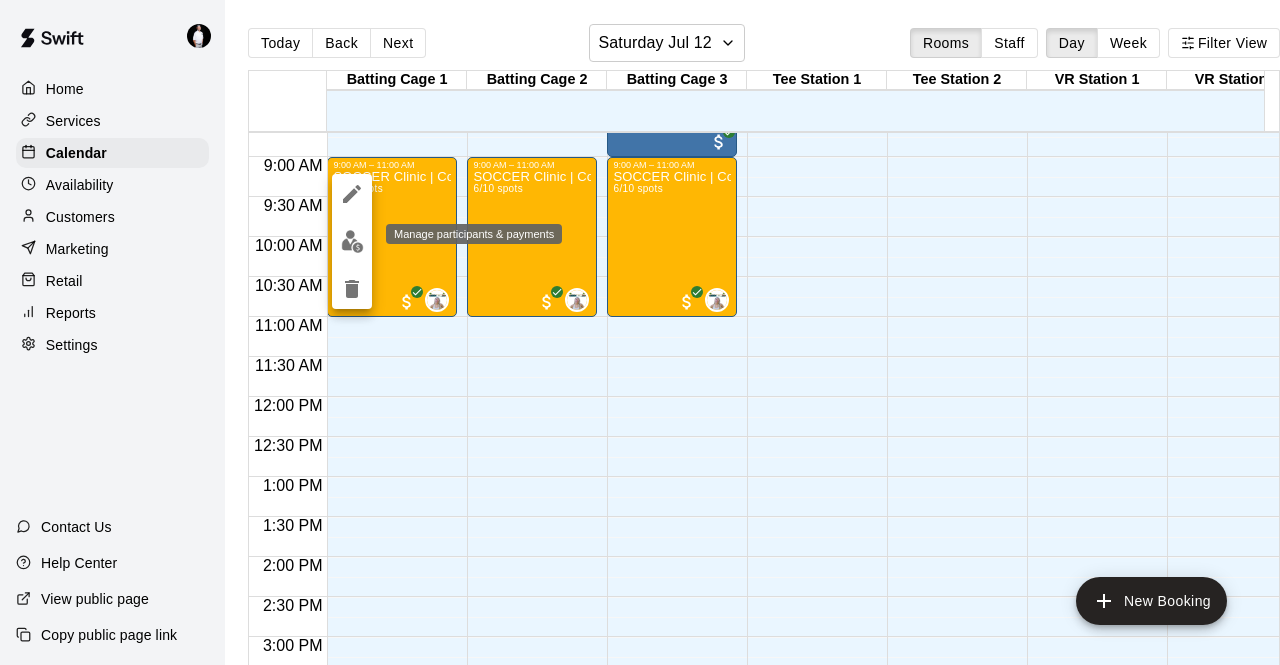 click at bounding box center (352, 241) 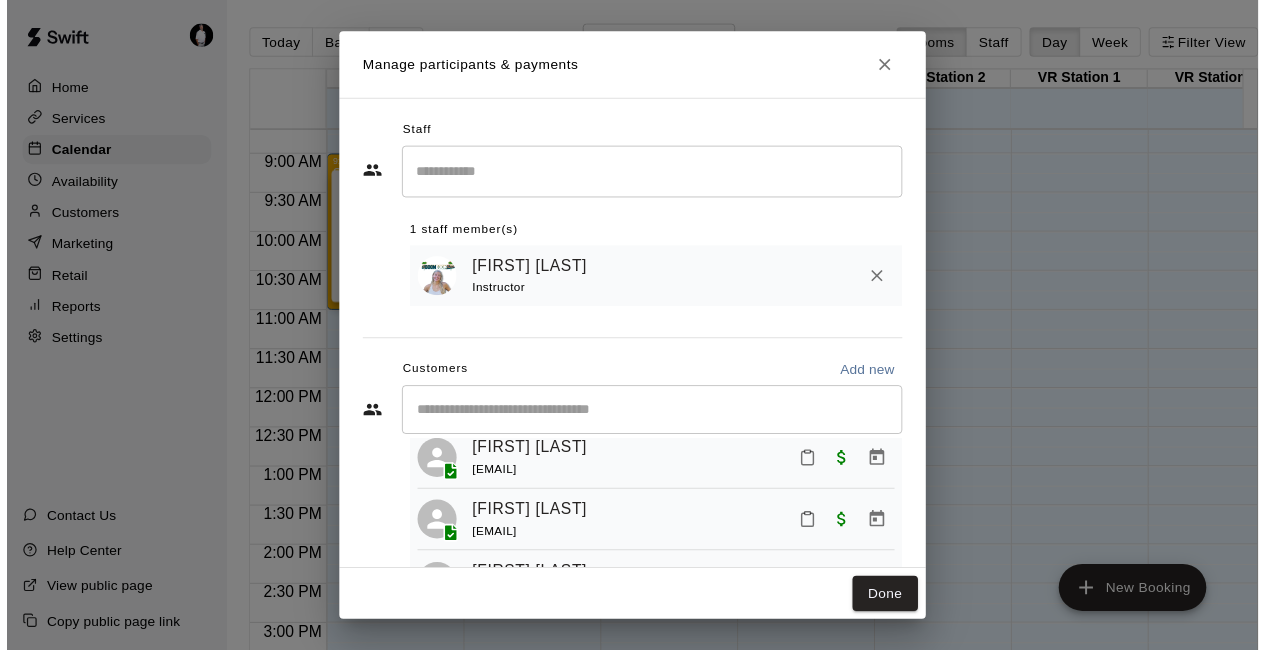 scroll, scrollTop: 217, scrollLeft: 0, axis: vertical 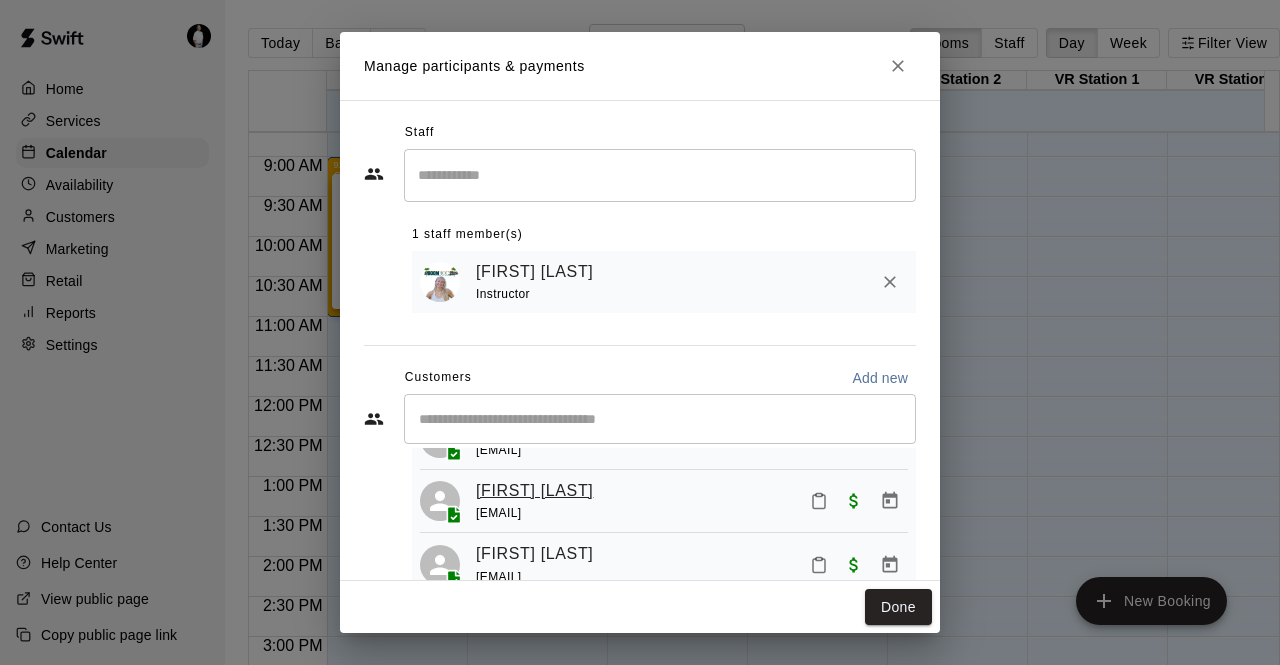 click on "[FIRST] [LAST]" at bounding box center [534, 491] 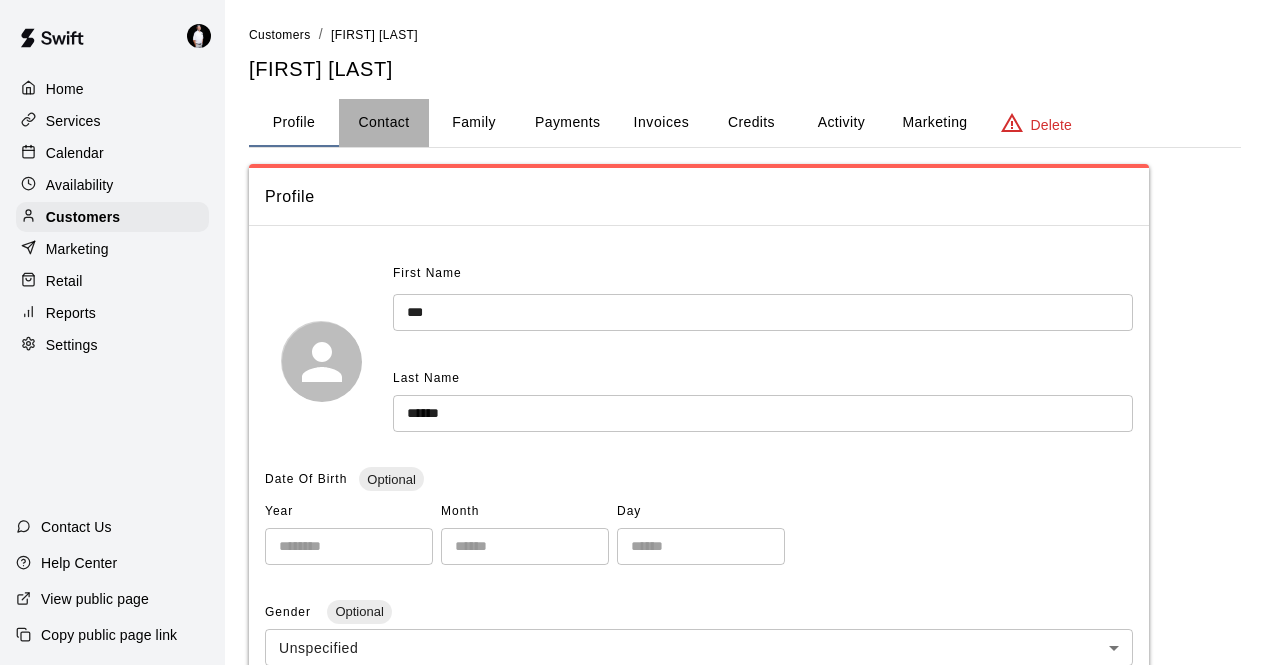 click on "Contact" at bounding box center (384, 123) 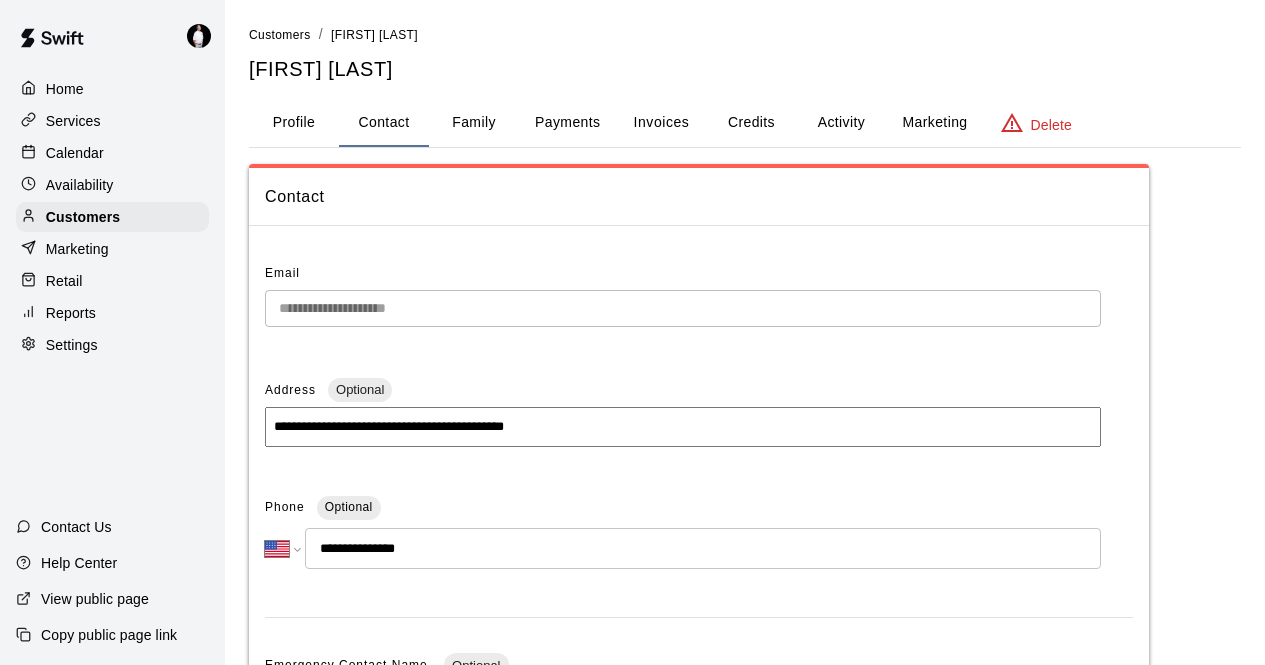 click on "Calendar" at bounding box center (112, 153) 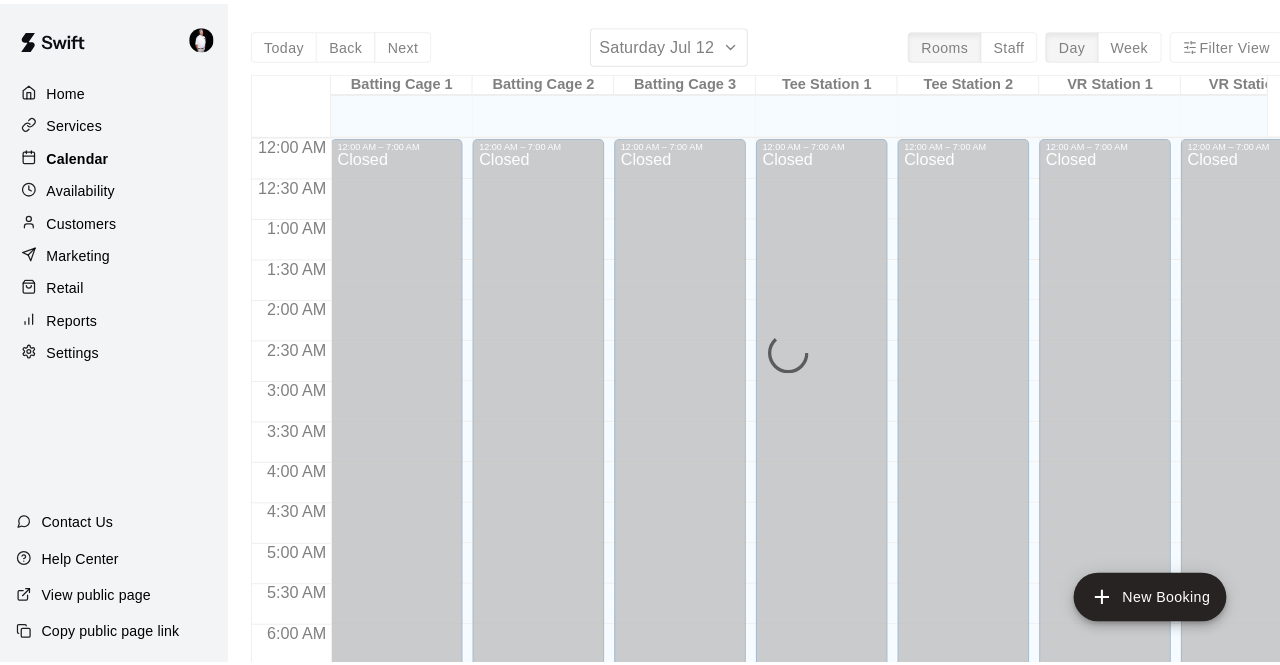 scroll, scrollTop: 696, scrollLeft: 0, axis: vertical 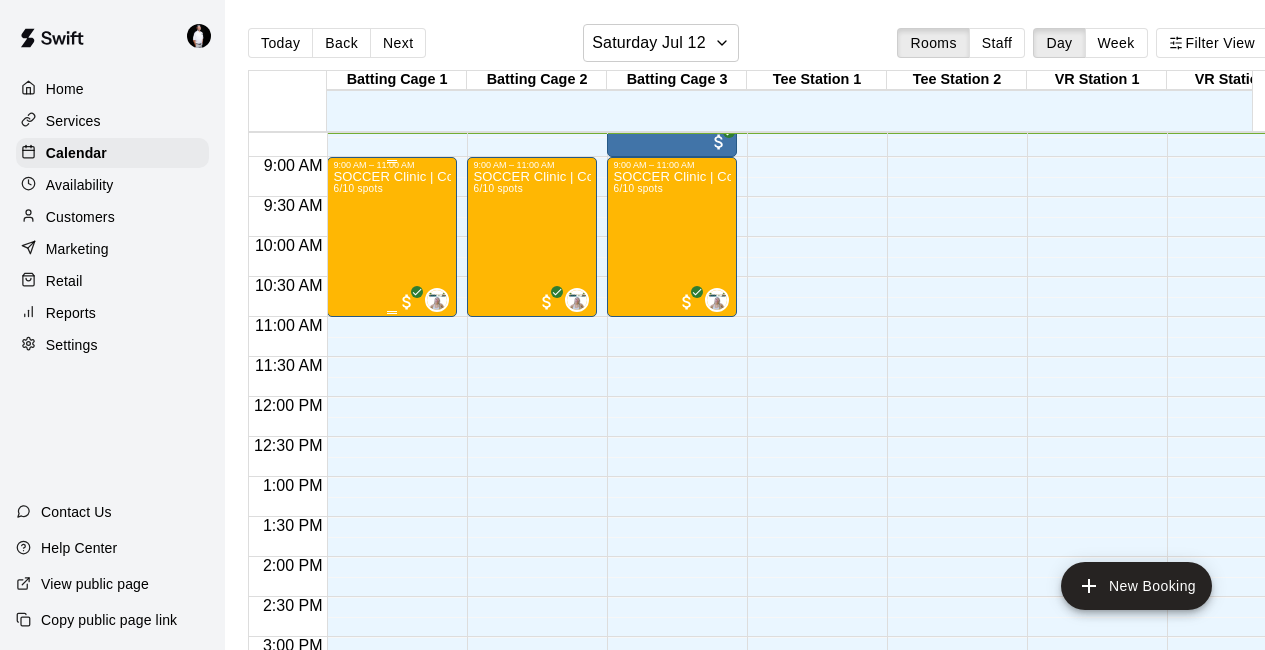click on "SOCCER Clinic | Coach [LAST] | Ages [AGE]+ | [MONTH] [DAY]: [TIME]-[TIME]" at bounding box center (392, 495) 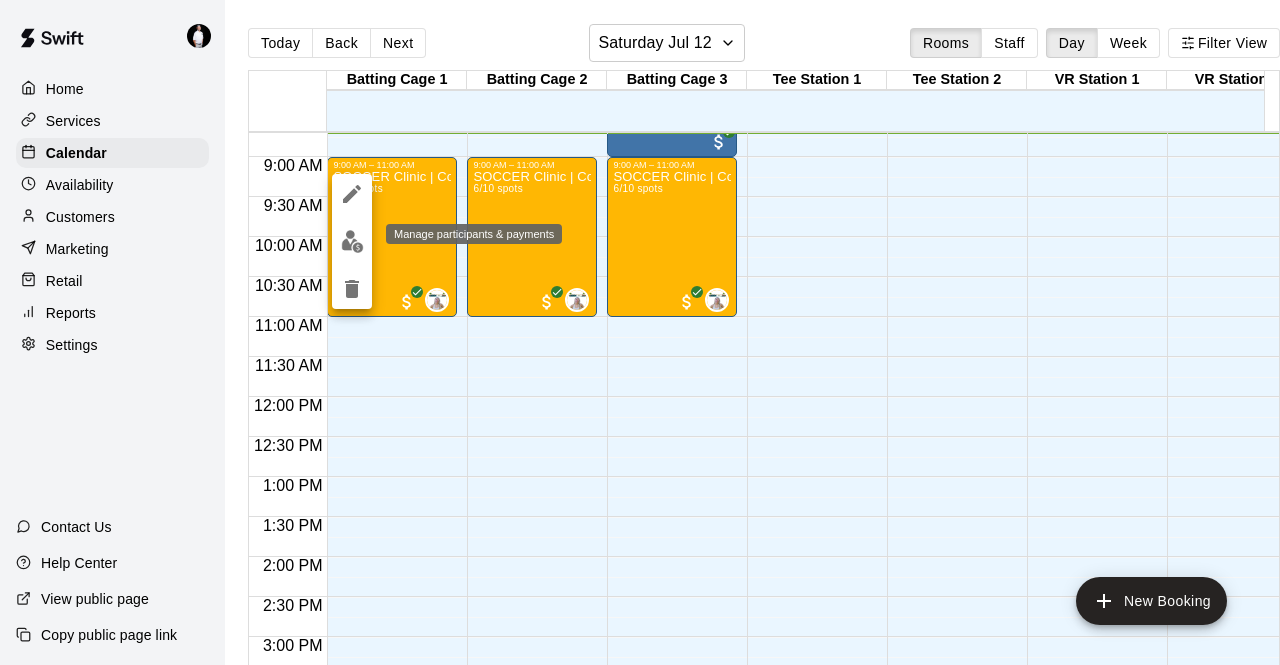 click at bounding box center [352, 241] 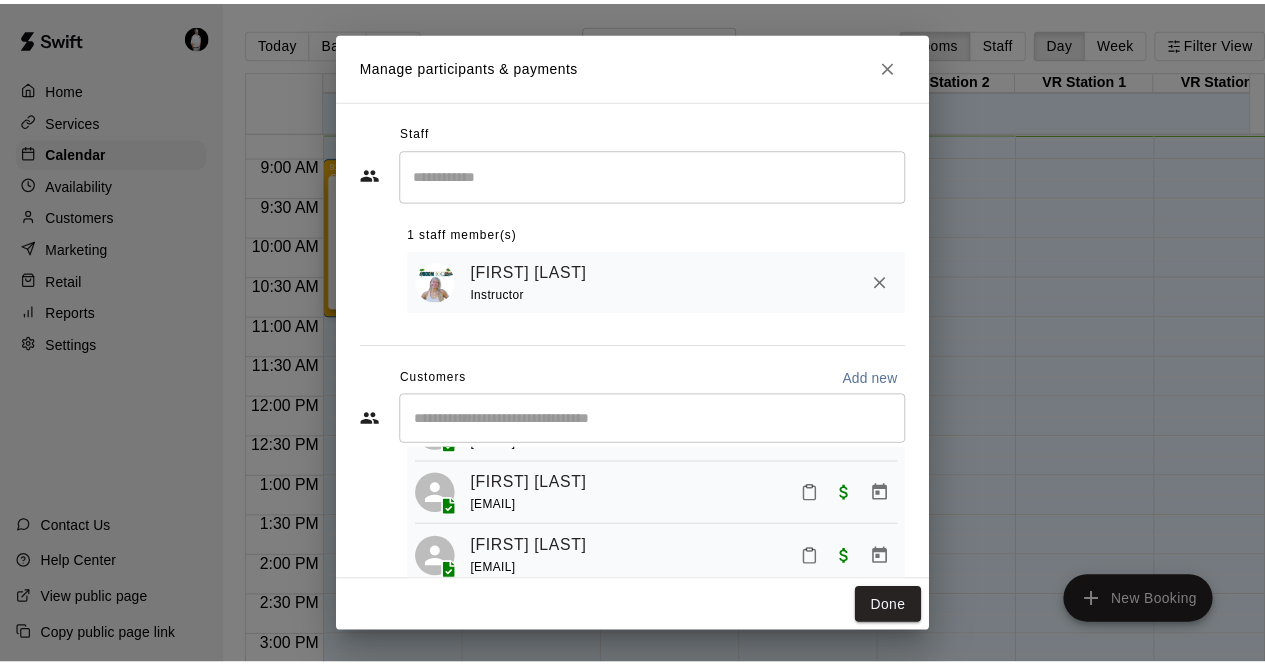 scroll, scrollTop: 251, scrollLeft: 0, axis: vertical 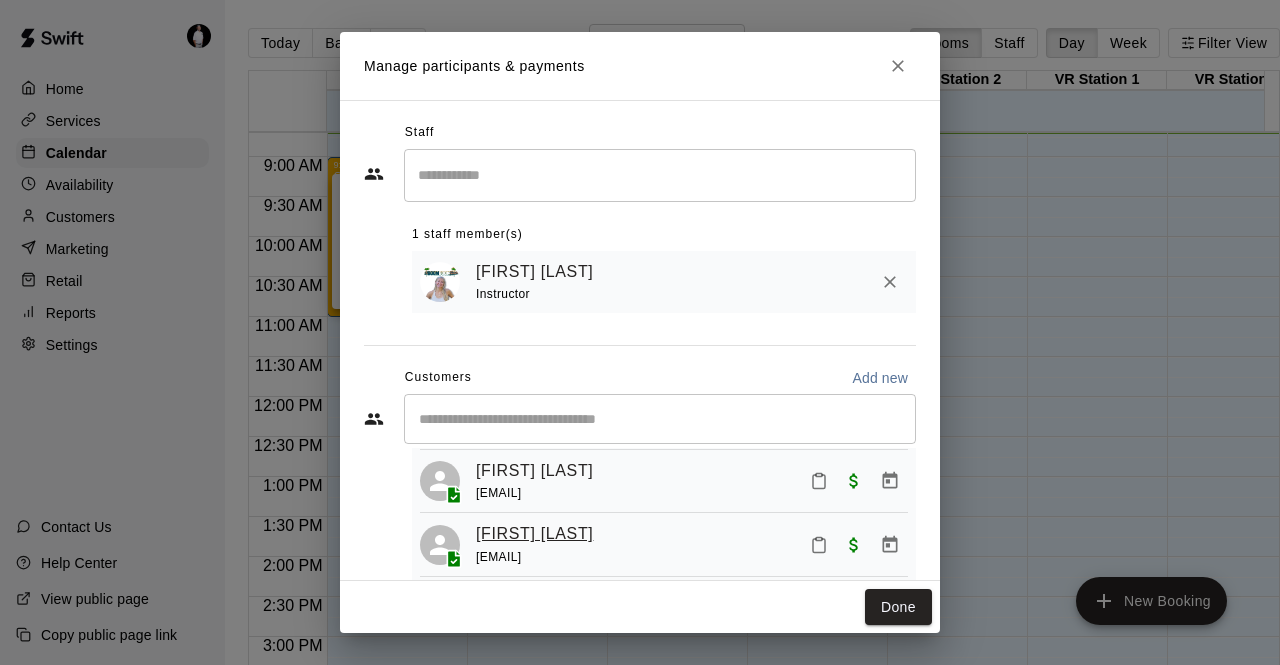 click on "[FIRST] [LAST]" at bounding box center [534, 534] 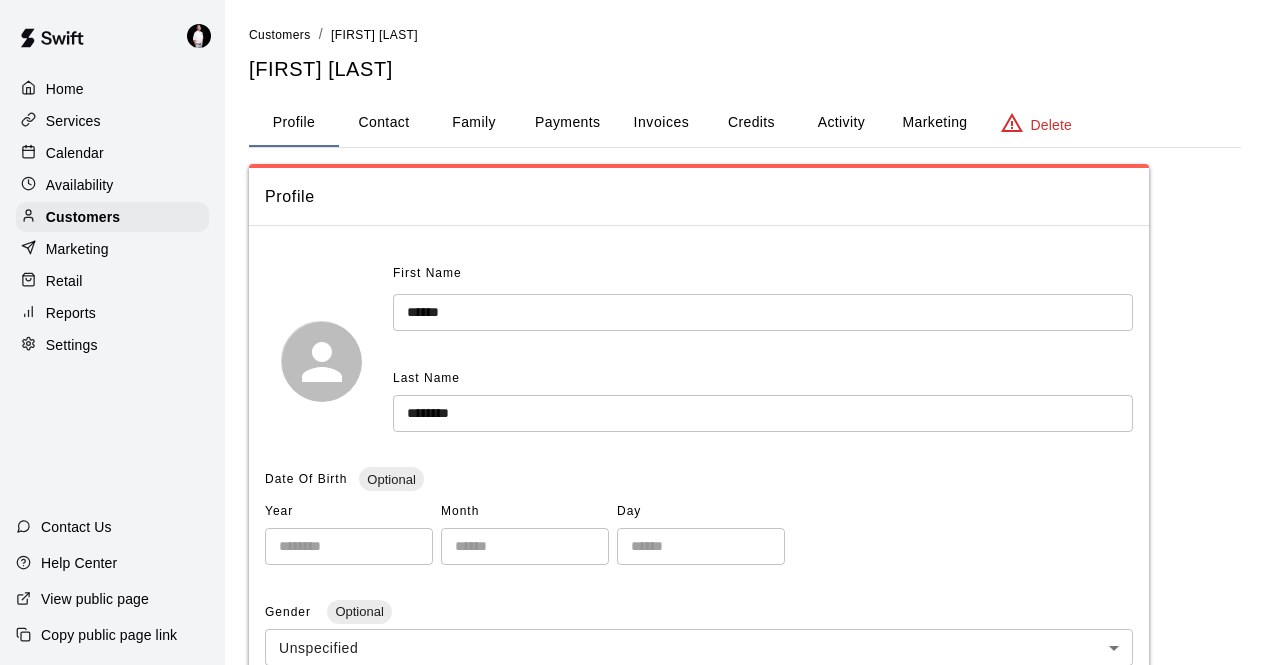 click on "Contact" at bounding box center [384, 123] 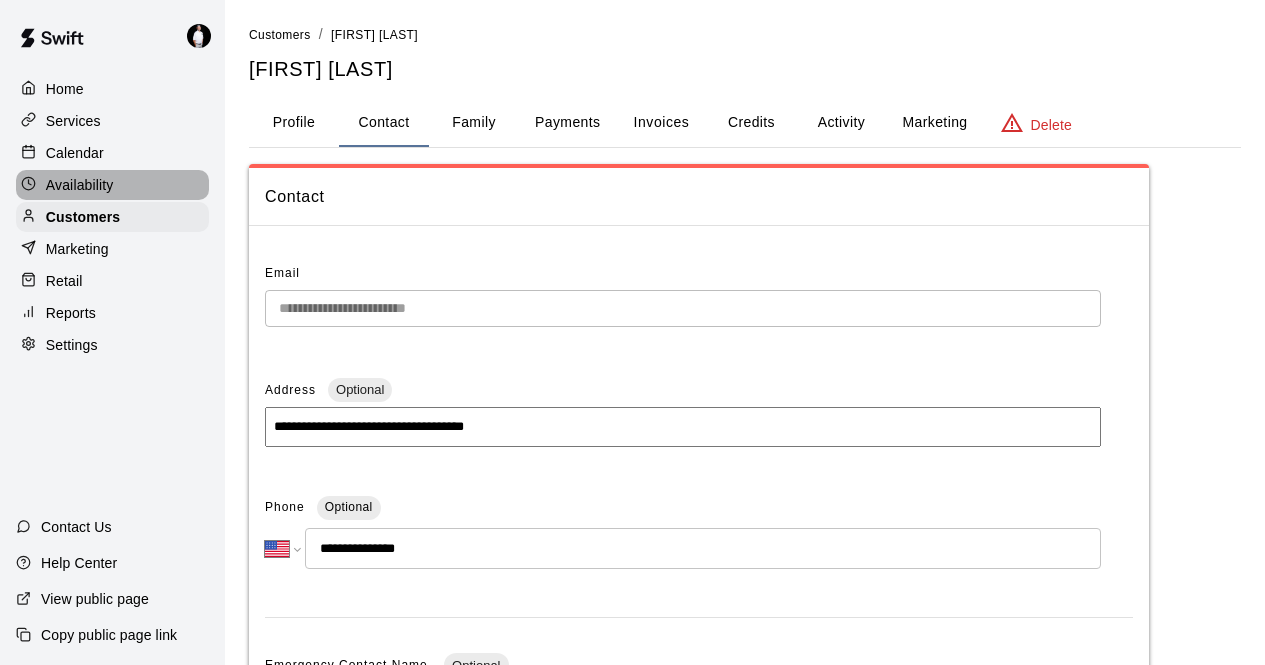 click on "Availability" at bounding box center [112, 185] 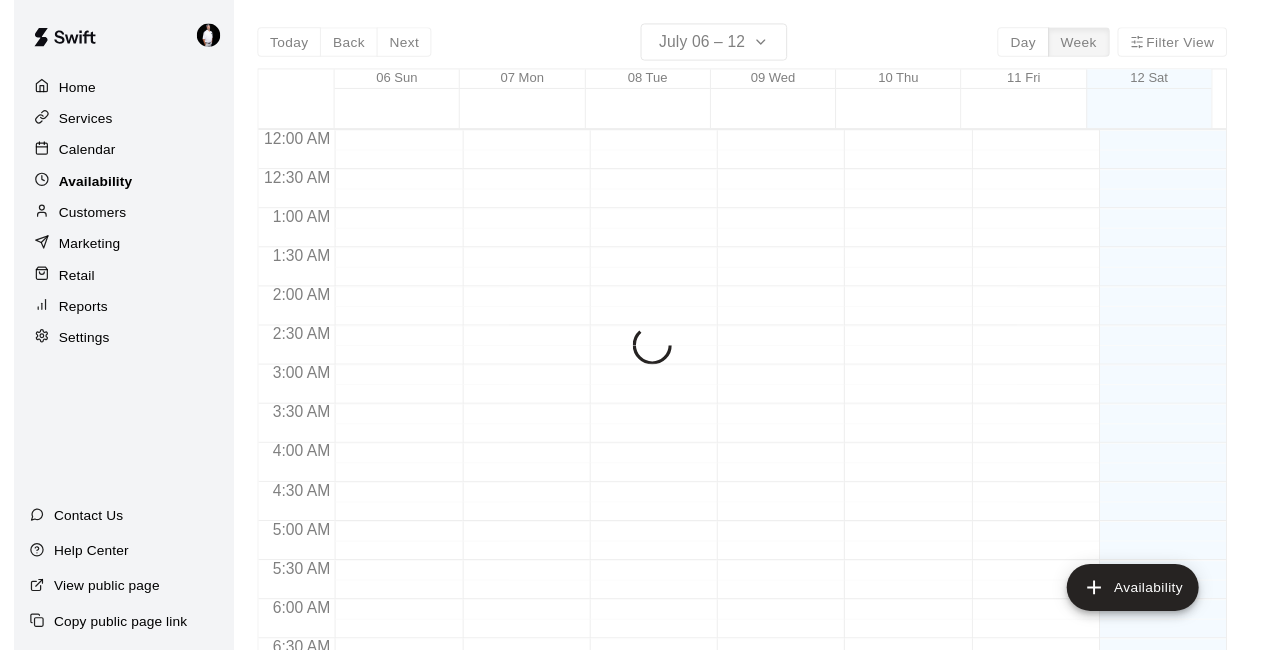 scroll, scrollTop: 697, scrollLeft: 0, axis: vertical 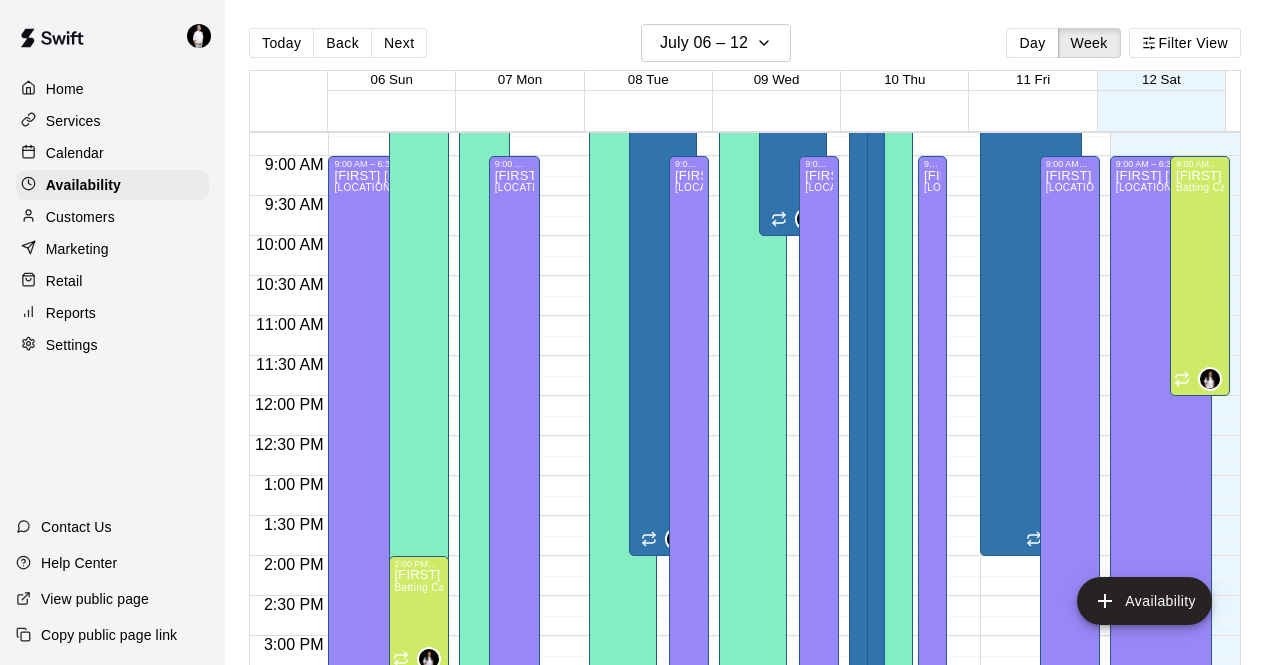 click on "Calendar" at bounding box center (75, 153) 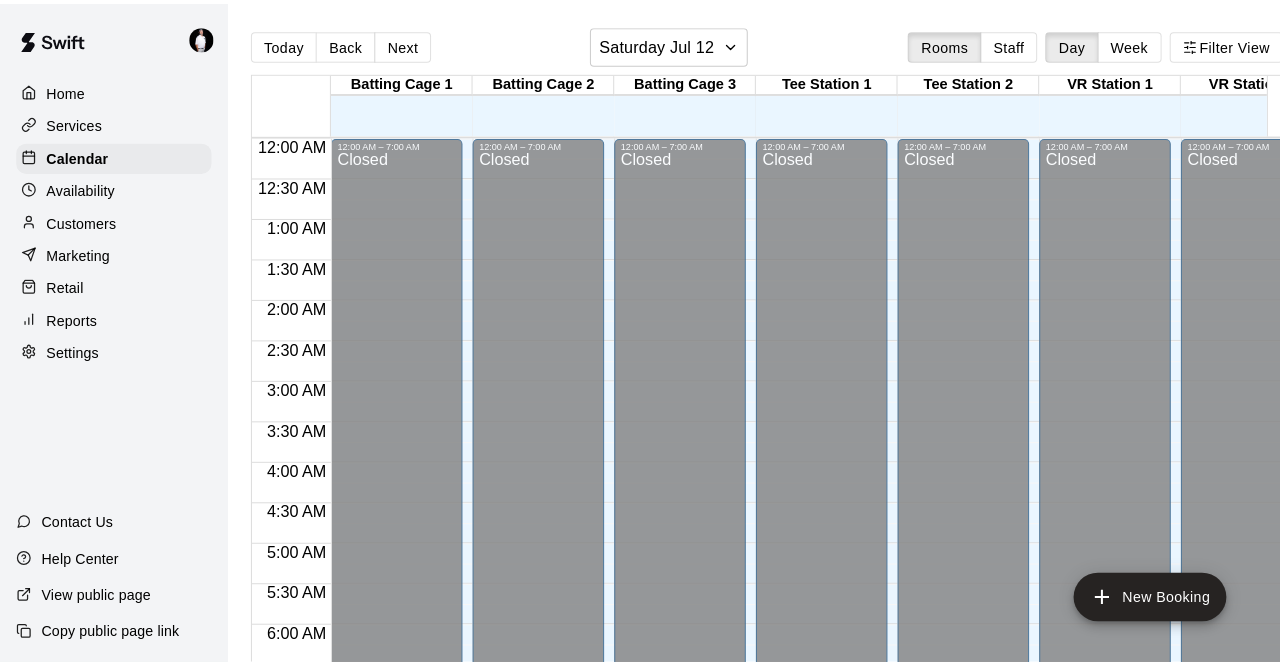 scroll, scrollTop: 697, scrollLeft: 0, axis: vertical 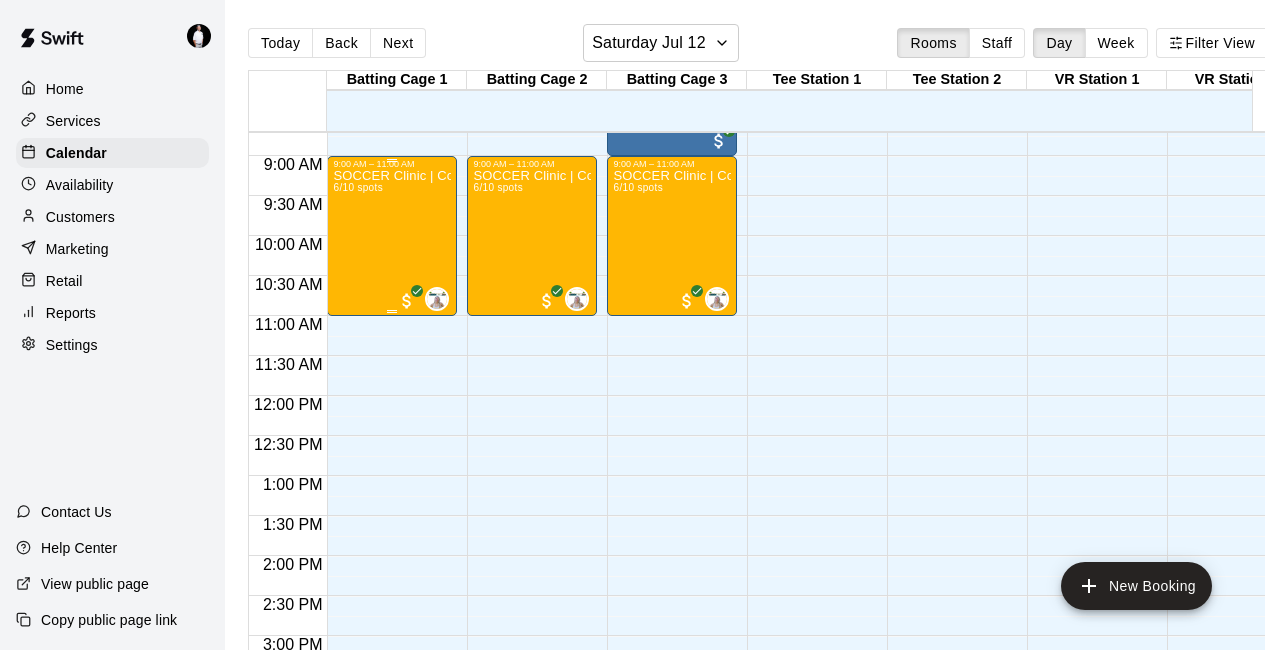click on "SOCCER Clinic | Coach [LAST] | Ages [AGE]+ | [MONTH] [DAY]: [TIME]-[TIME]" at bounding box center [392, 494] 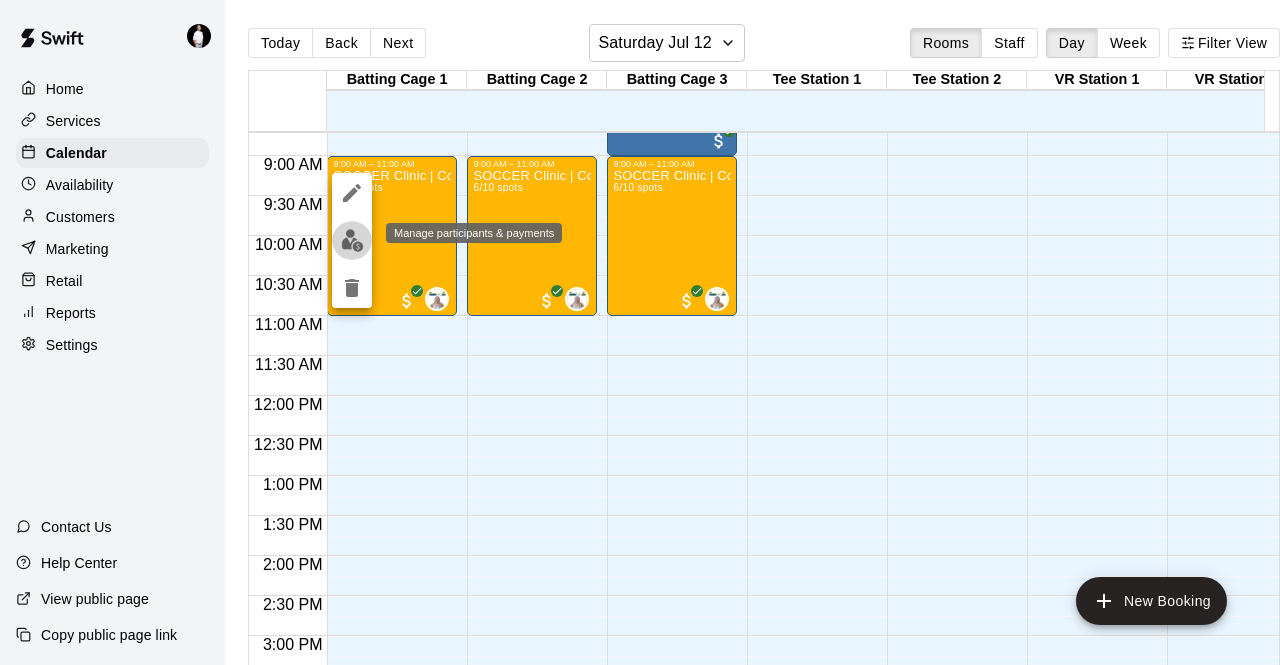 click at bounding box center (352, 240) 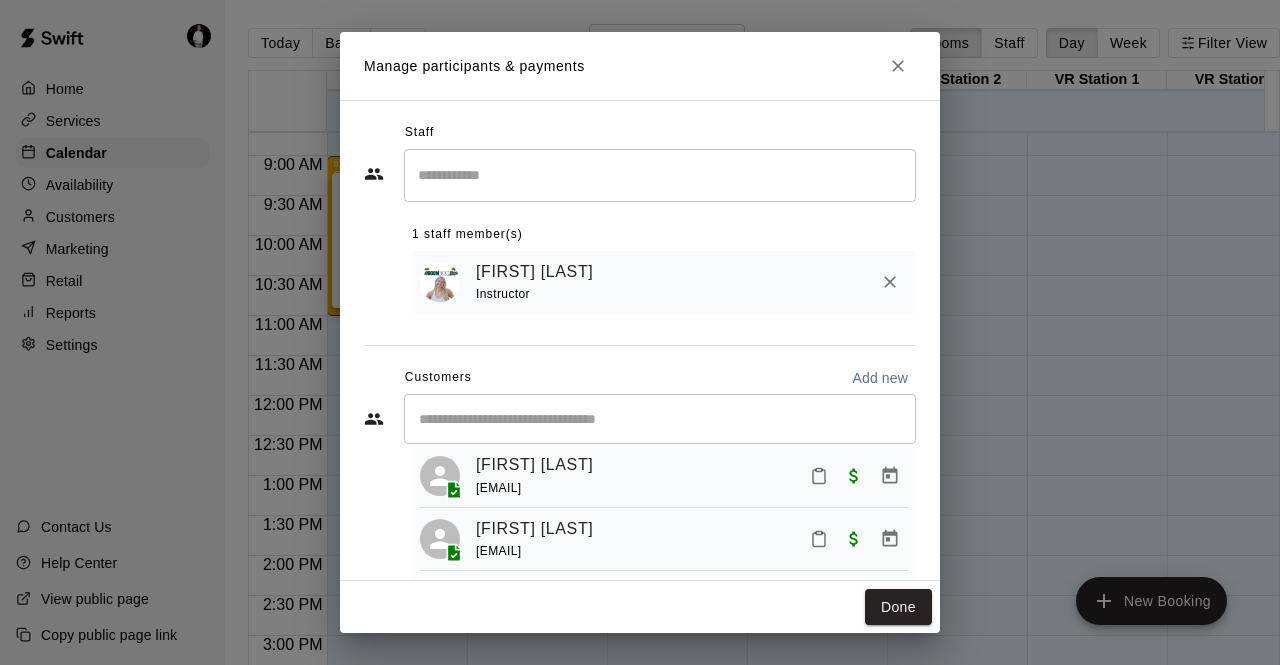 scroll, scrollTop: 251, scrollLeft: 0, axis: vertical 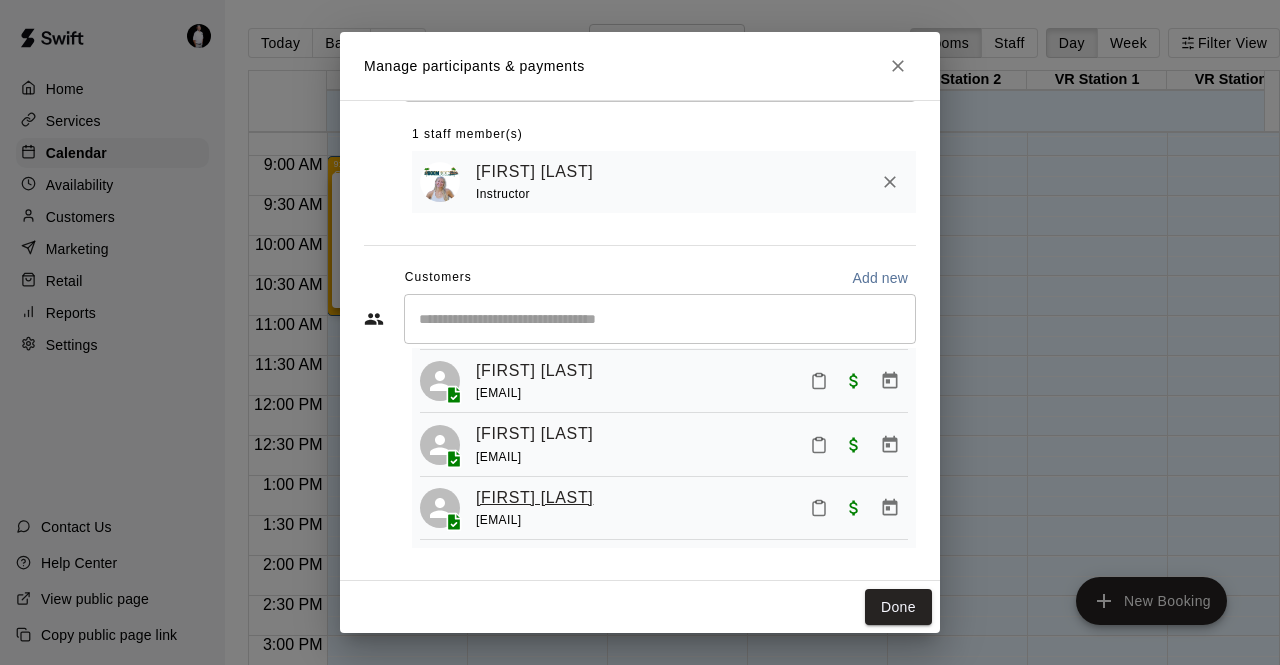 click on "[FIRST] [LAST]" at bounding box center (534, 498) 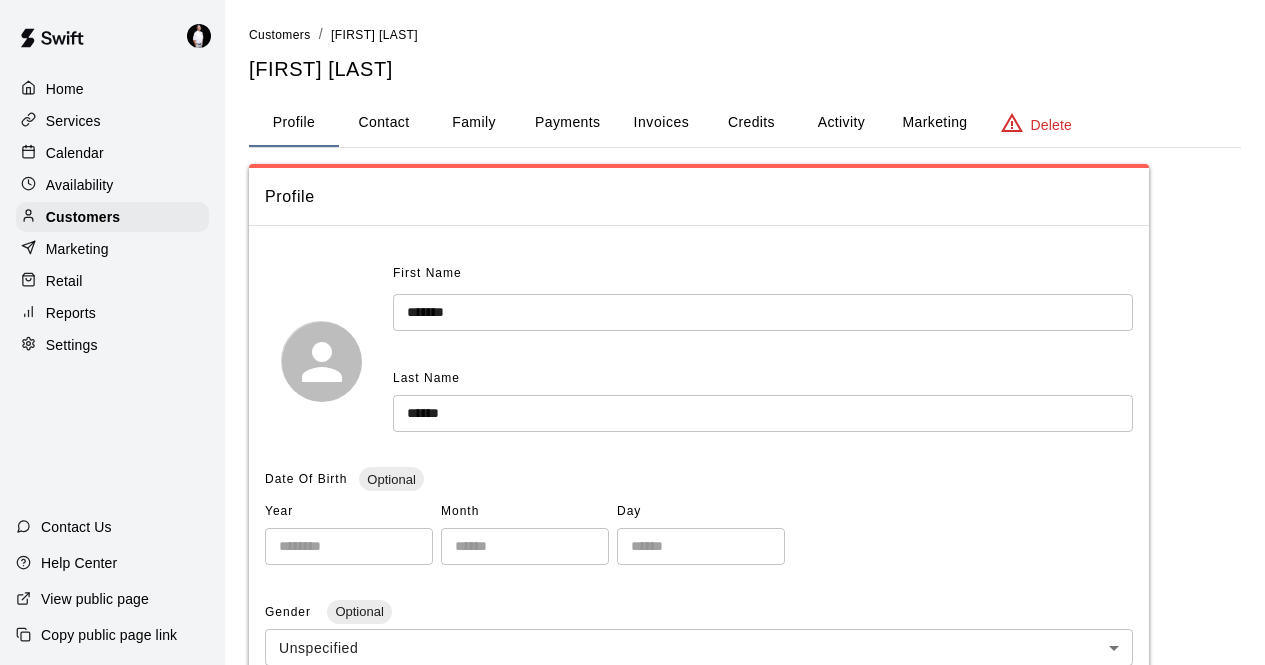 click on "Contact" at bounding box center (384, 123) 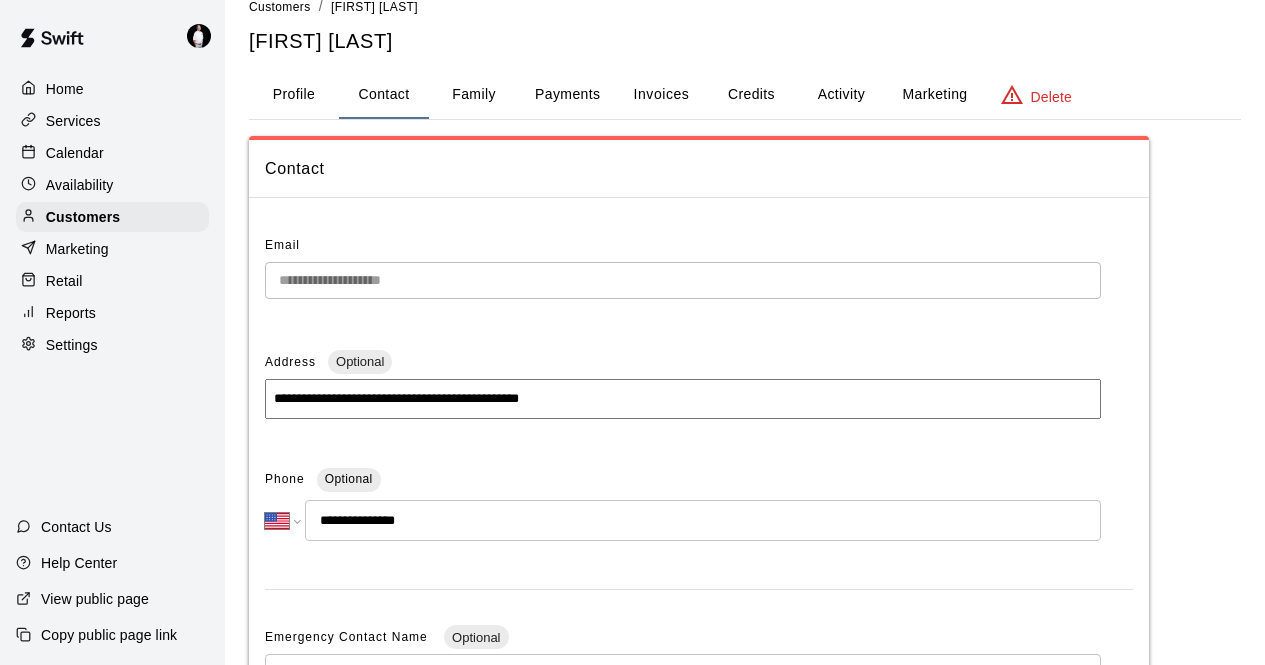 scroll, scrollTop: 27, scrollLeft: 0, axis: vertical 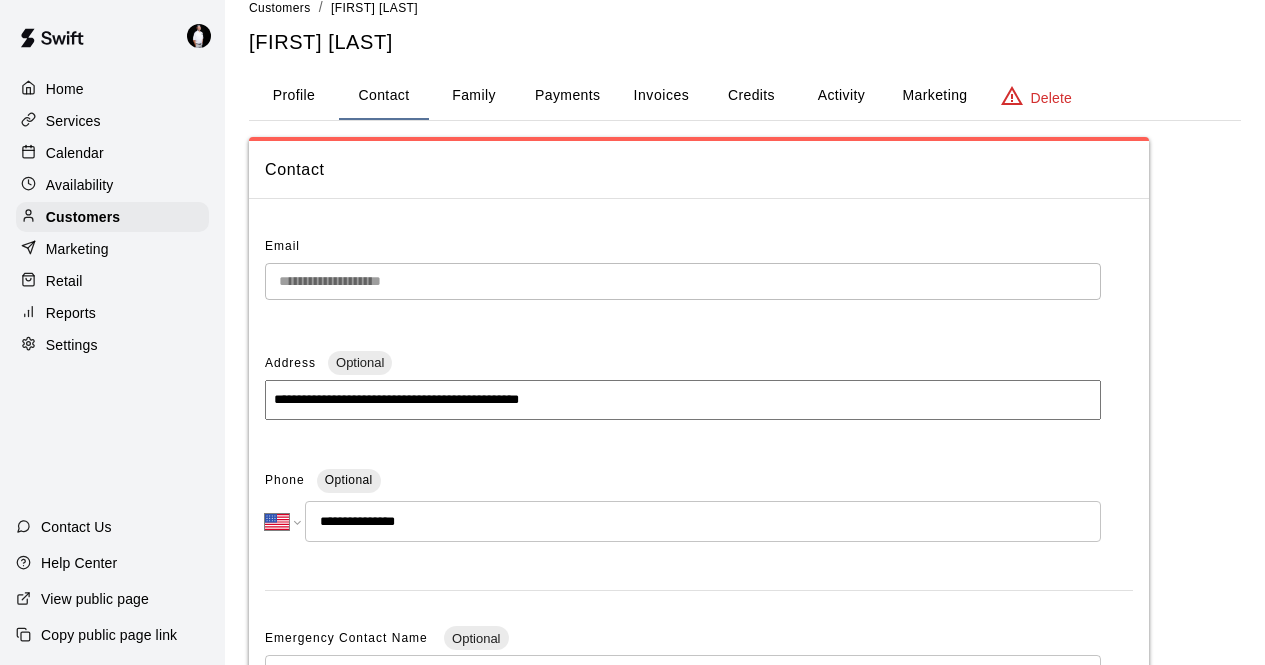 click on "Services" at bounding box center (73, 121) 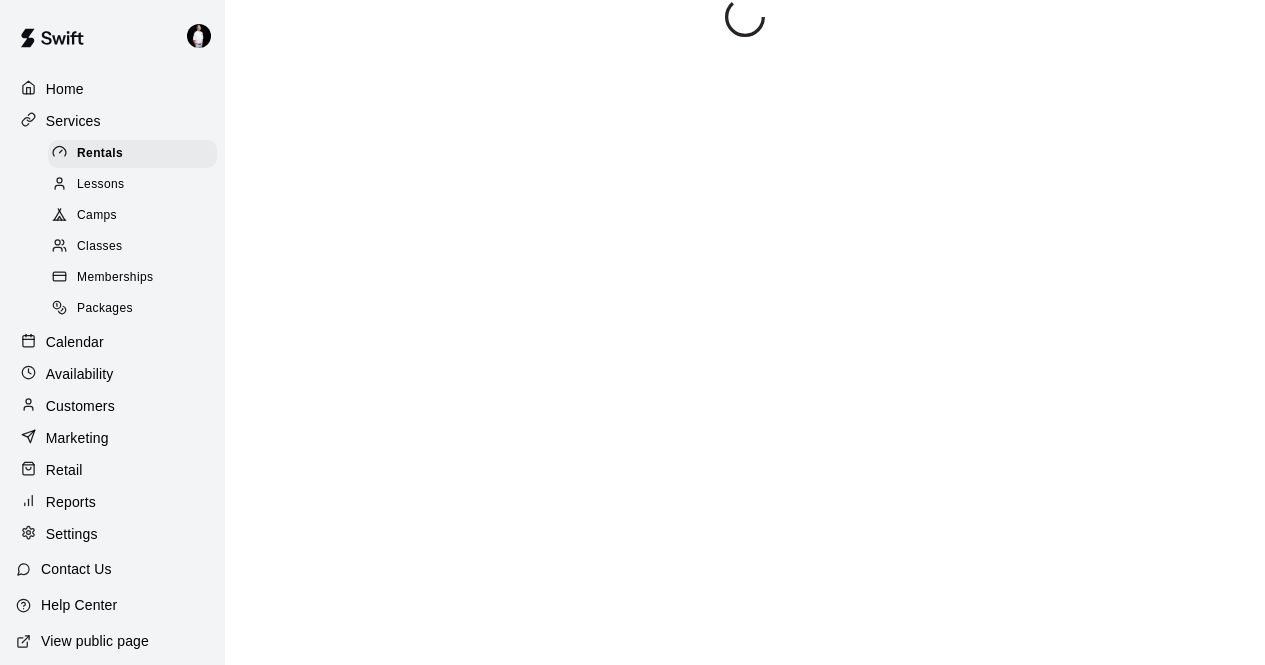 scroll, scrollTop: 0, scrollLeft: 0, axis: both 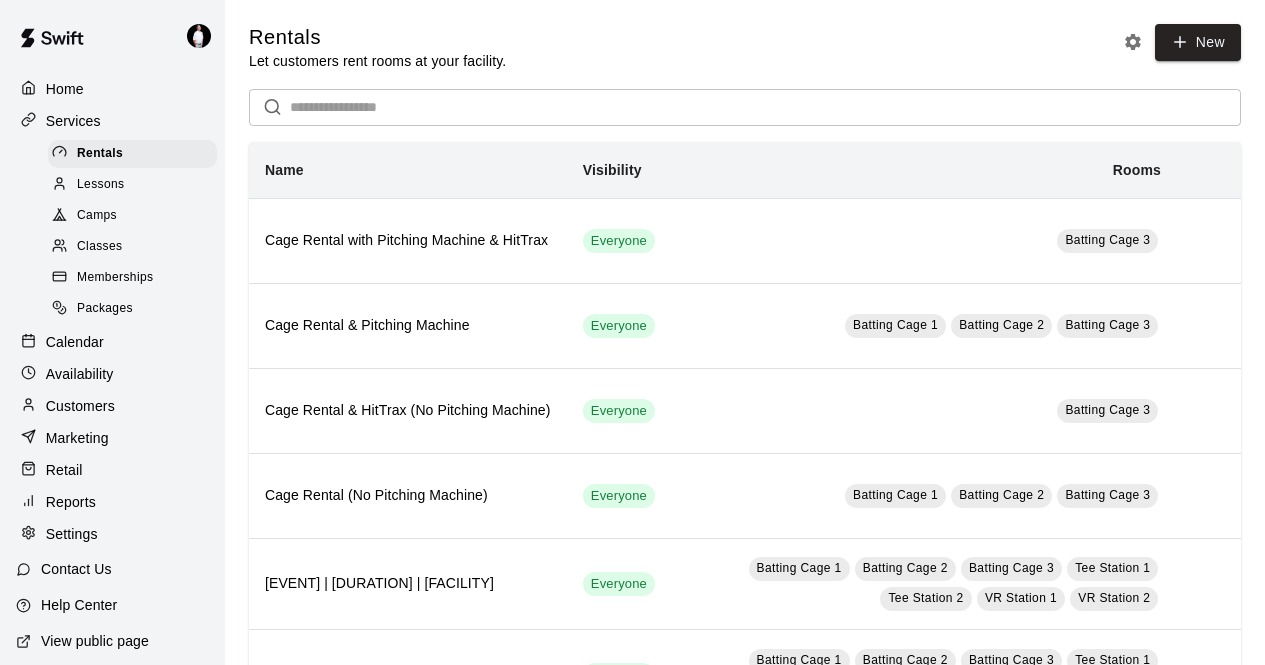 click on "Classes" at bounding box center (99, 247) 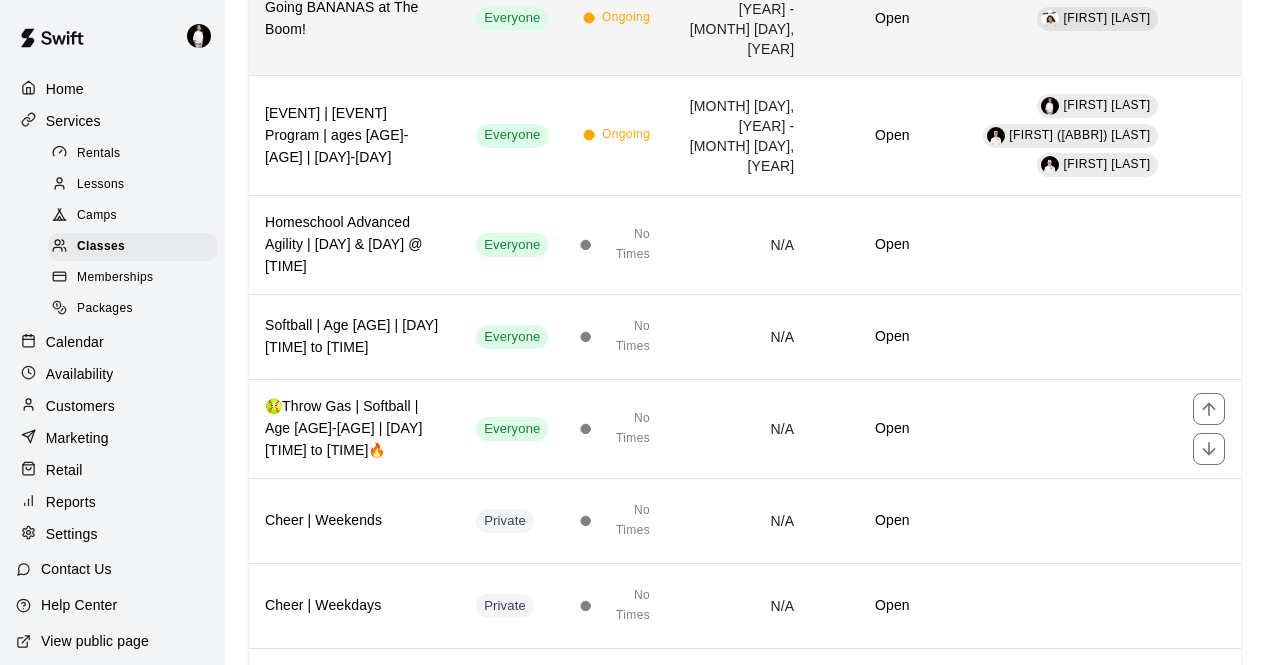 scroll, scrollTop: 616, scrollLeft: 0, axis: vertical 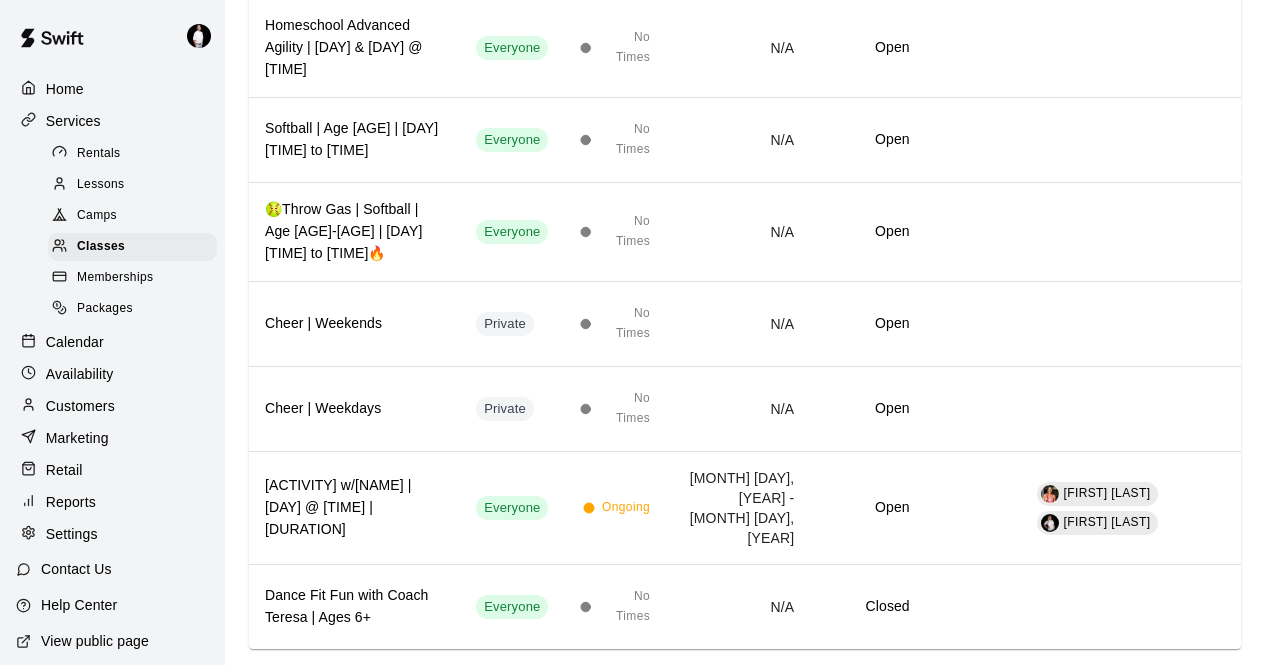 click on "Camps" at bounding box center [132, 216] 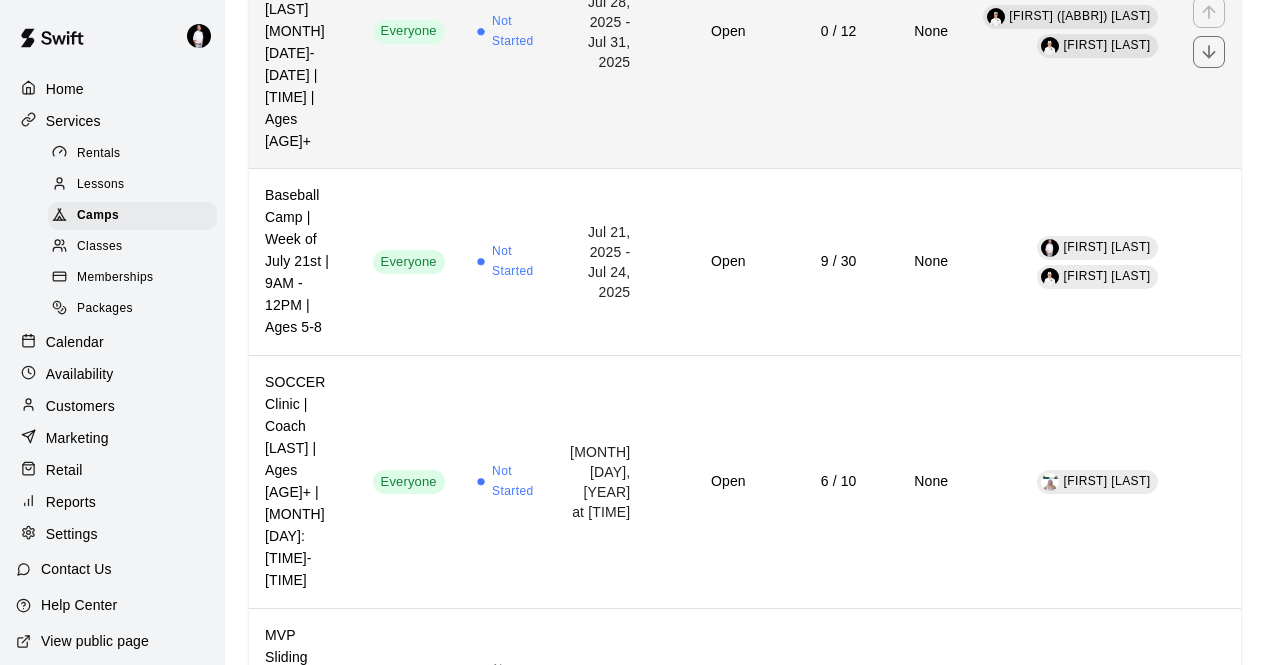 scroll, scrollTop: 391, scrollLeft: 0, axis: vertical 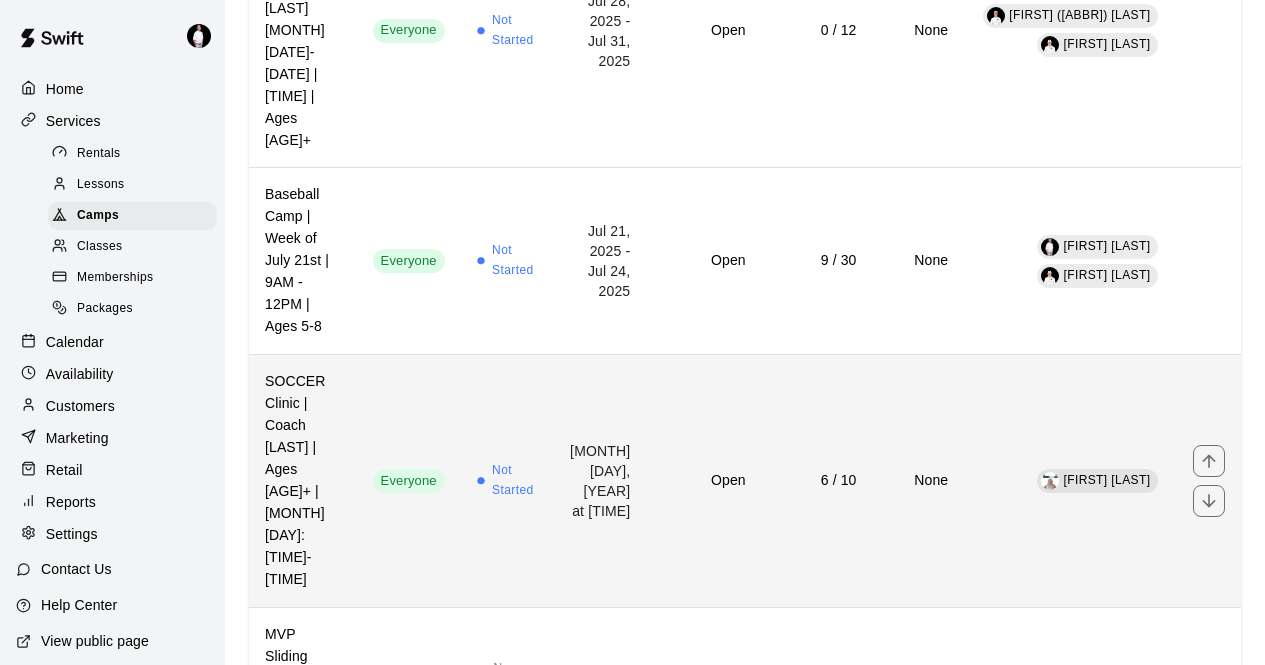click on "SOCCER Clinic | Coach [LAST] | Ages [AGE]+ | [MONTH] [DAY]: [TIME]-[TIME]" at bounding box center (303, 481) 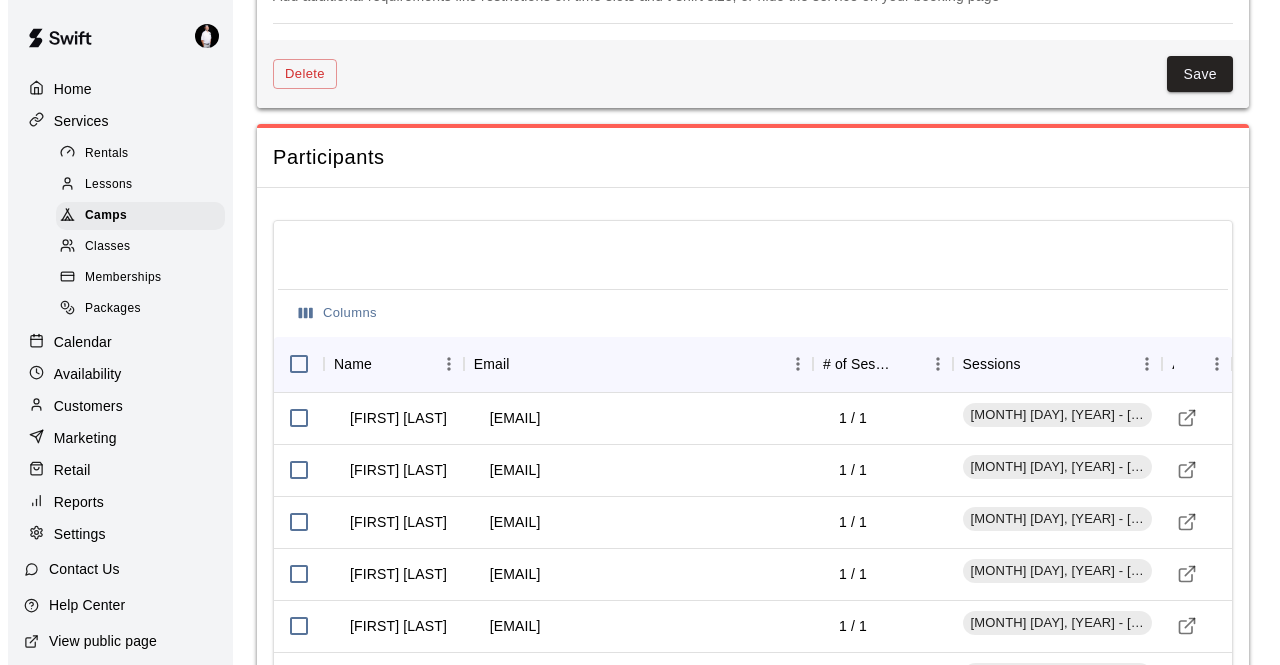 scroll, scrollTop: 1923, scrollLeft: 0, axis: vertical 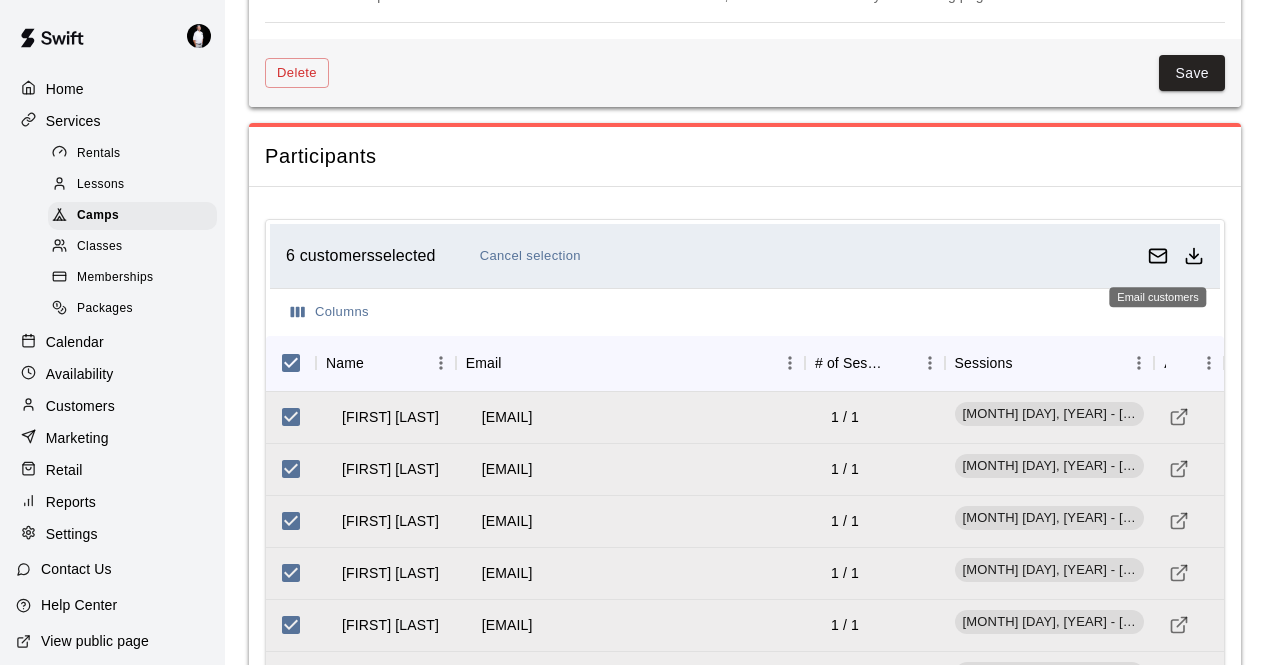 click at bounding box center [1158, 256] 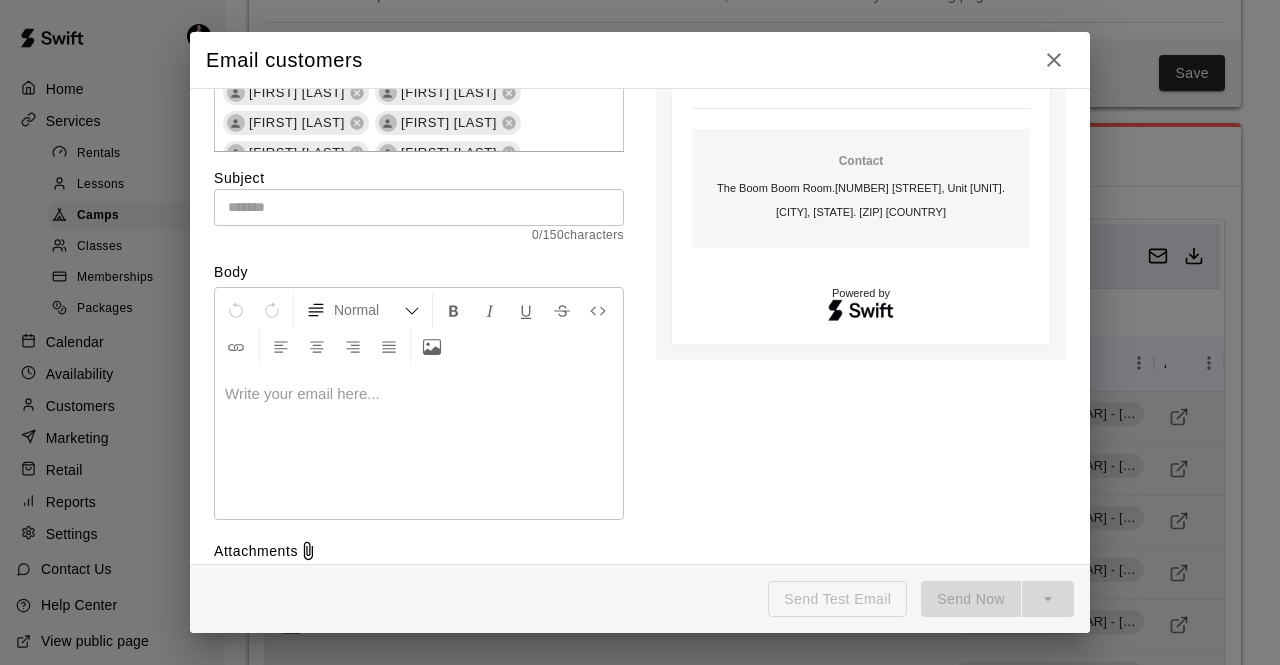 scroll, scrollTop: 161, scrollLeft: 0, axis: vertical 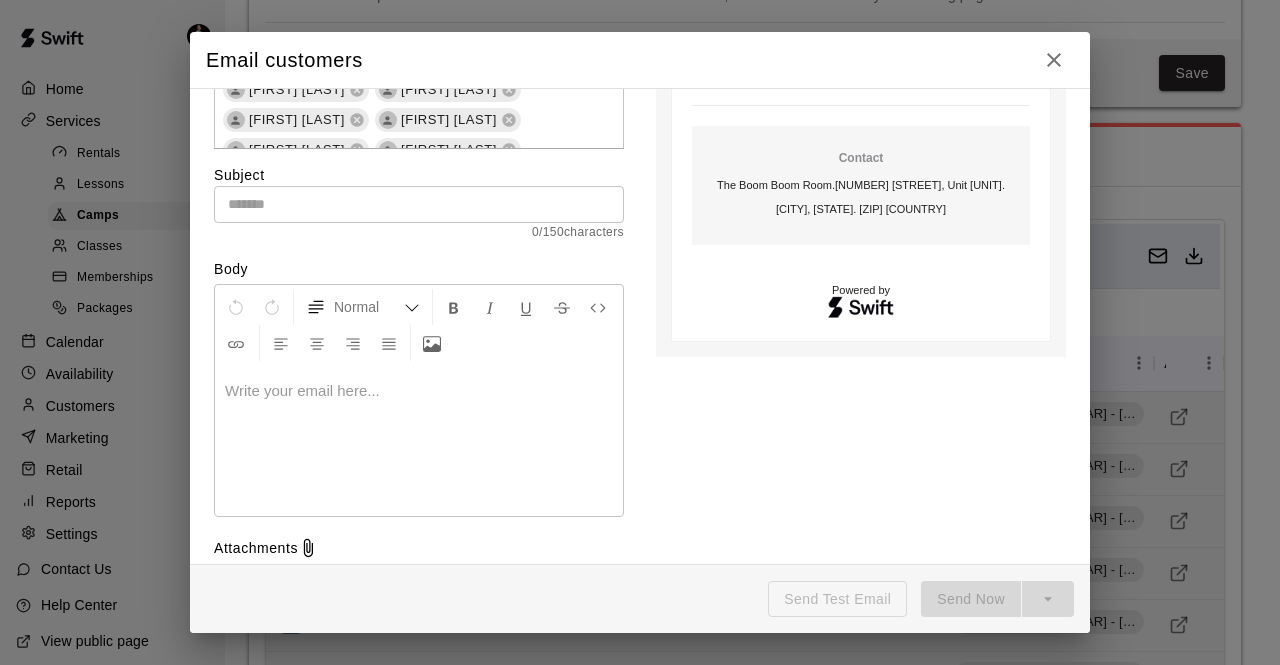 click at bounding box center (419, 391) 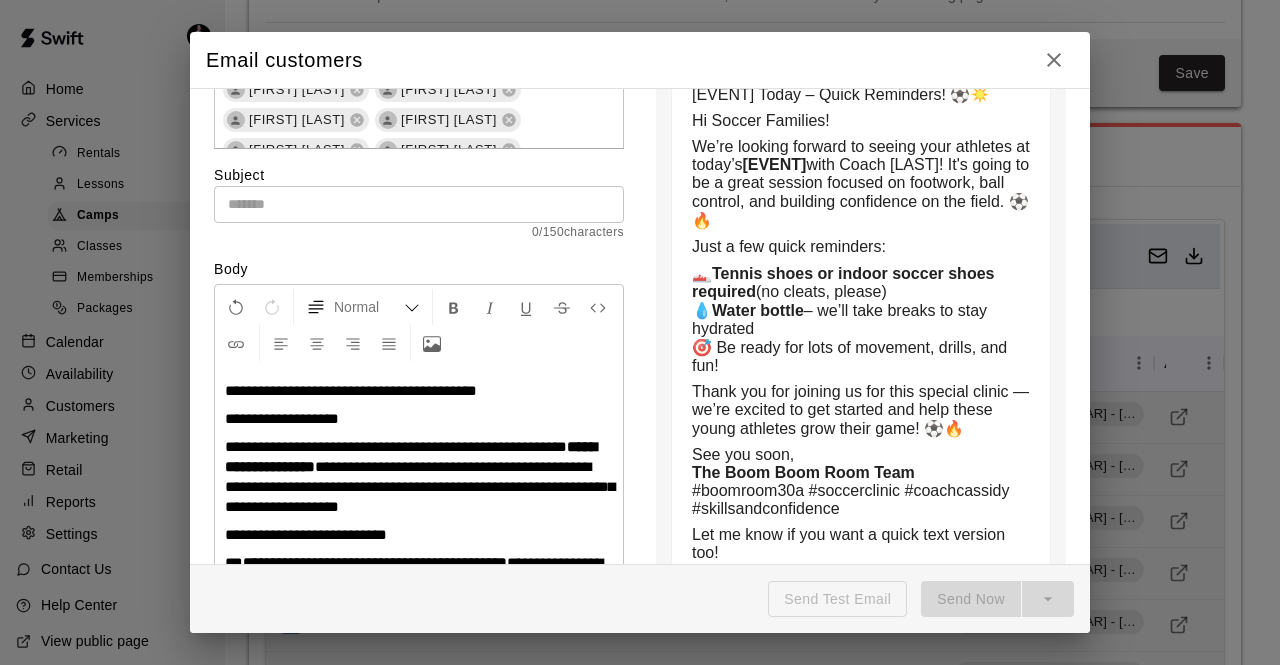 scroll, scrollTop: 469, scrollLeft: 0, axis: vertical 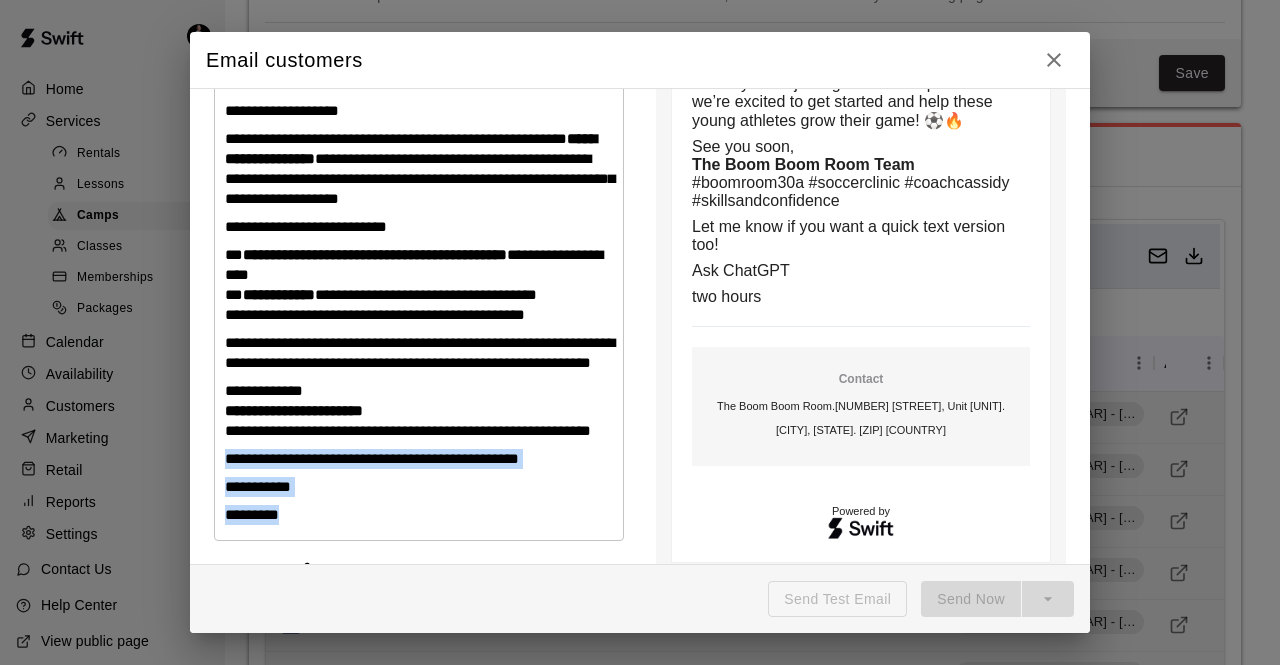 drag, startPoint x: 296, startPoint y: 554, endPoint x: 218, endPoint y: 496, distance: 97.20082 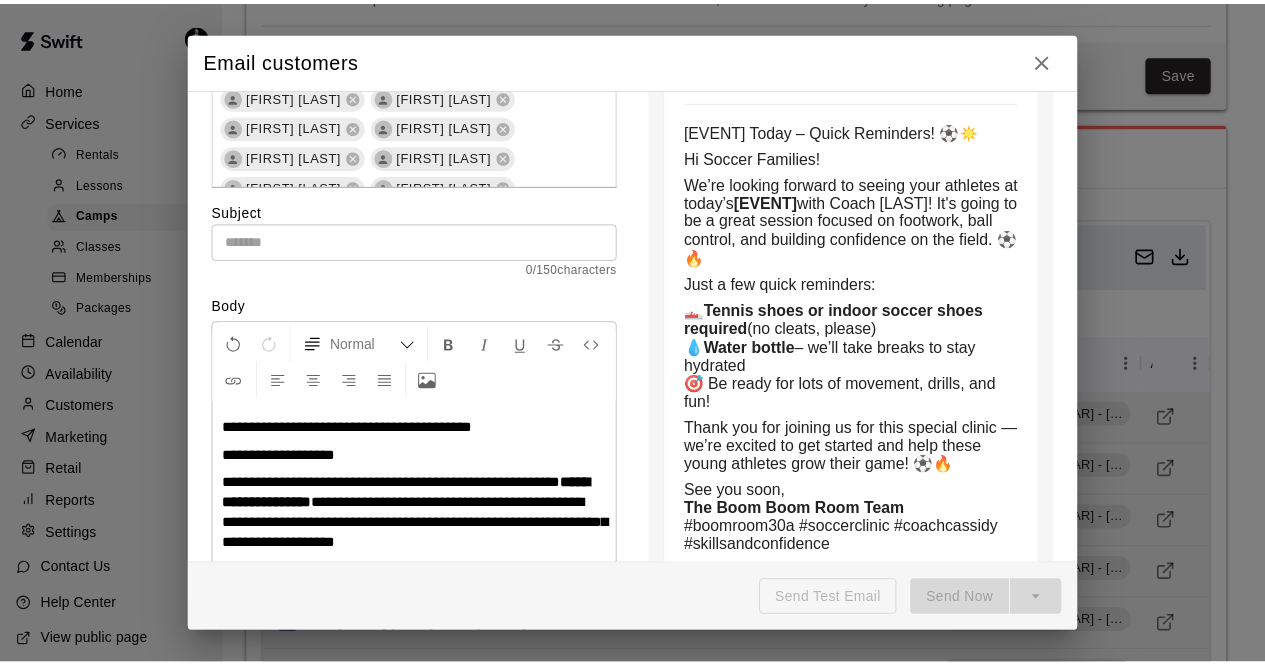 scroll, scrollTop: 110, scrollLeft: 0, axis: vertical 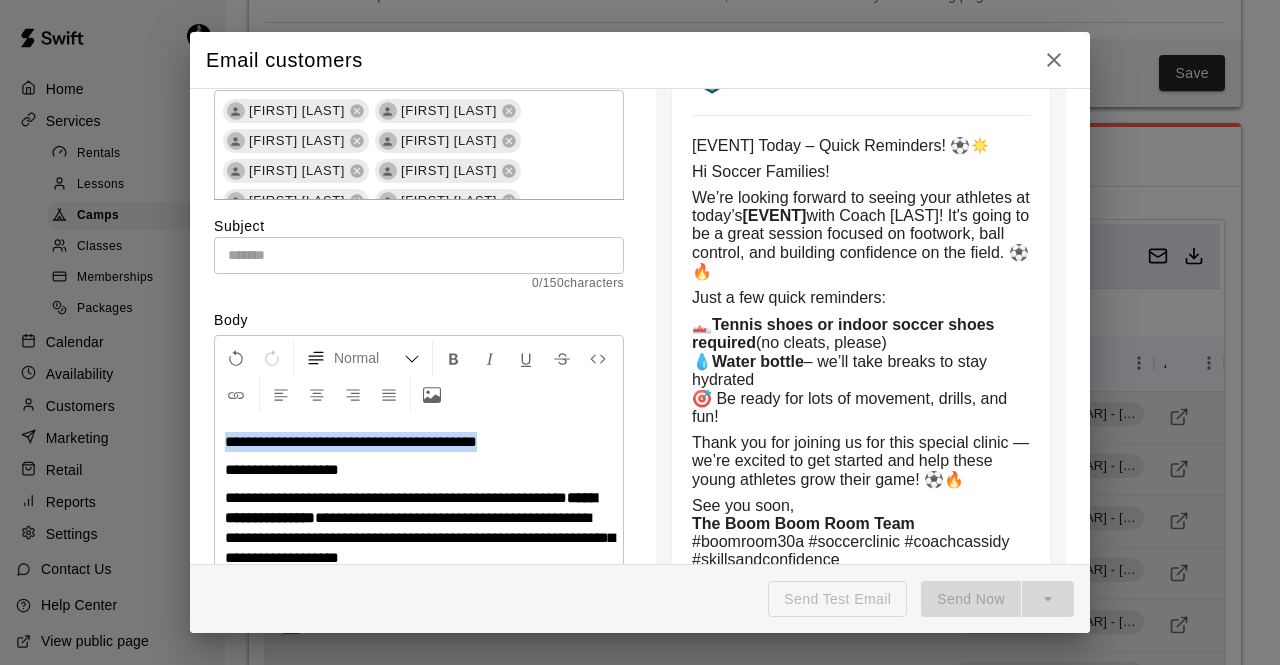 drag, startPoint x: 530, startPoint y: 439, endPoint x: 215, endPoint y: 441, distance: 315.00635 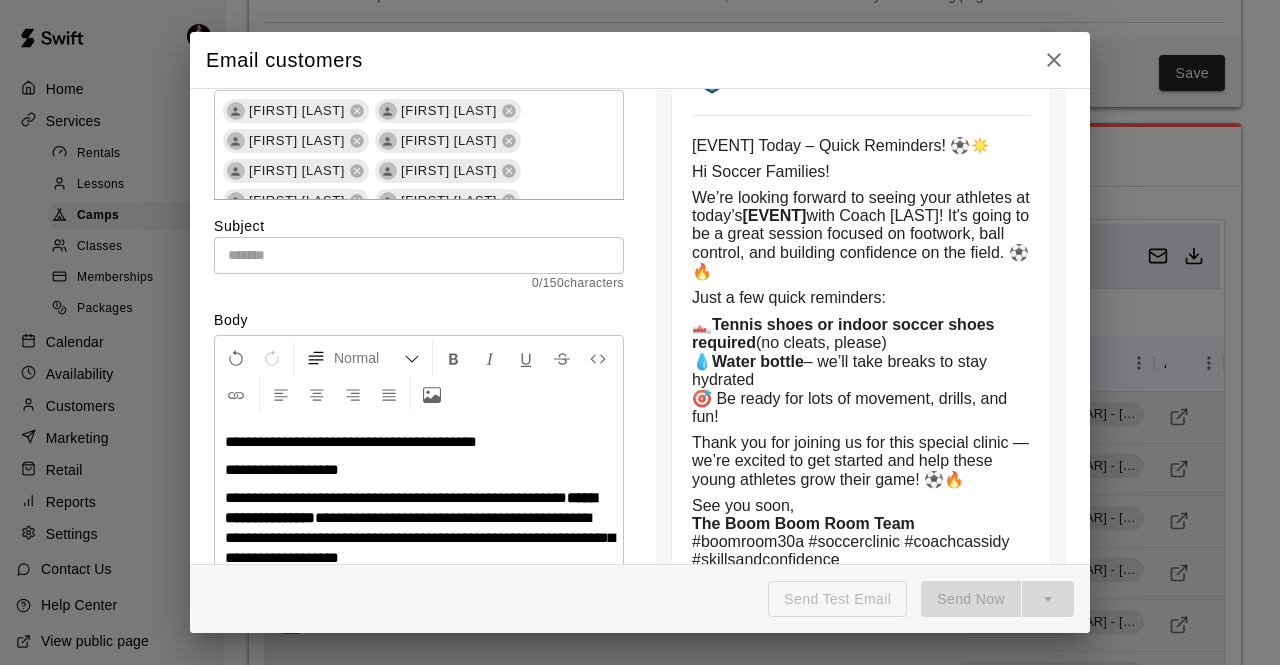 click at bounding box center (419, 255) 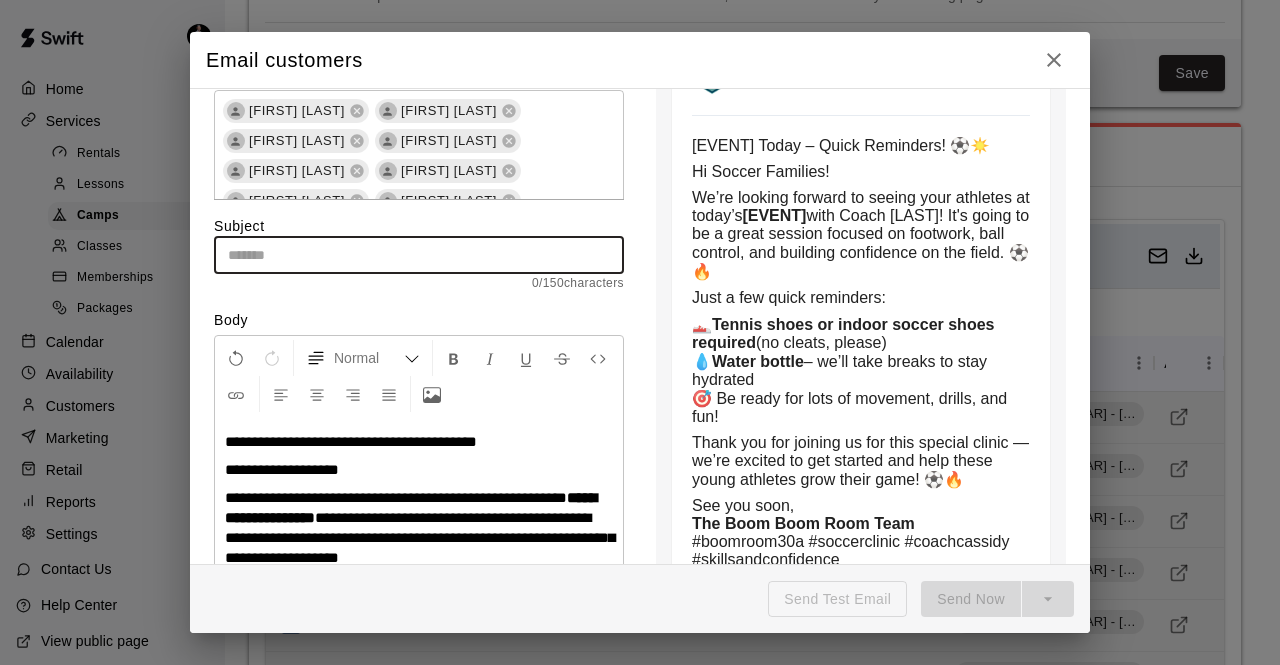 paste on "**********" 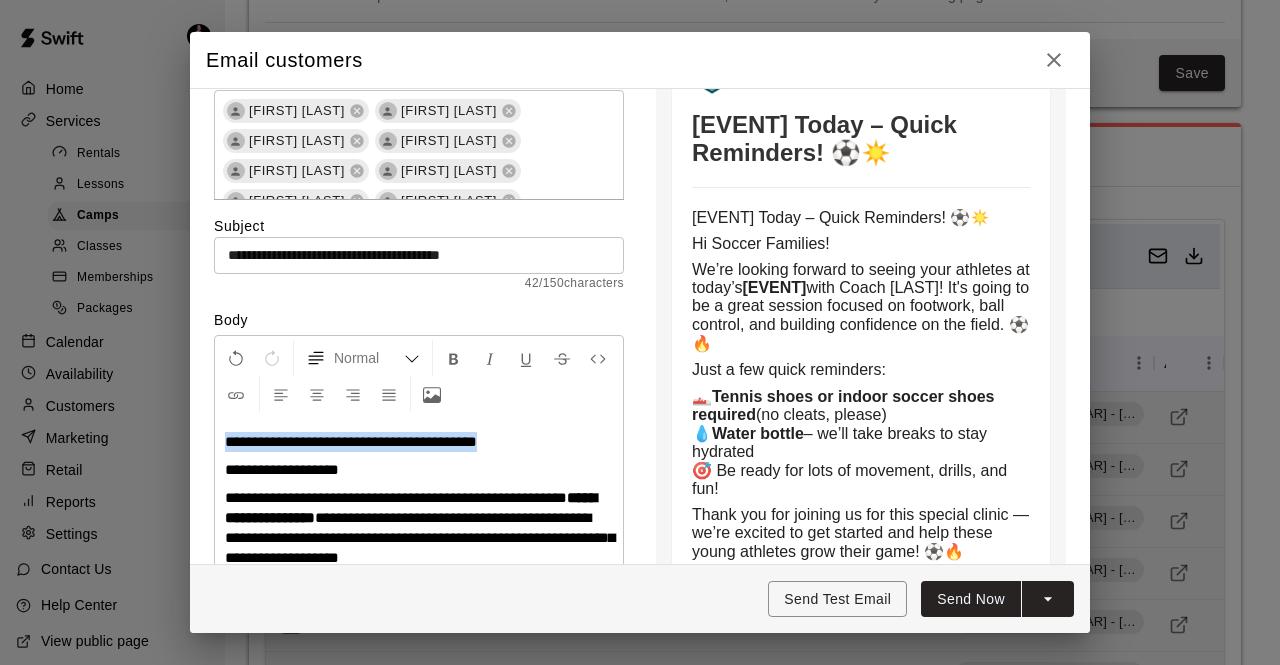 drag, startPoint x: 544, startPoint y: 440, endPoint x: 220, endPoint y: 447, distance: 324.07562 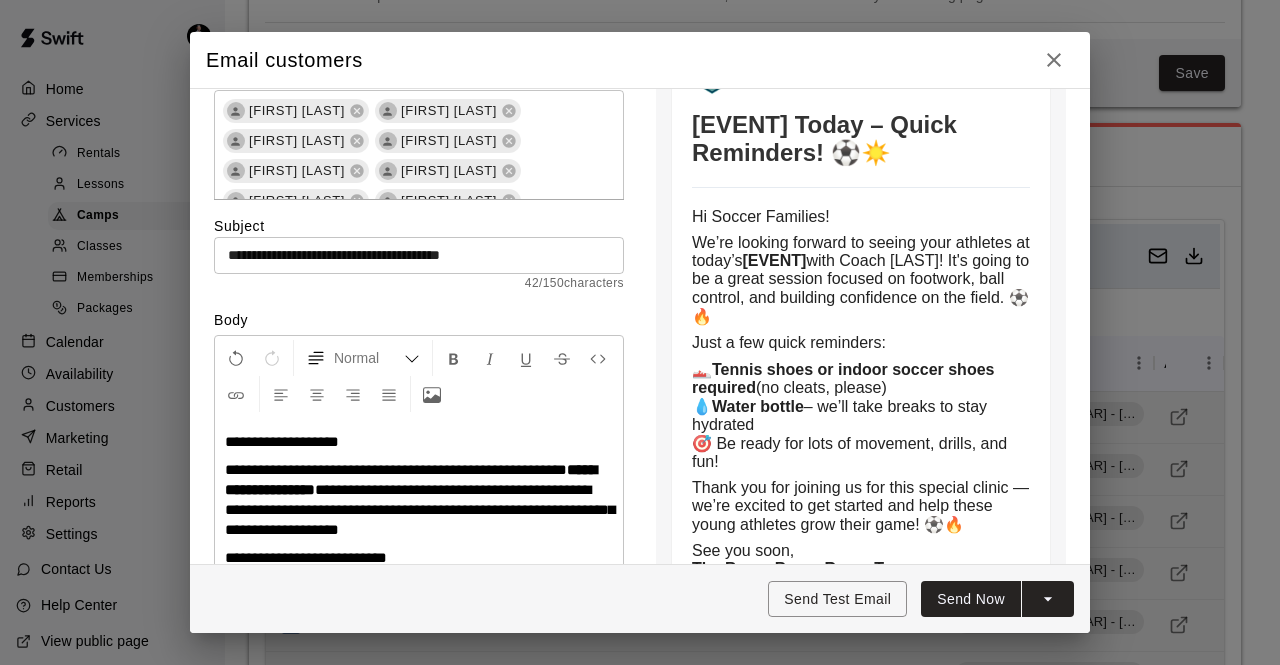 click on "Send Now" at bounding box center (971, 599) 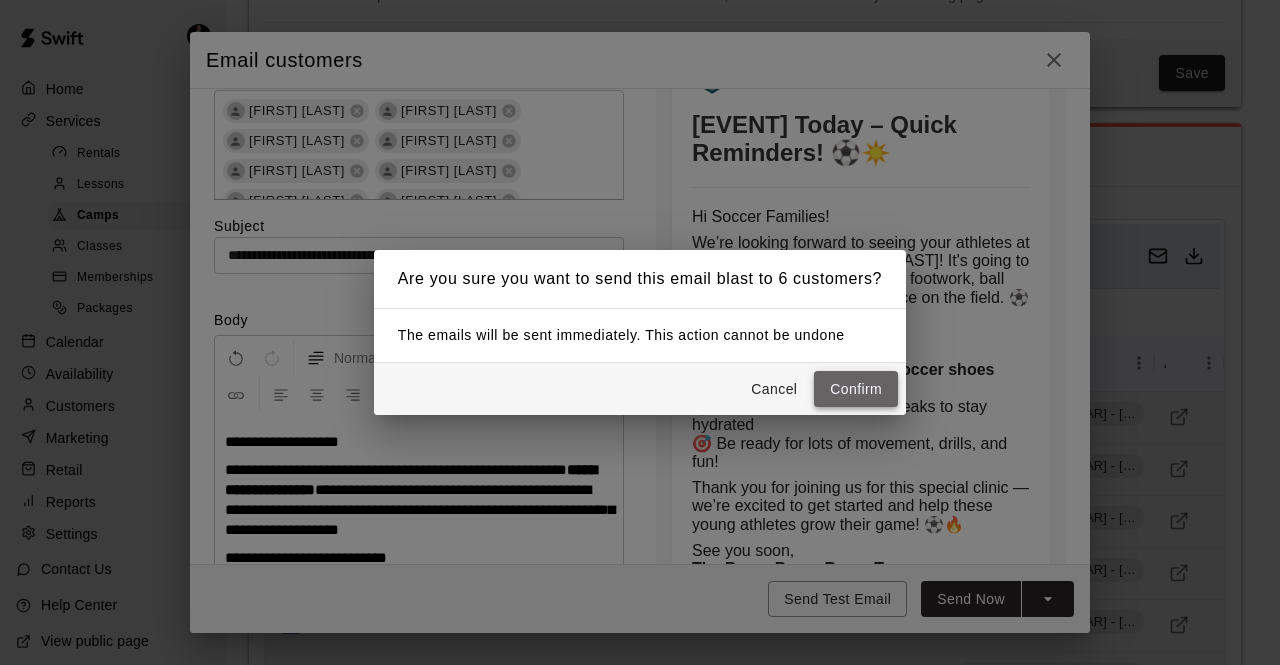 click on "Confirm" at bounding box center (856, 389) 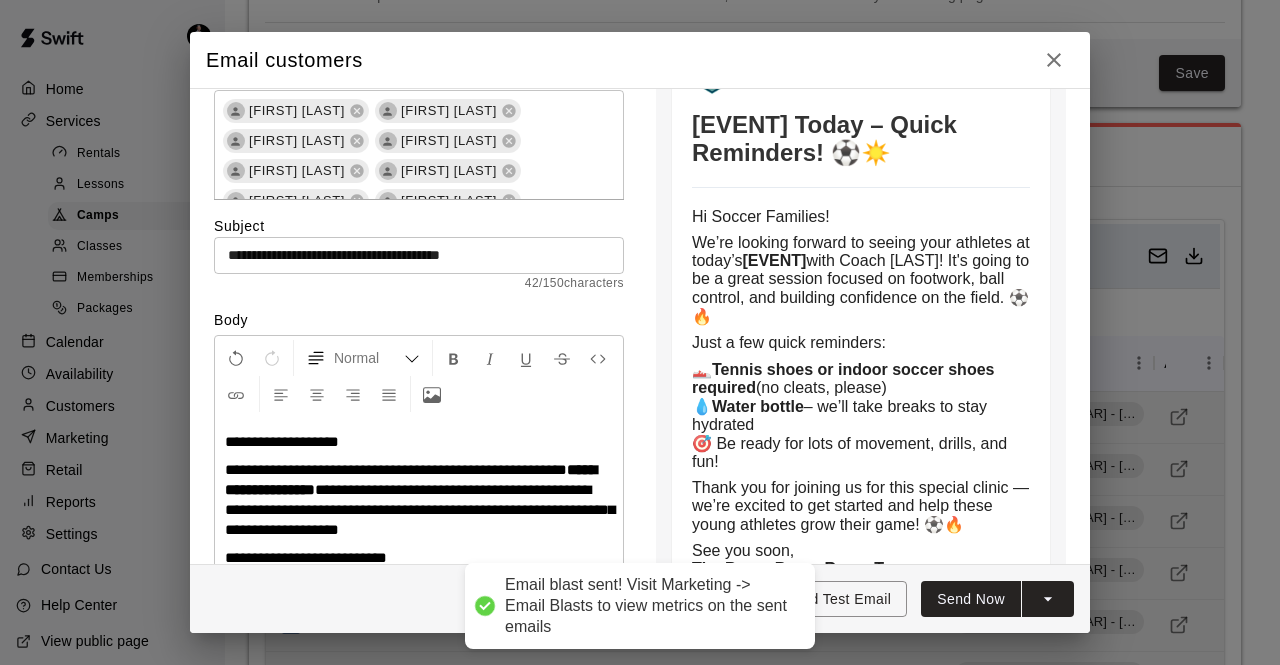 type 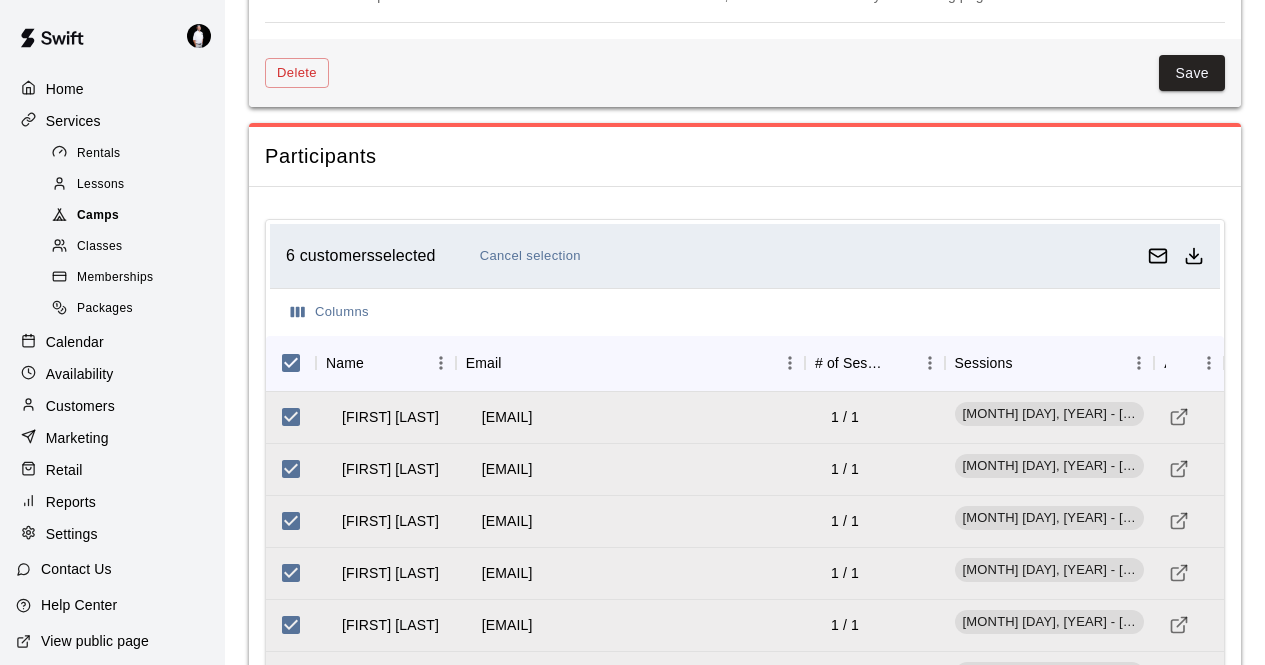 drag, startPoint x: 89, startPoint y: 350, endPoint x: 172, endPoint y: 208, distance: 164.47797 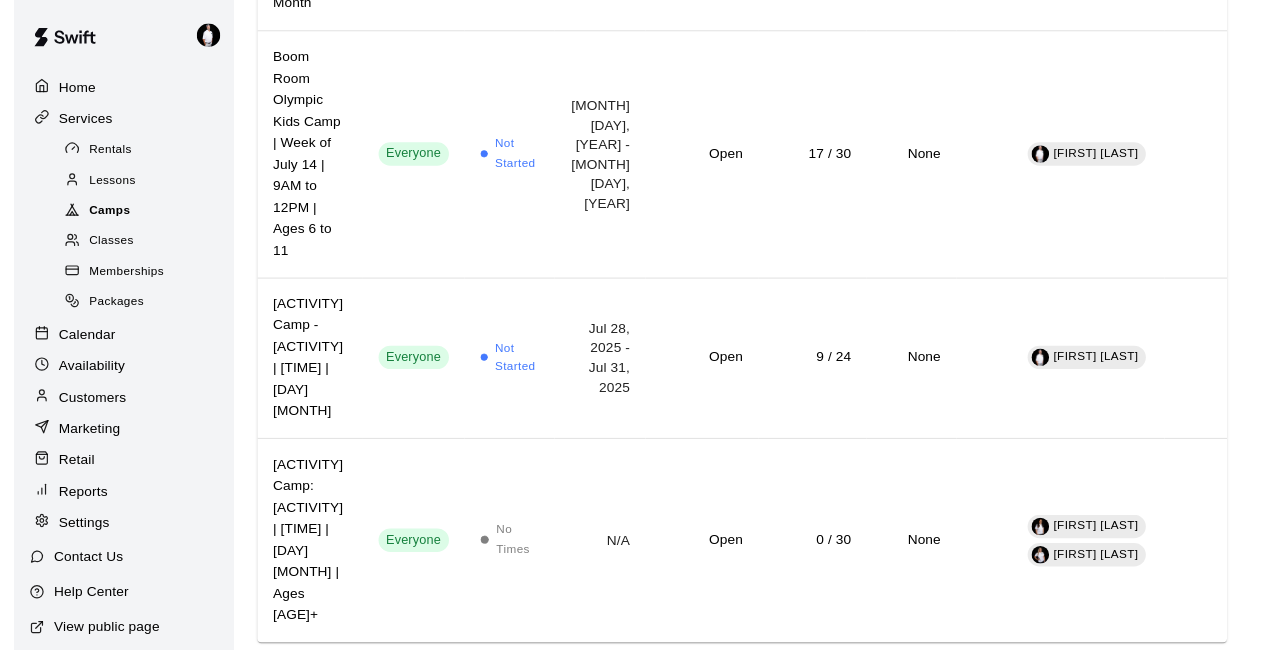 scroll, scrollTop: 0, scrollLeft: 0, axis: both 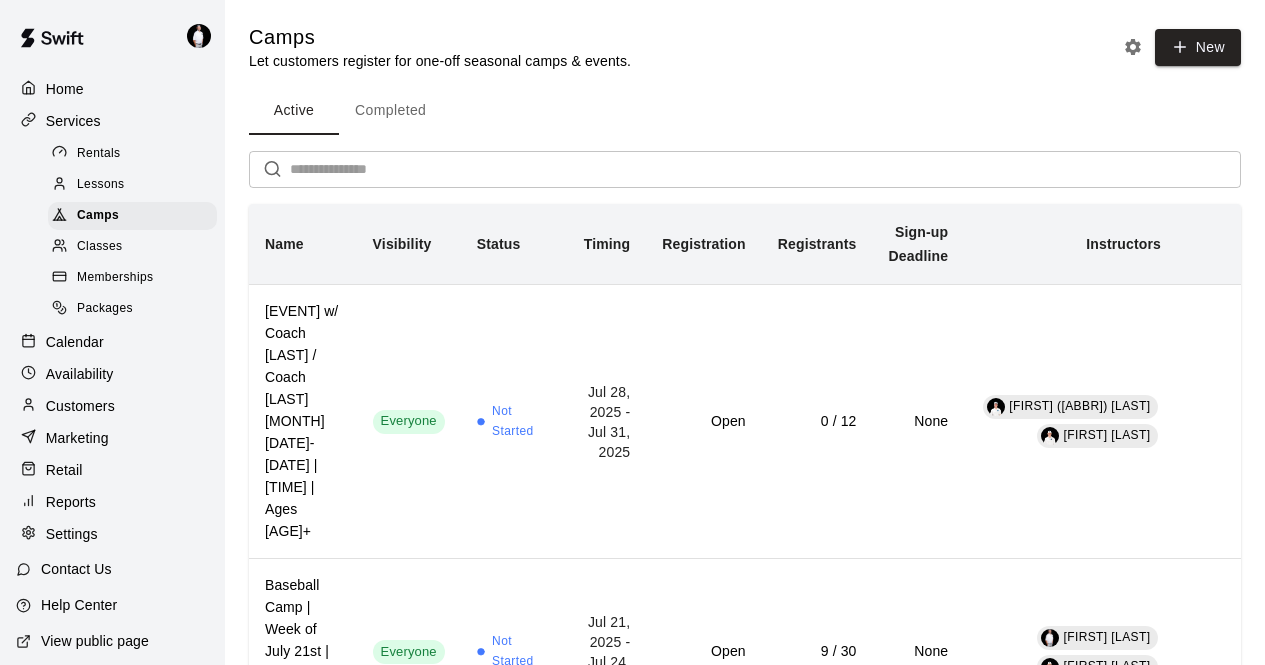 click on "Customers" at bounding box center (80, 406) 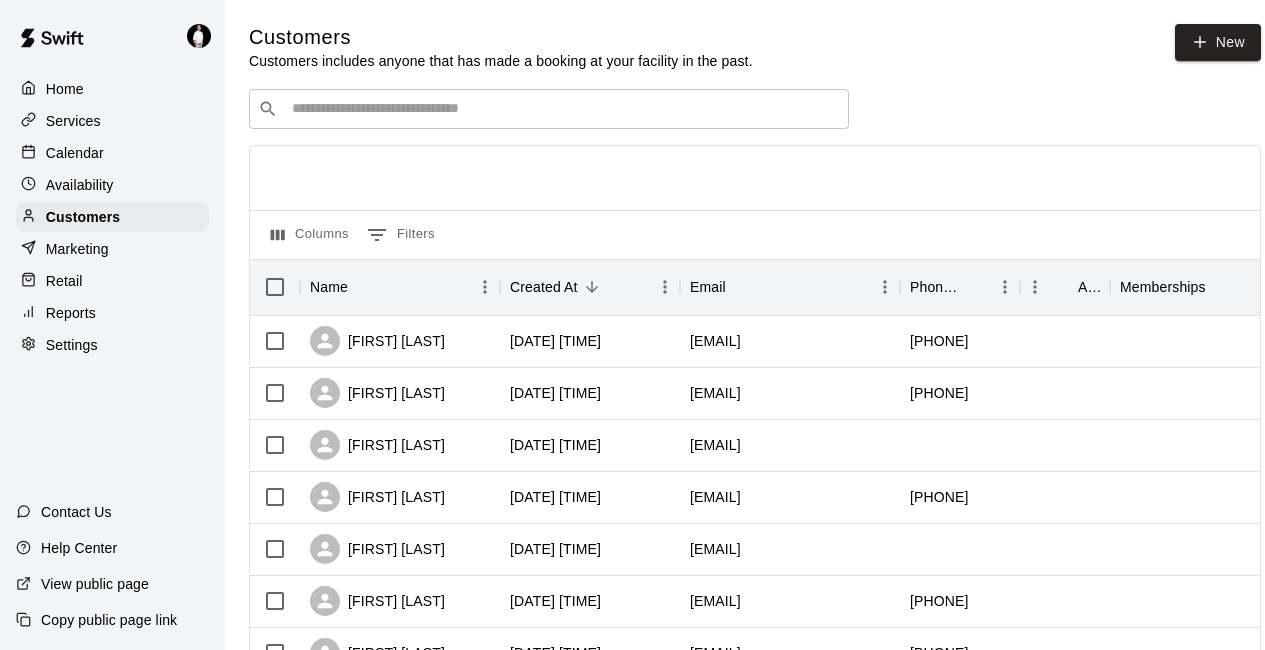 click at bounding box center [563, 109] 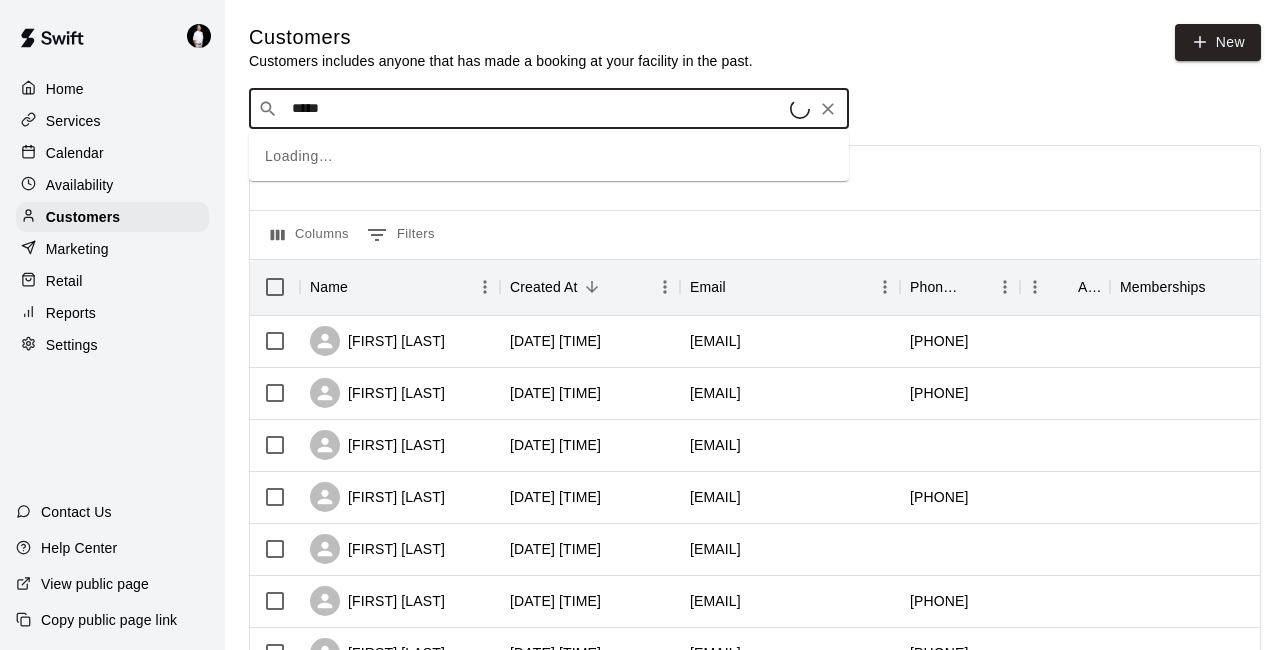 type on "******" 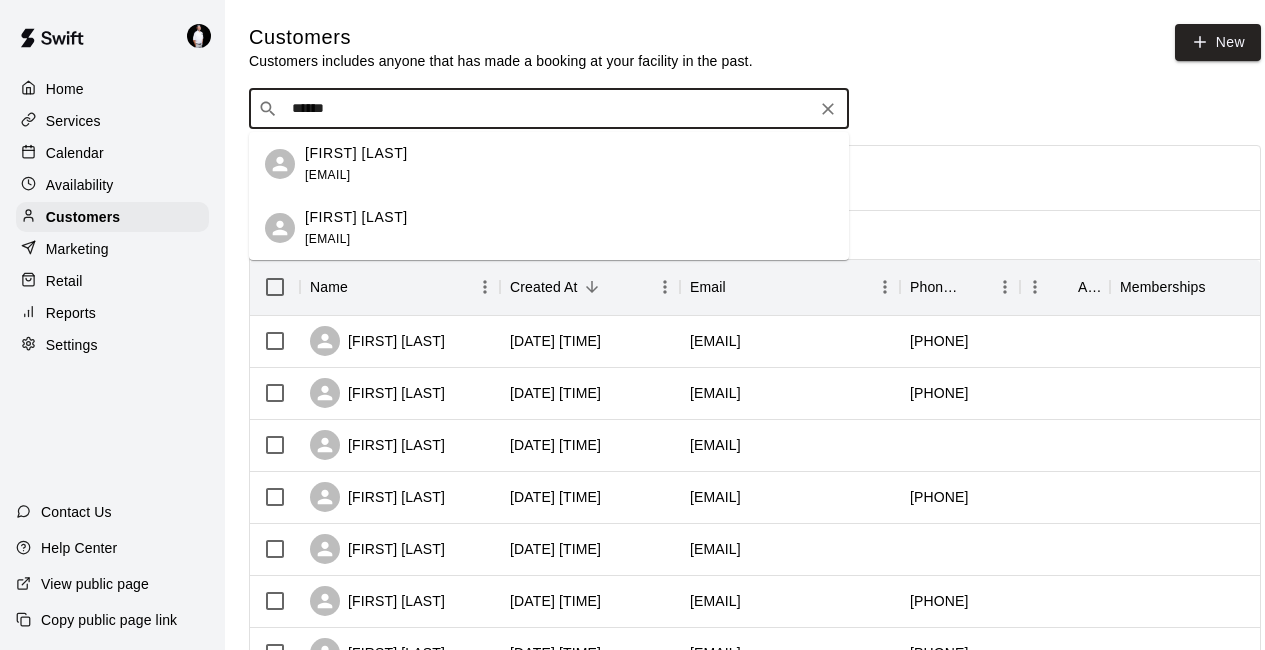 click on "[FIRST] [LAST]" at bounding box center [356, 217] 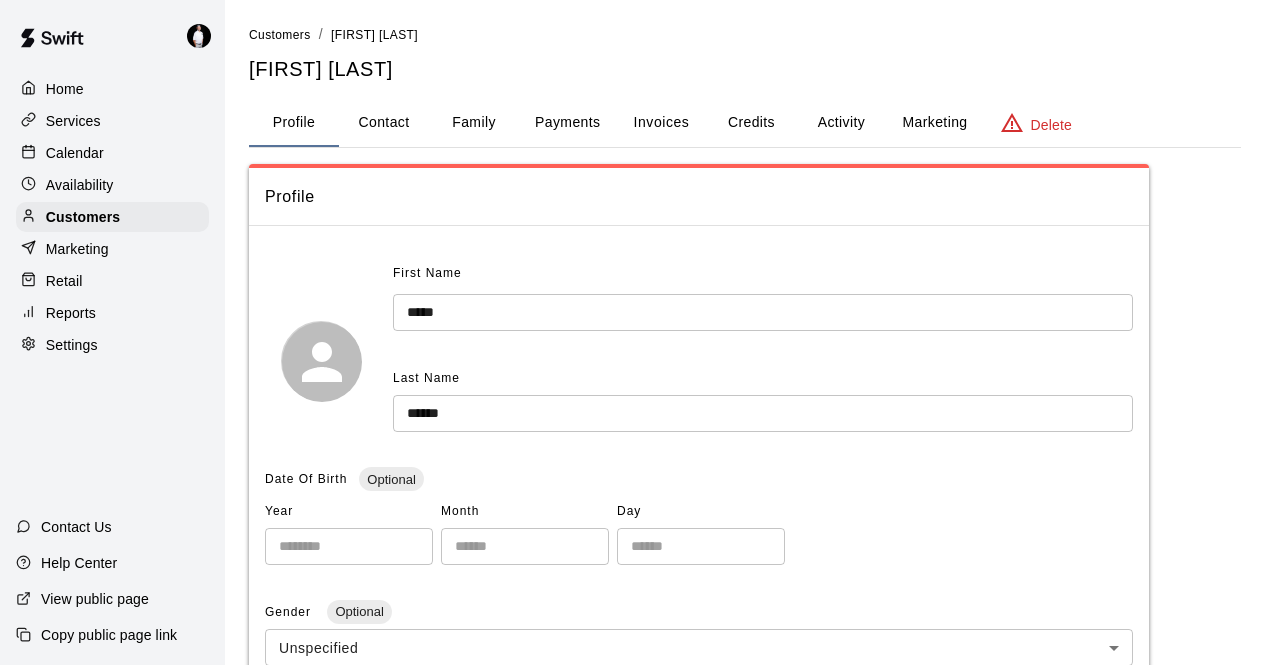 click on "Family" at bounding box center [474, 123] 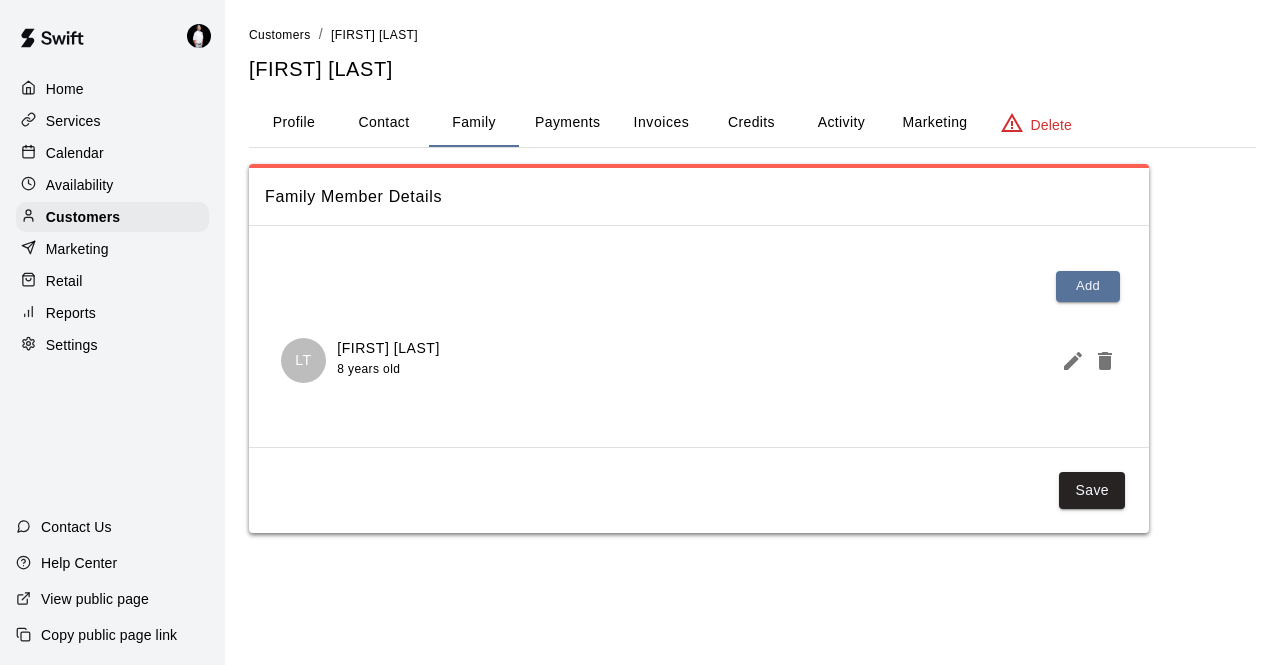 click on "Calendar" at bounding box center [112, 153] 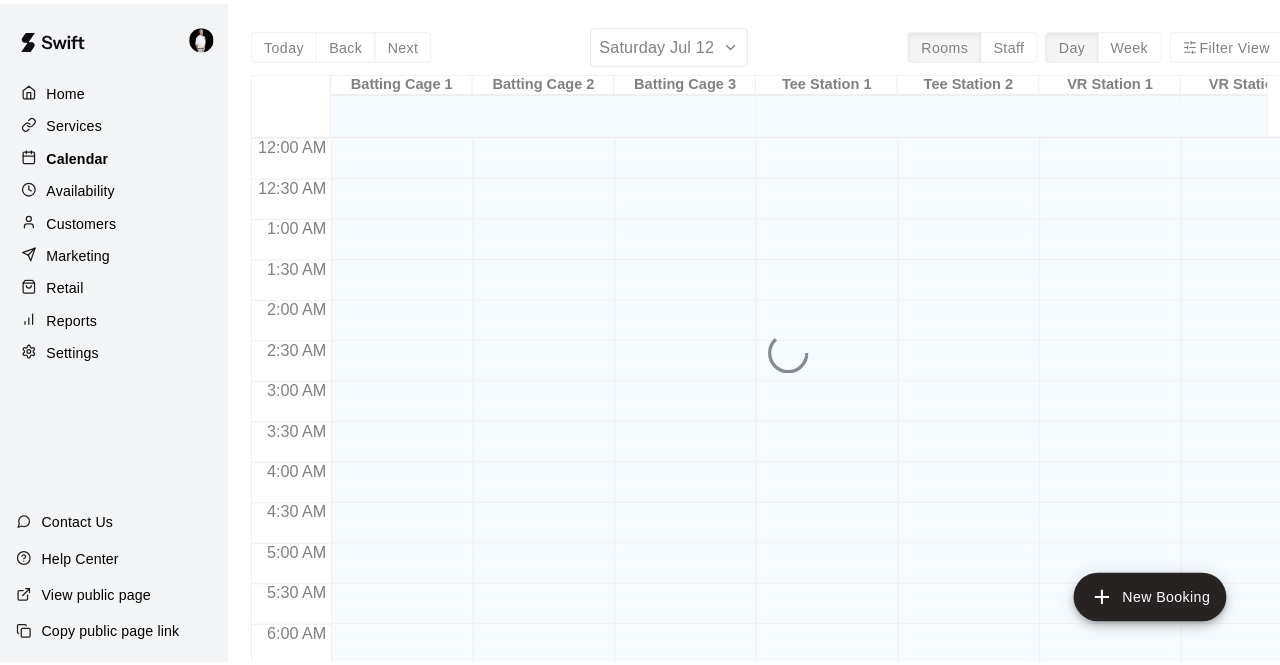 scroll, scrollTop: 705, scrollLeft: 0, axis: vertical 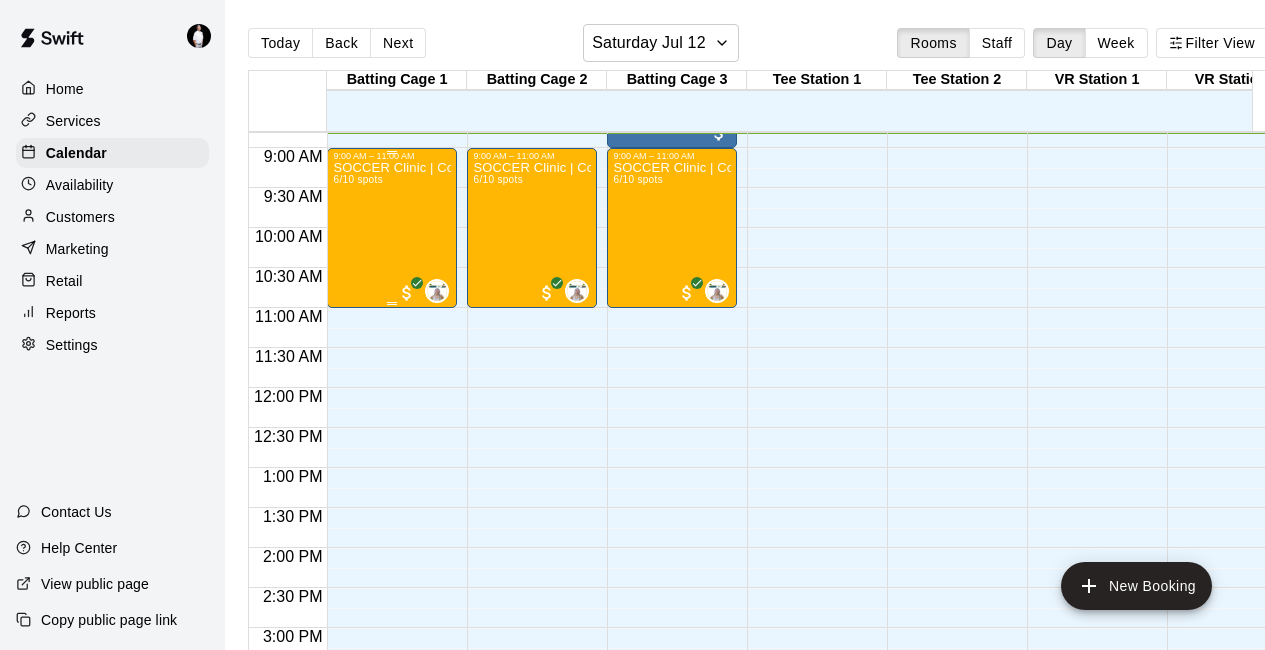 click on "SOCCER Clinic | Coach [LAST] | Ages [AGE]+ | [MONTH] [DAY]: [TIME]-[TIME]" at bounding box center (392, 486) 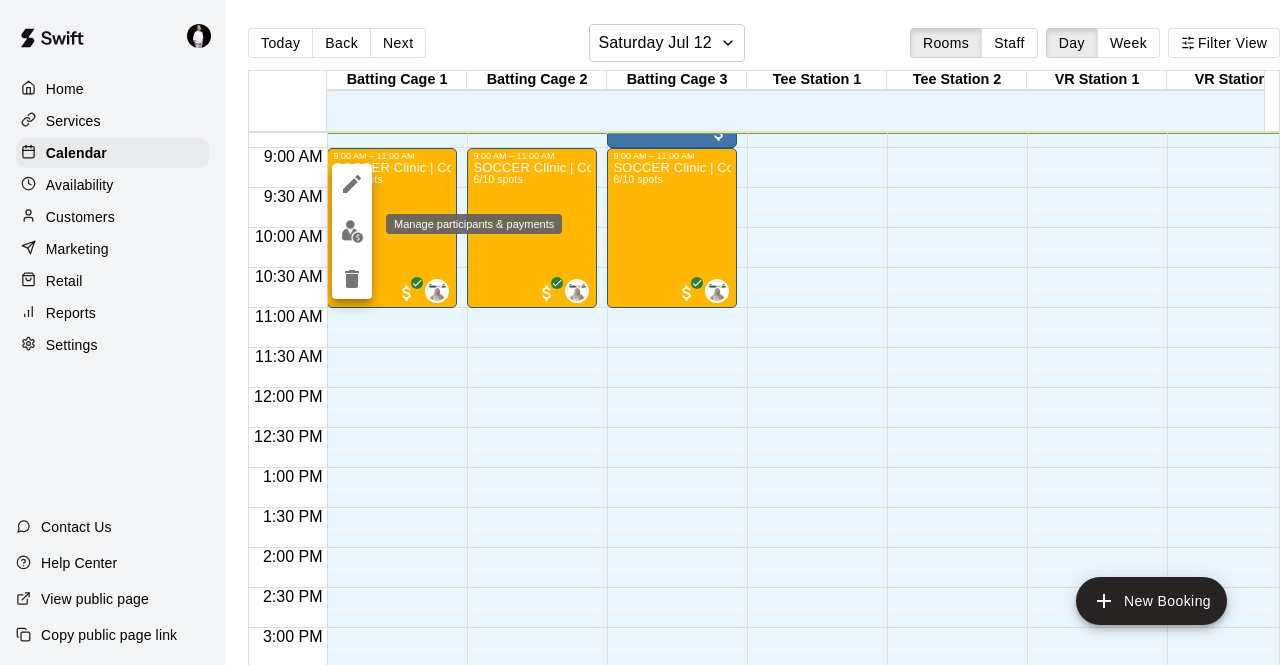 click at bounding box center [352, 231] 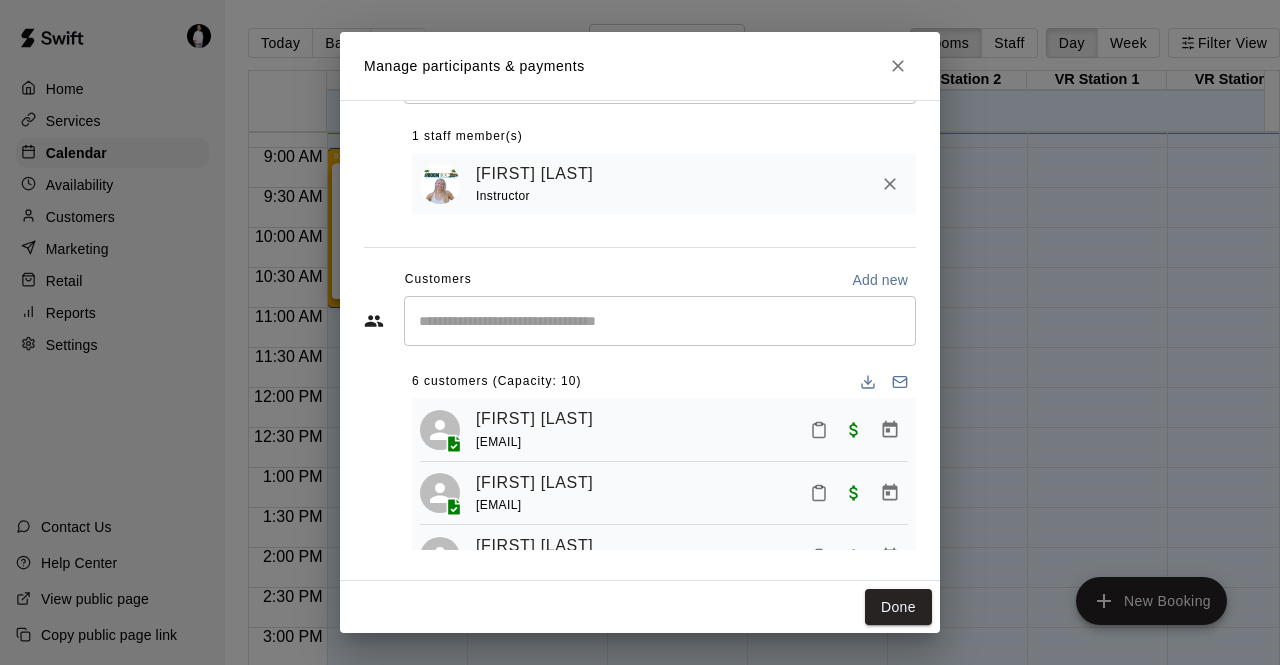 scroll, scrollTop: 103, scrollLeft: 0, axis: vertical 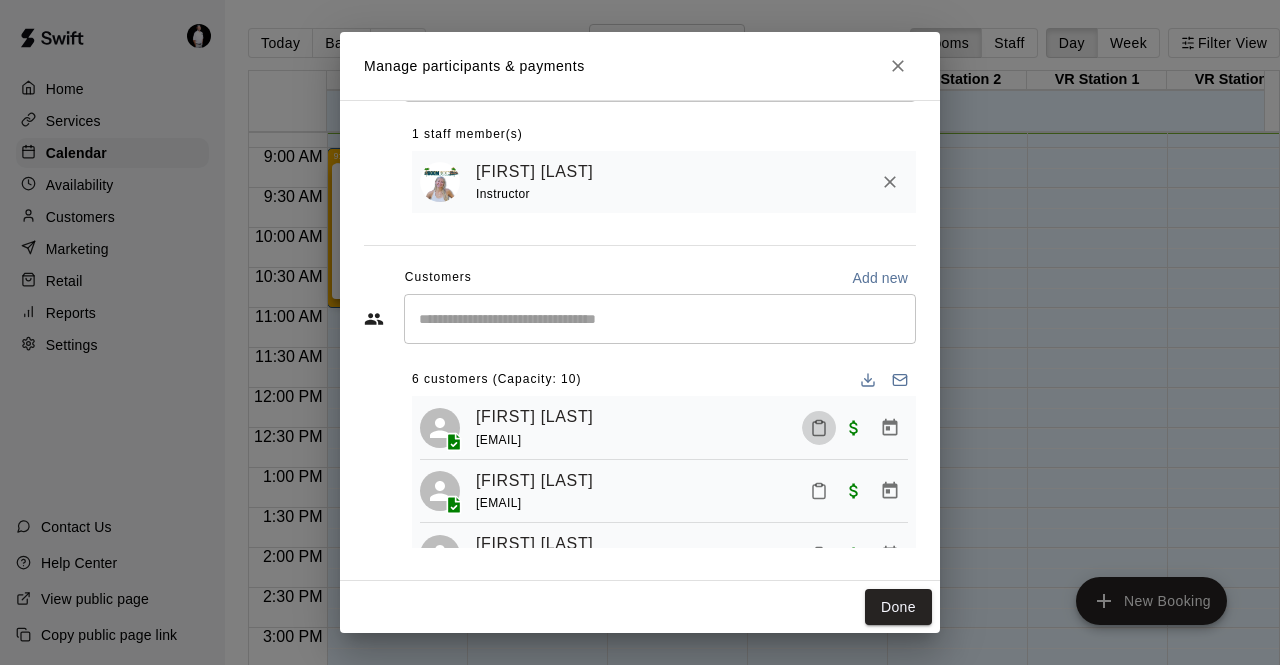click 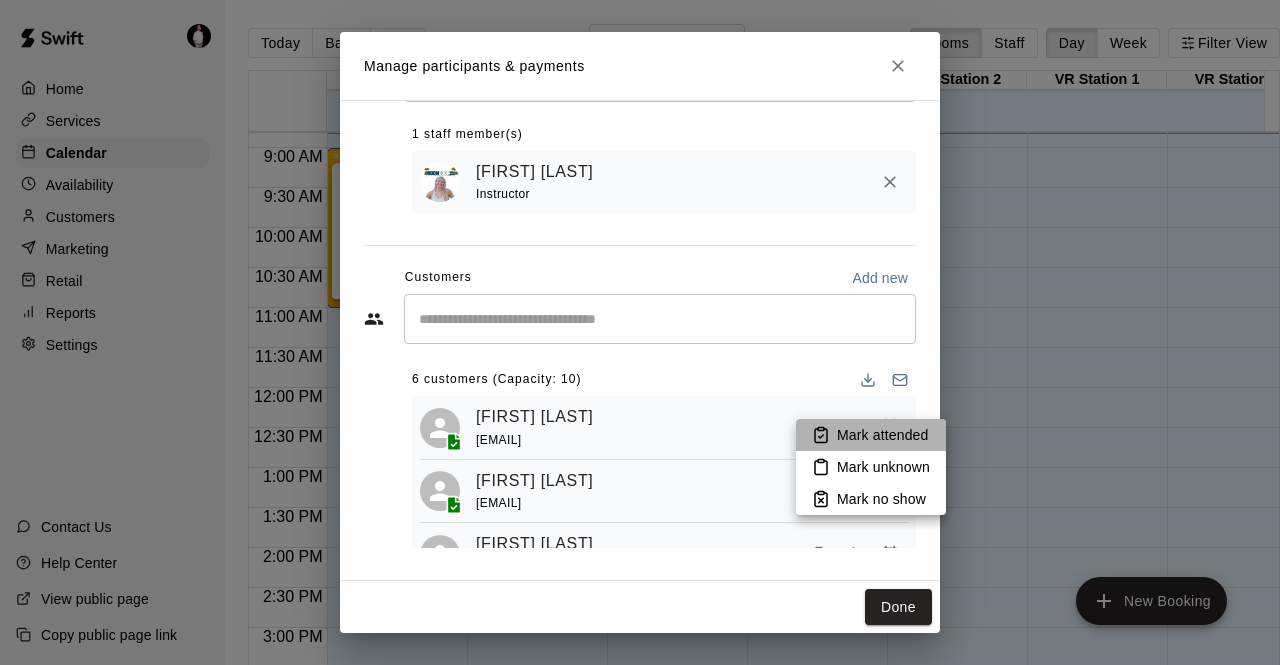 click on "Mark attended" at bounding box center (882, 435) 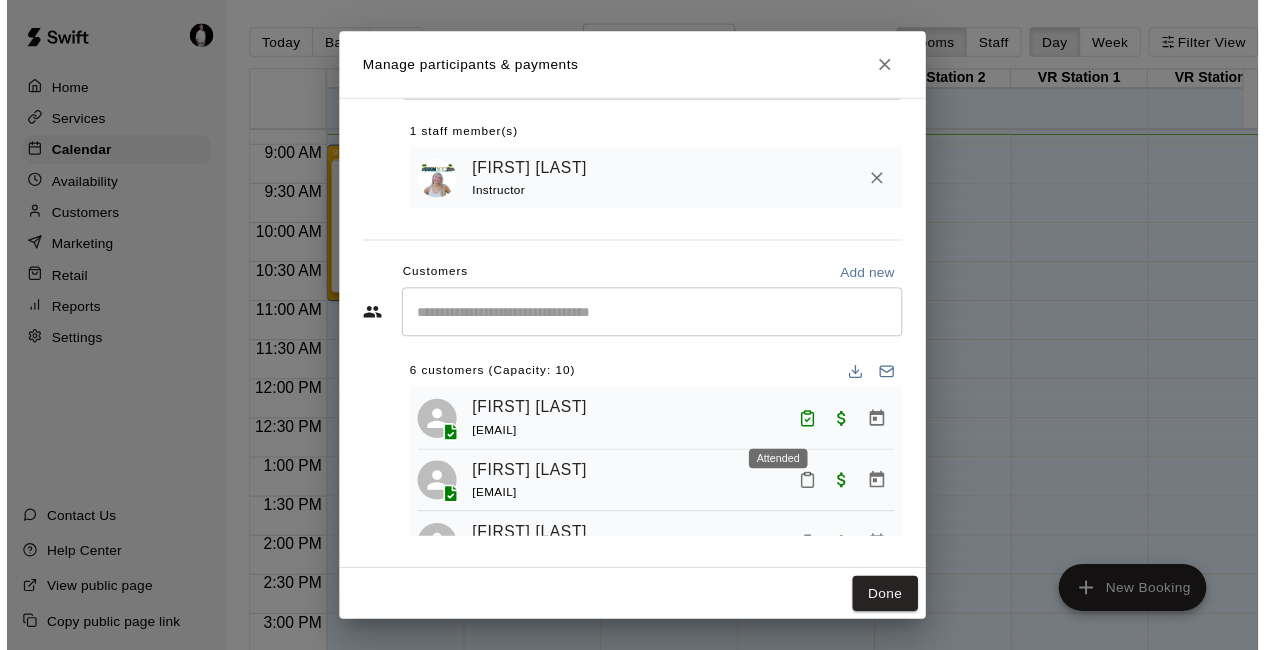 scroll, scrollTop: 85, scrollLeft: 0, axis: vertical 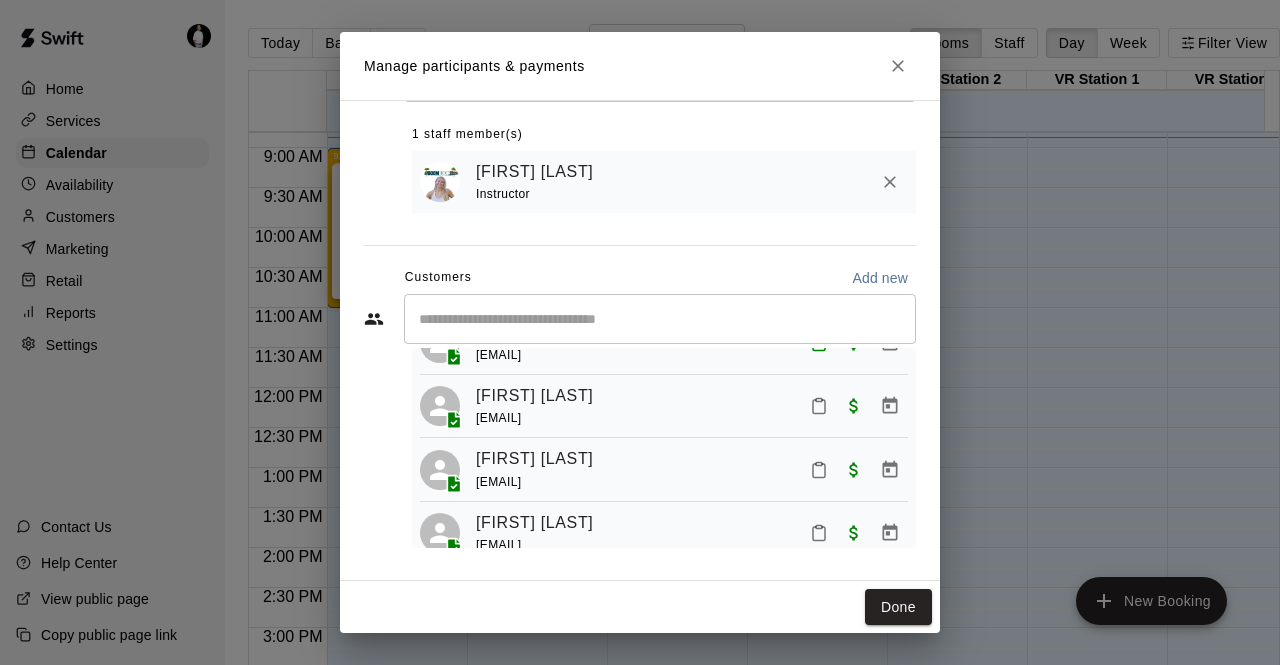 click at bounding box center (660, 319) 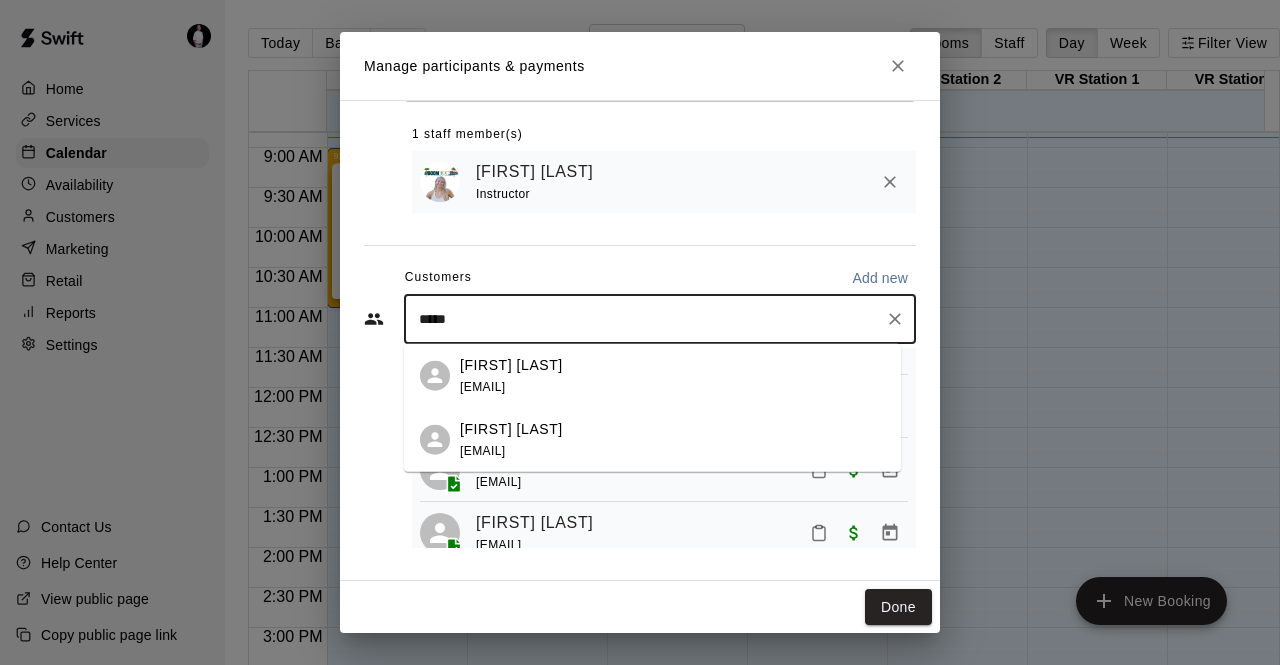 type on "*****" 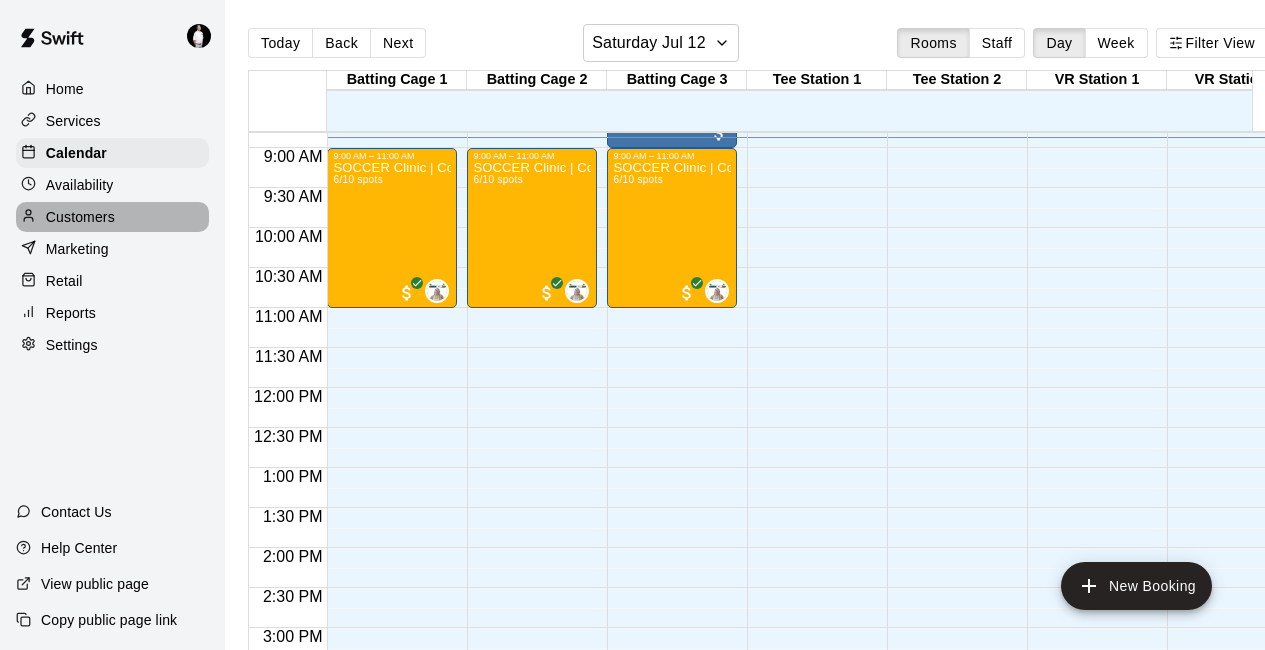 click on "Customers" at bounding box center [80, 217] 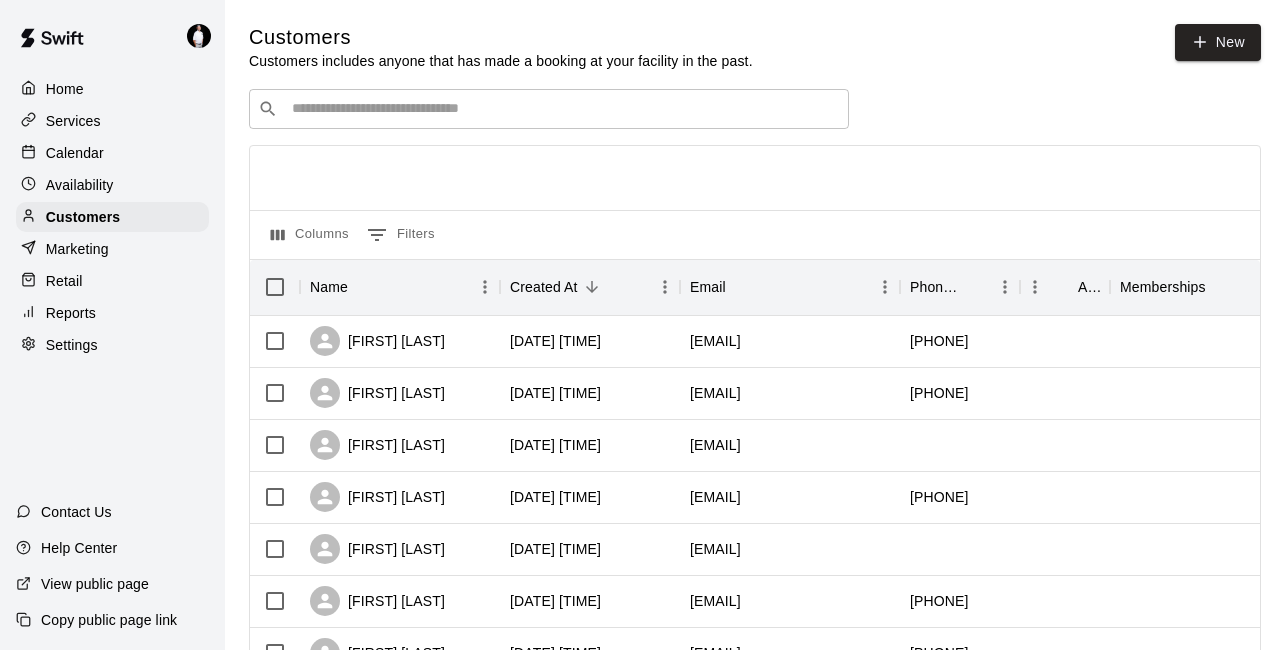 click at bounding box center (563, 109) 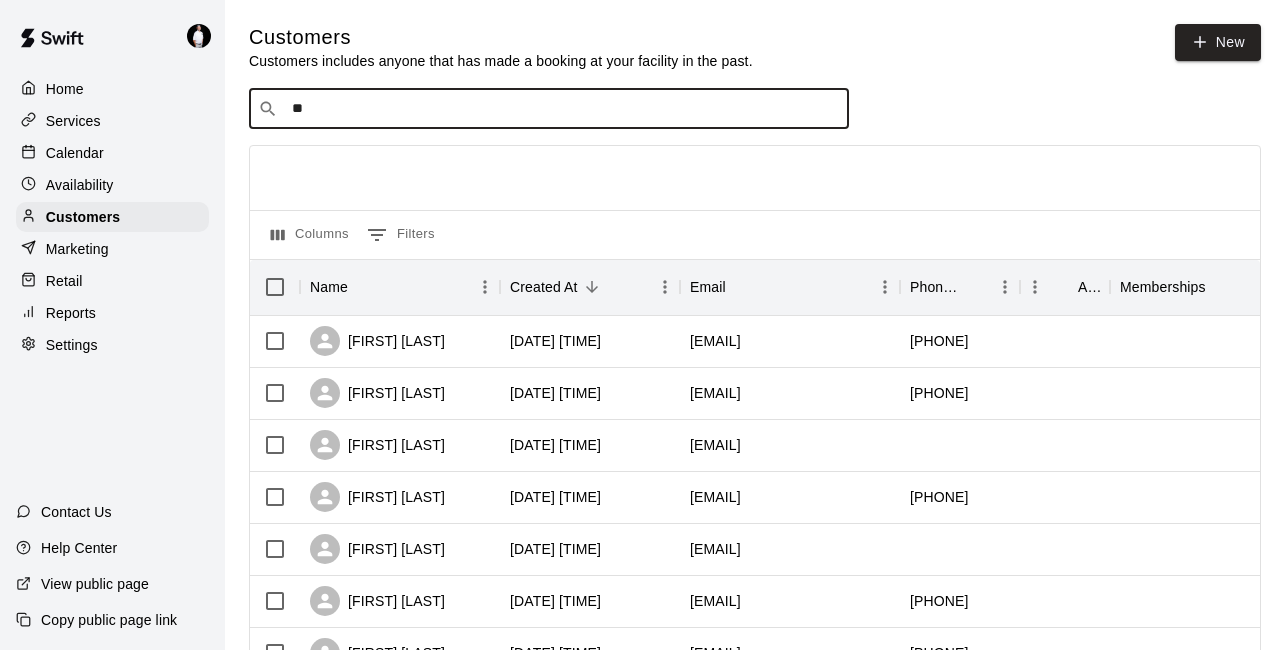 click on "**" at bounding box center [563, 109] 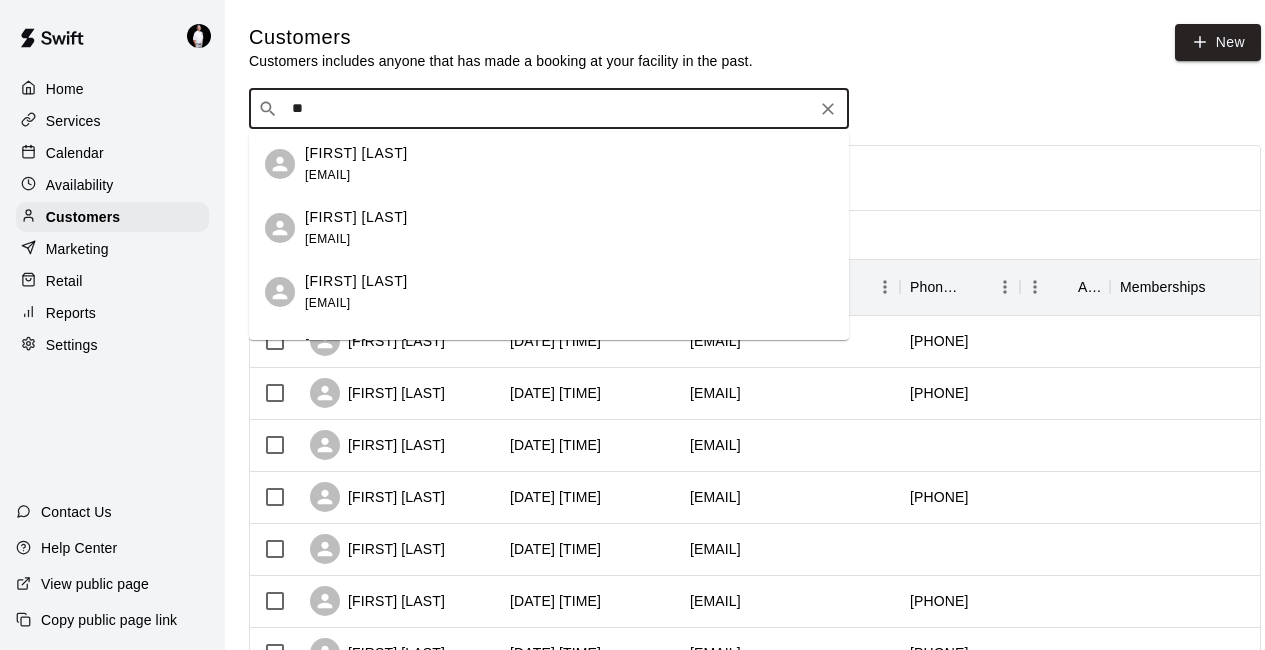 type on "*" 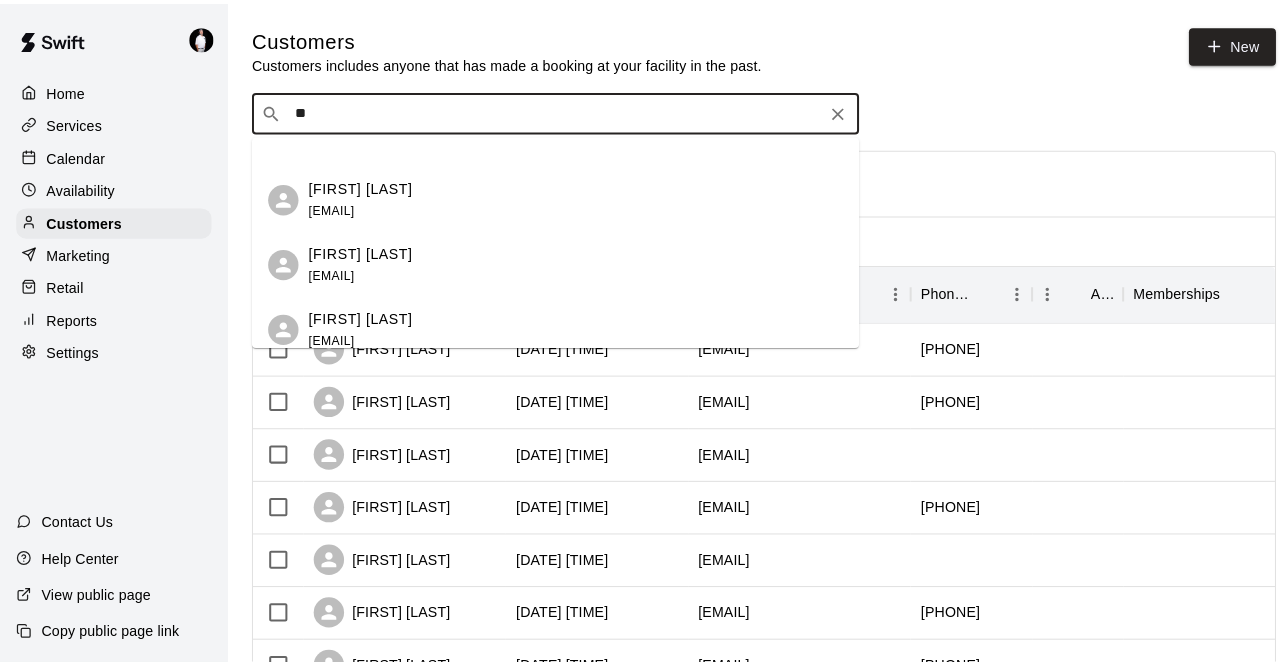 scroll, scrollTop: 1057, scrollLeft: 0, axis: vertical 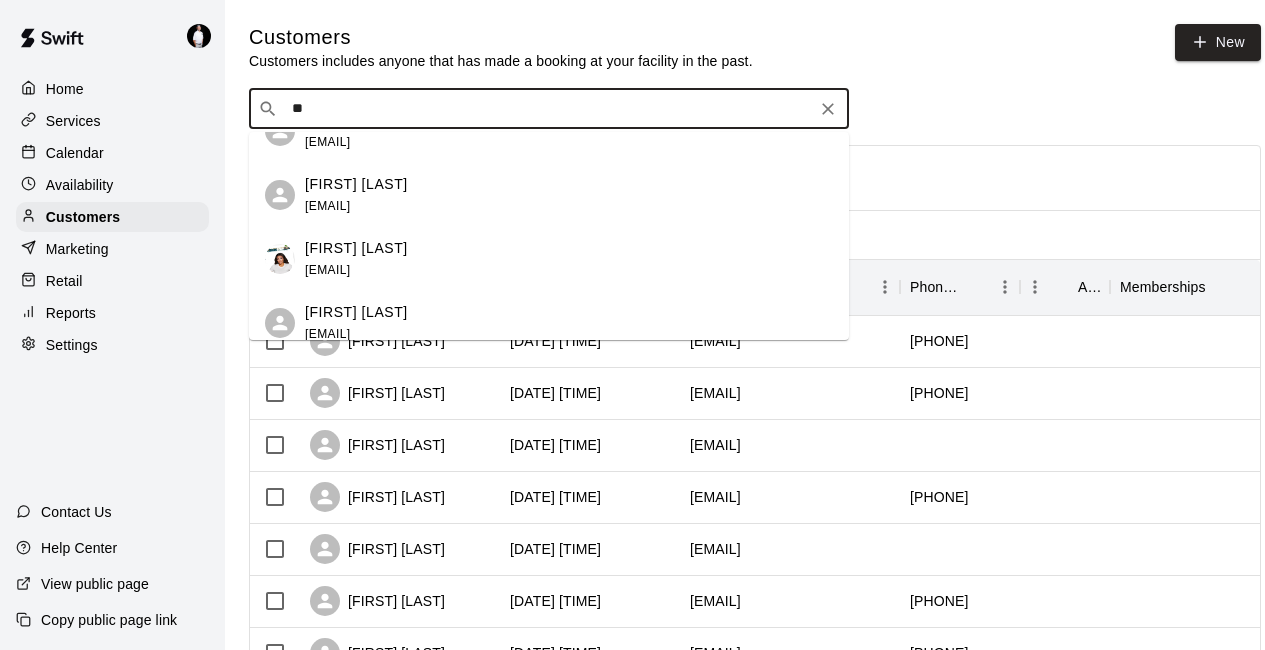 type on "**" 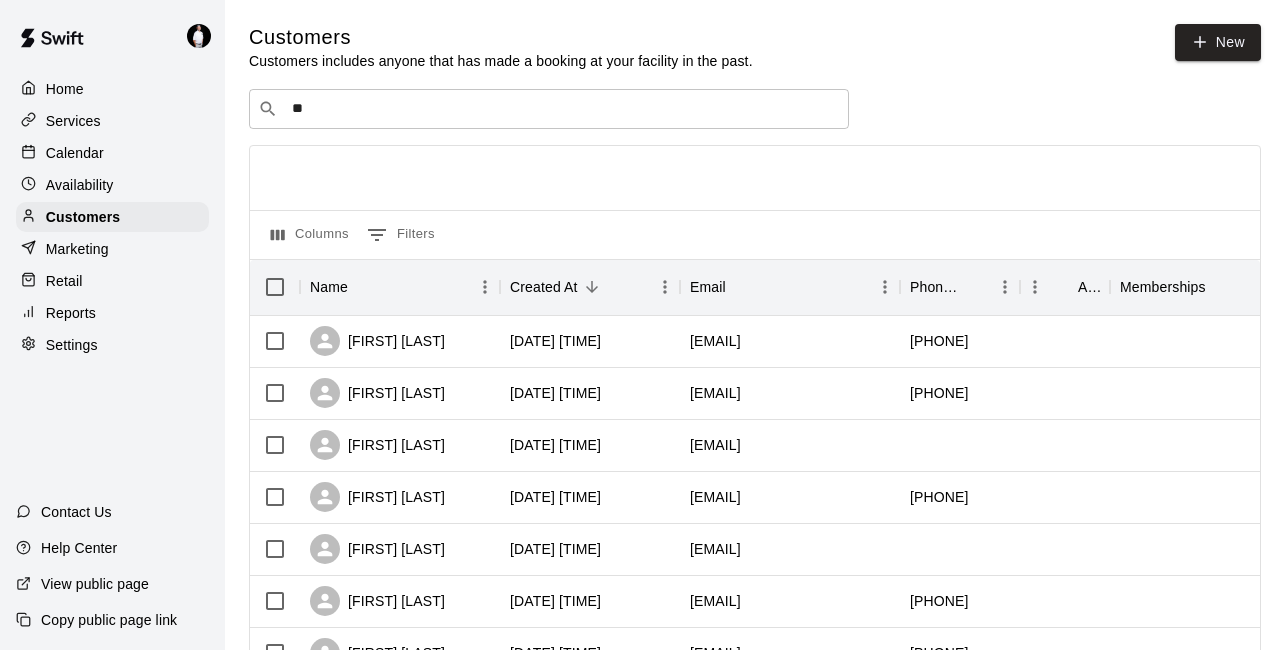 click on "​ ** ​" at bounding box center (755, 109) 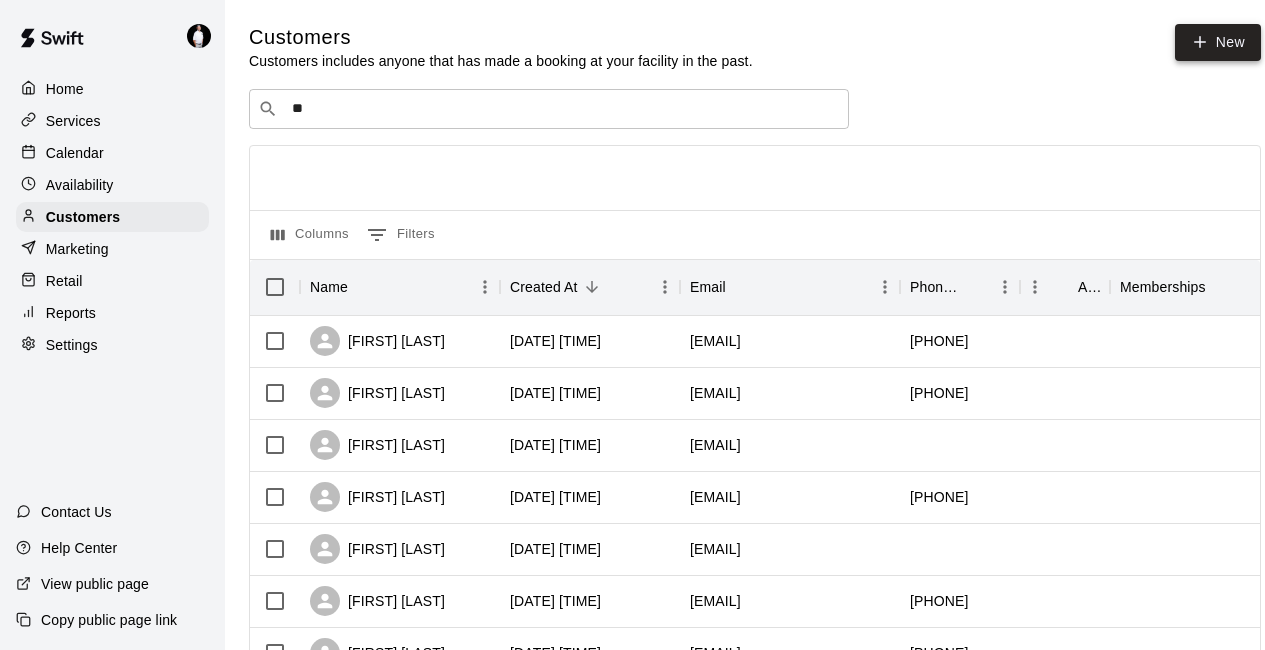 click 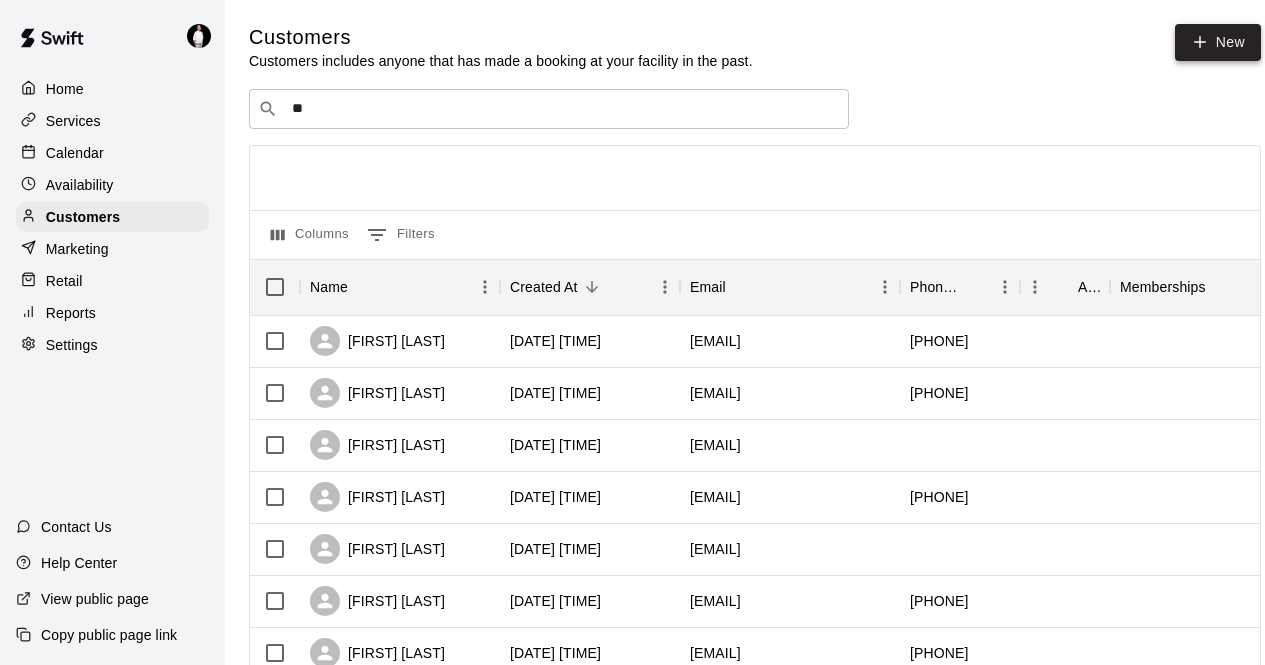 select on "**" 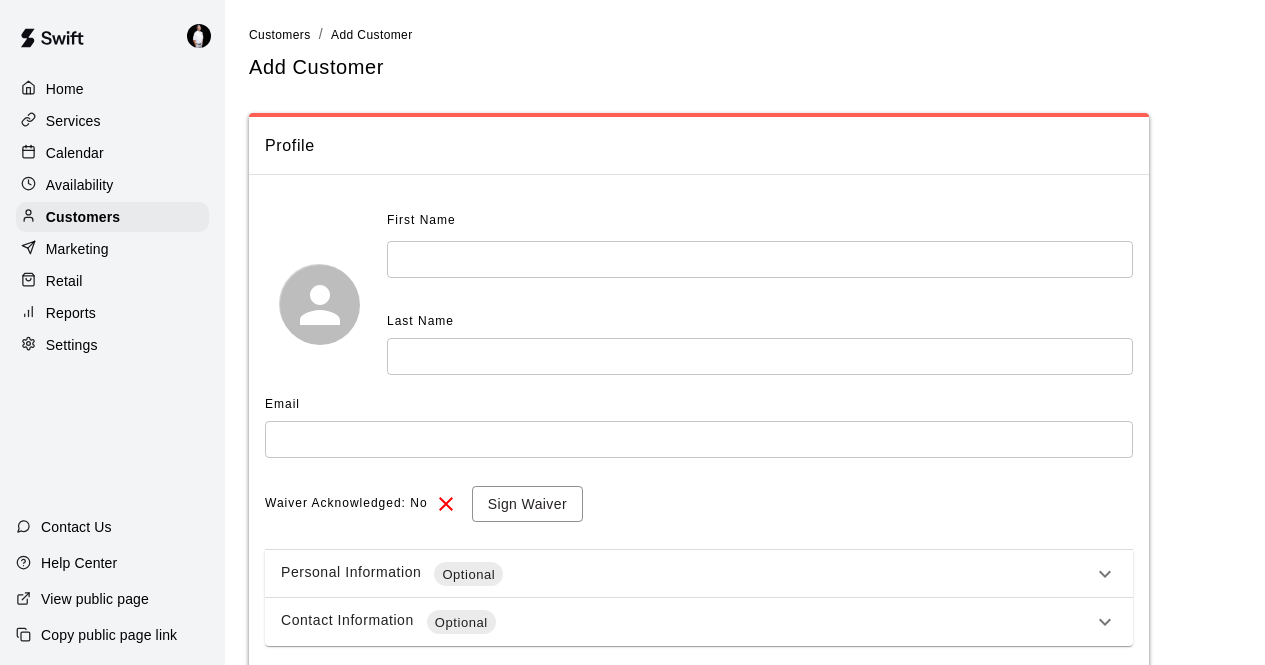 click at bounding box center [760, 259] 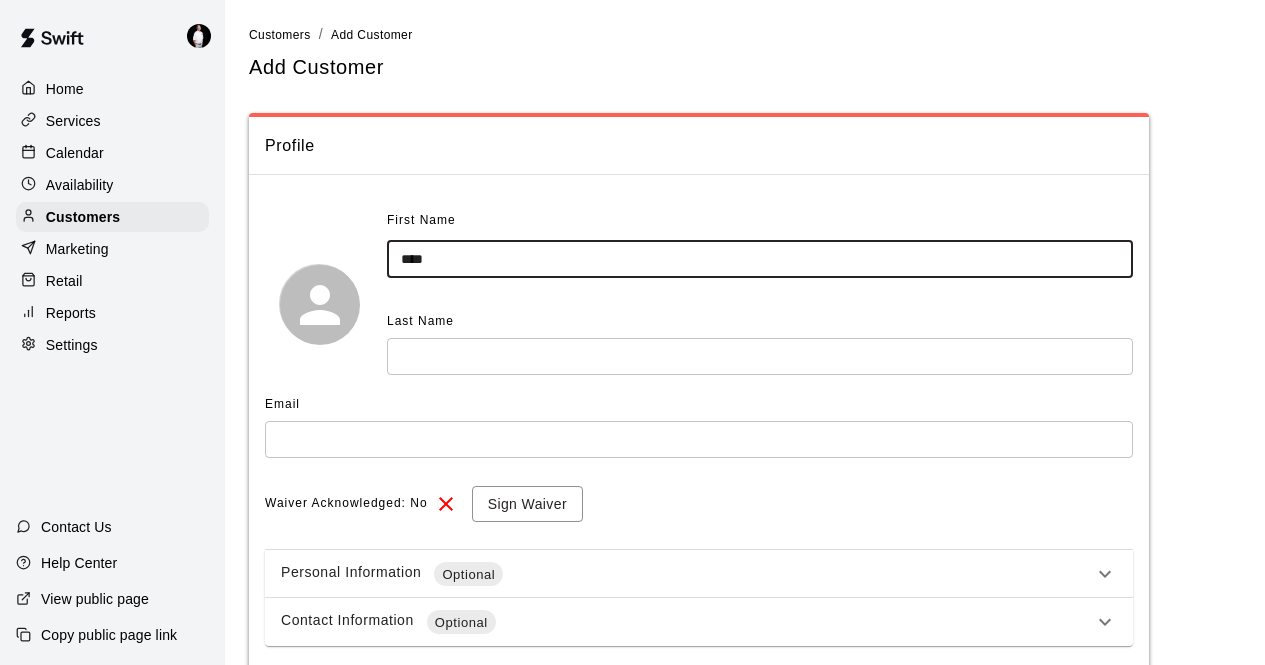 type on "****" 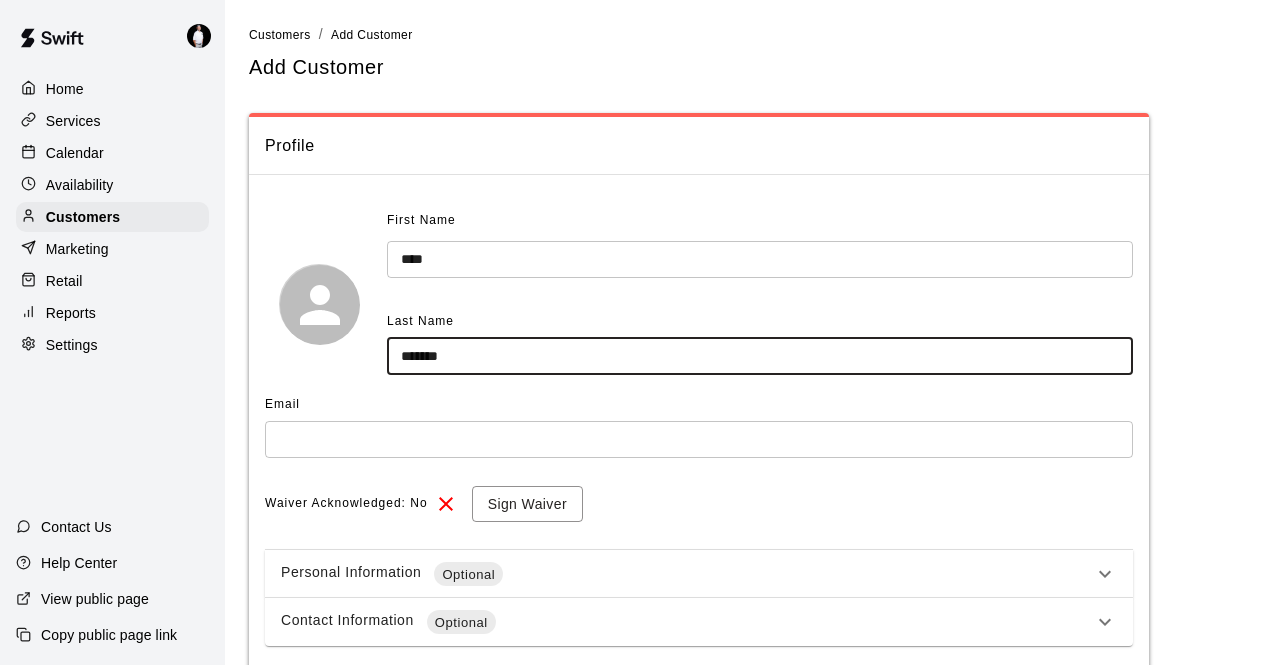 type on "*******" 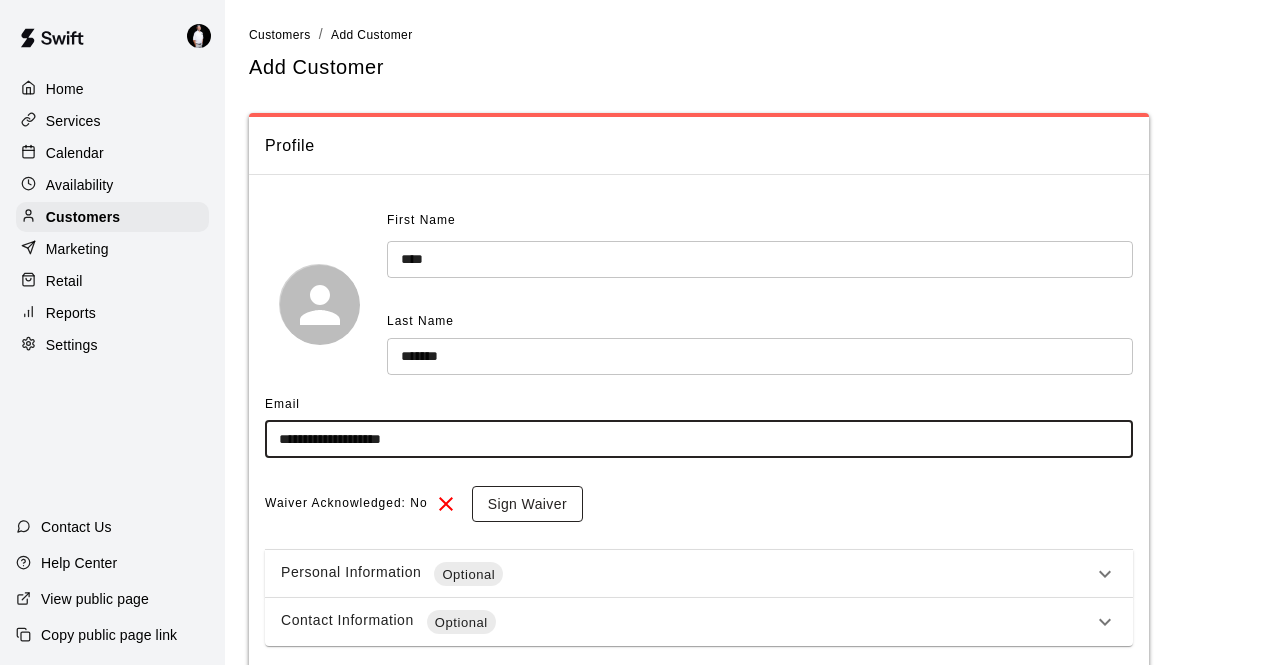 type on "**********" 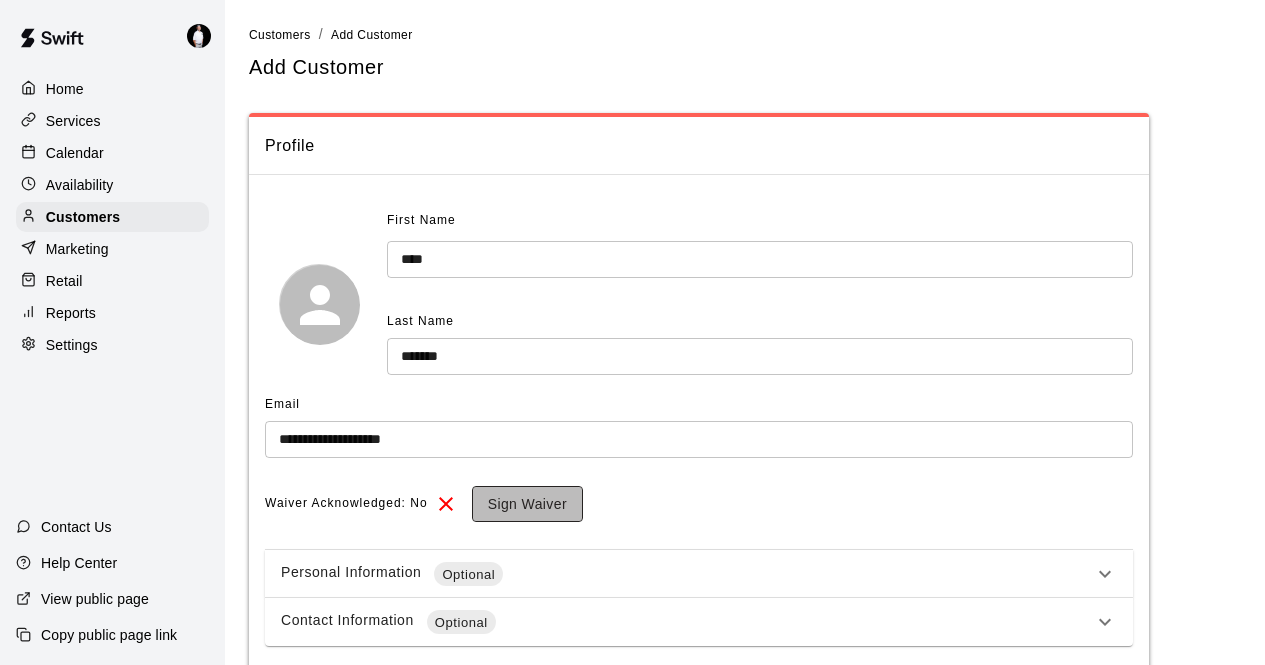 click on "Sign Waiver" at bounding box center [527, 504] 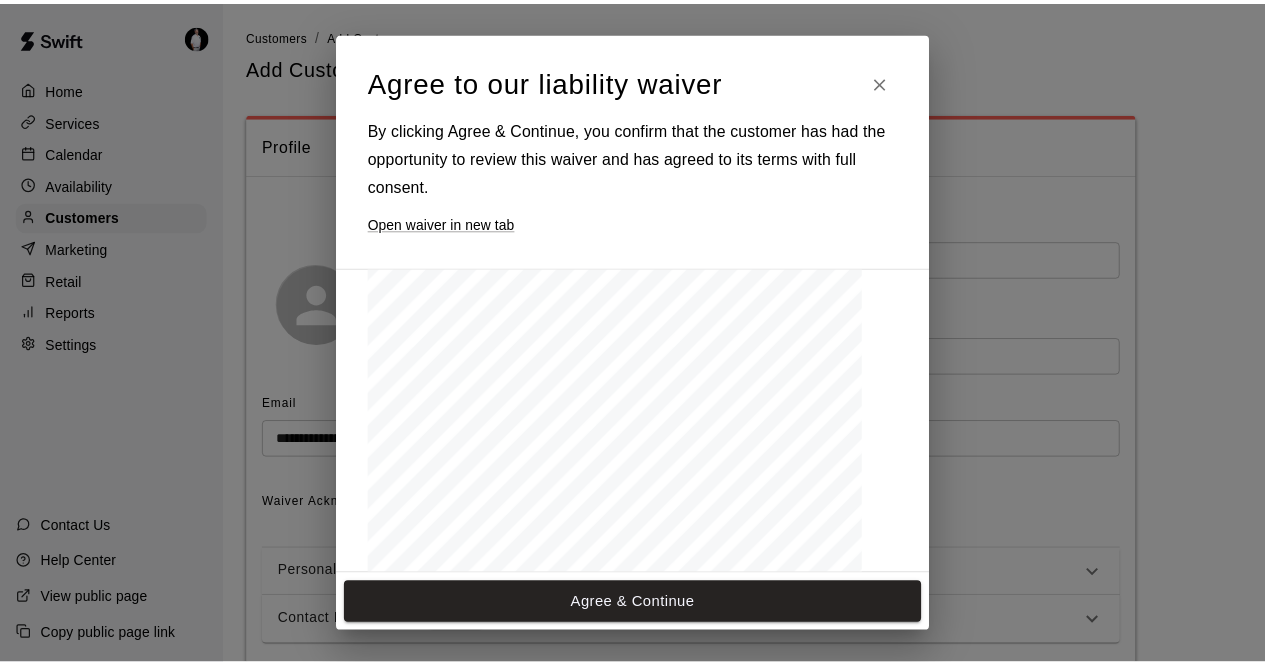 scroll, scrollTop: 164, scrollLeft: 0, axis: vertical 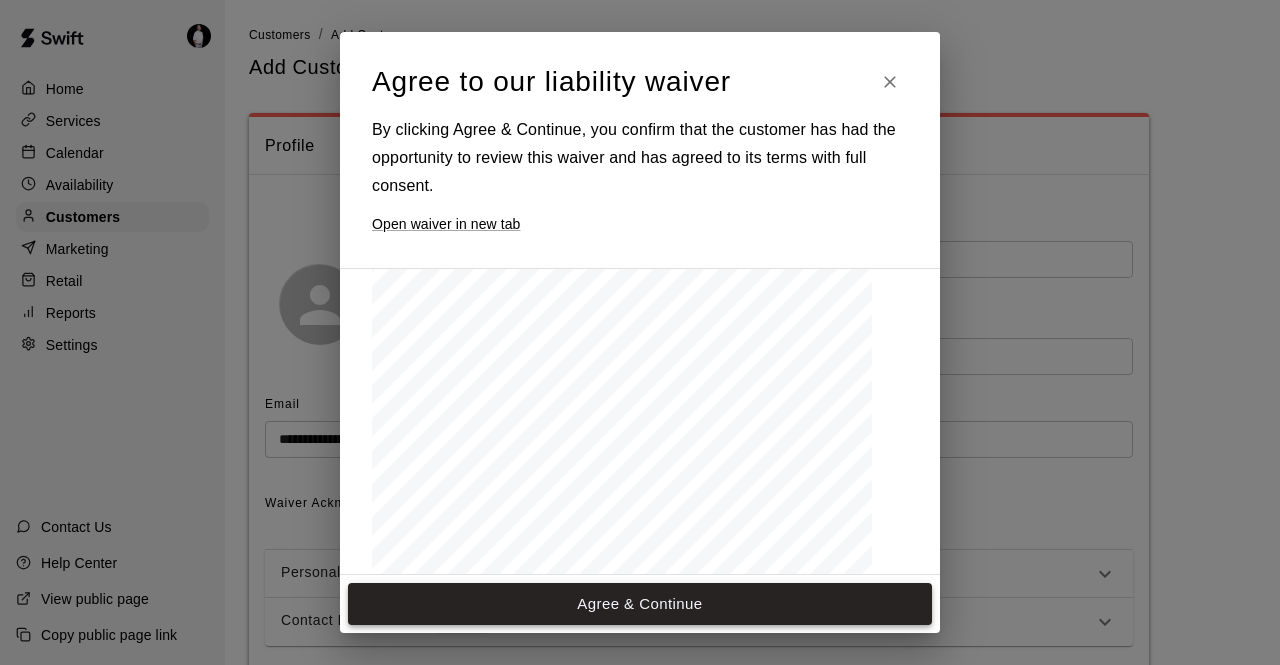 click on "Agree & Continue" at bounding box center (640, 604) 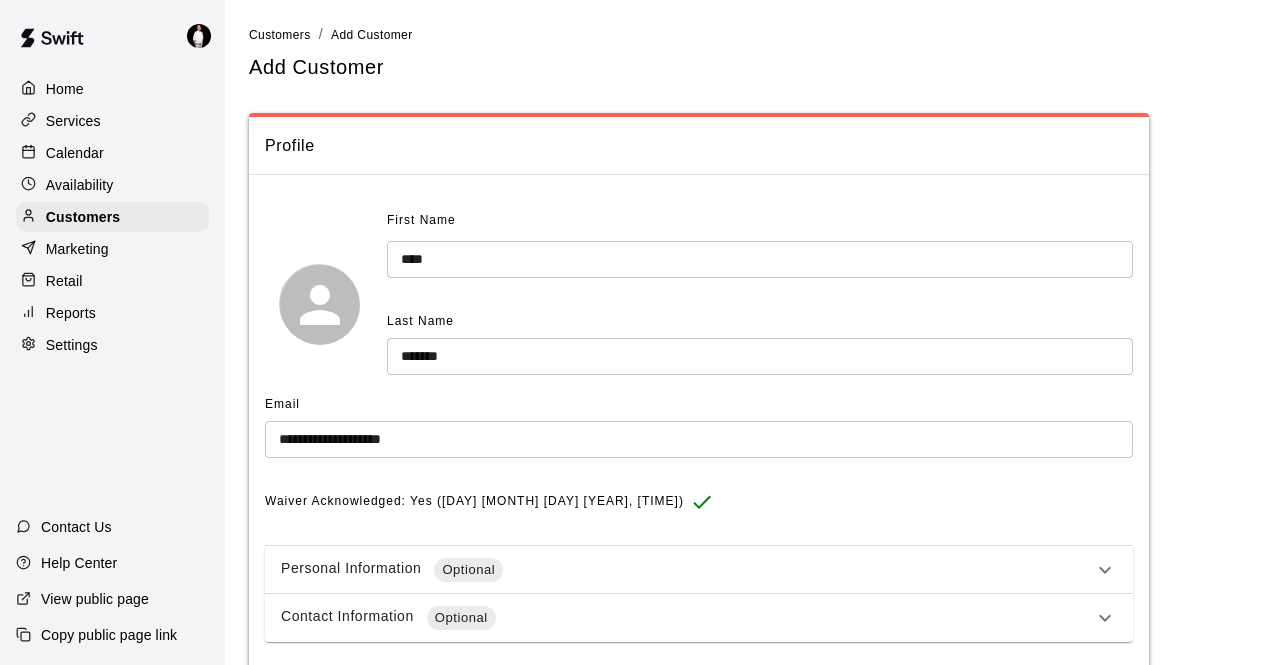 scroll, scrollTop: 94, scrollLeft: 0, axis: vertical 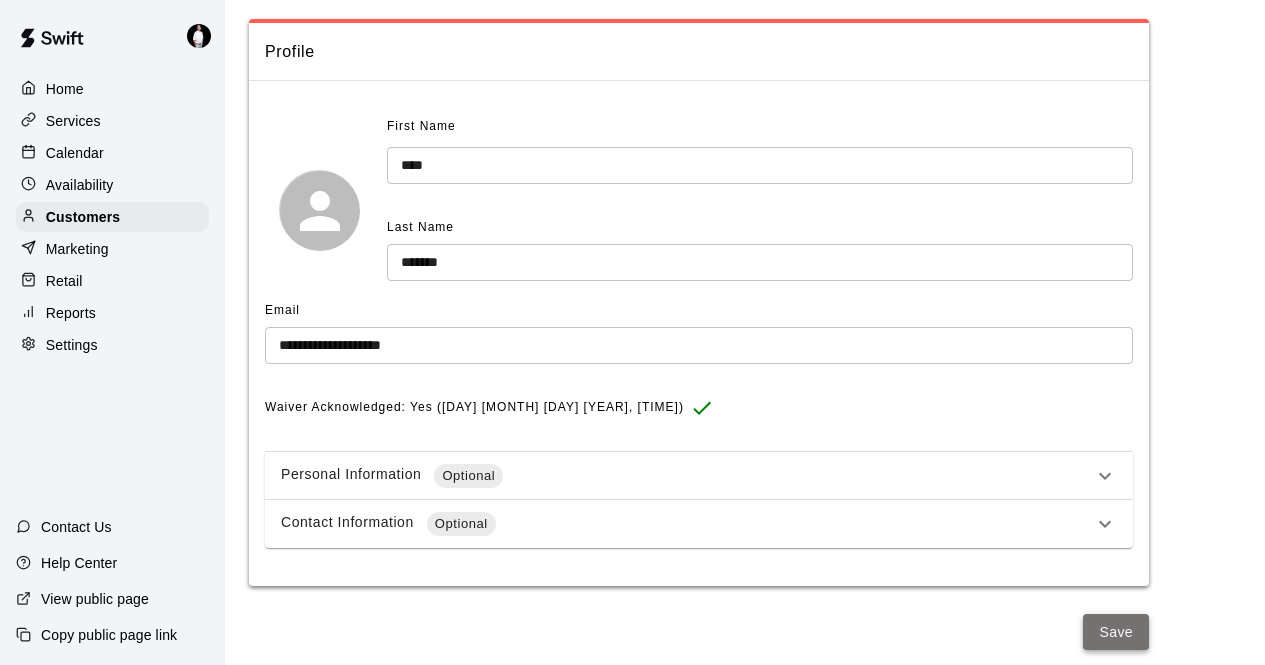 click on "Save" at bounding box center (1116, 632) 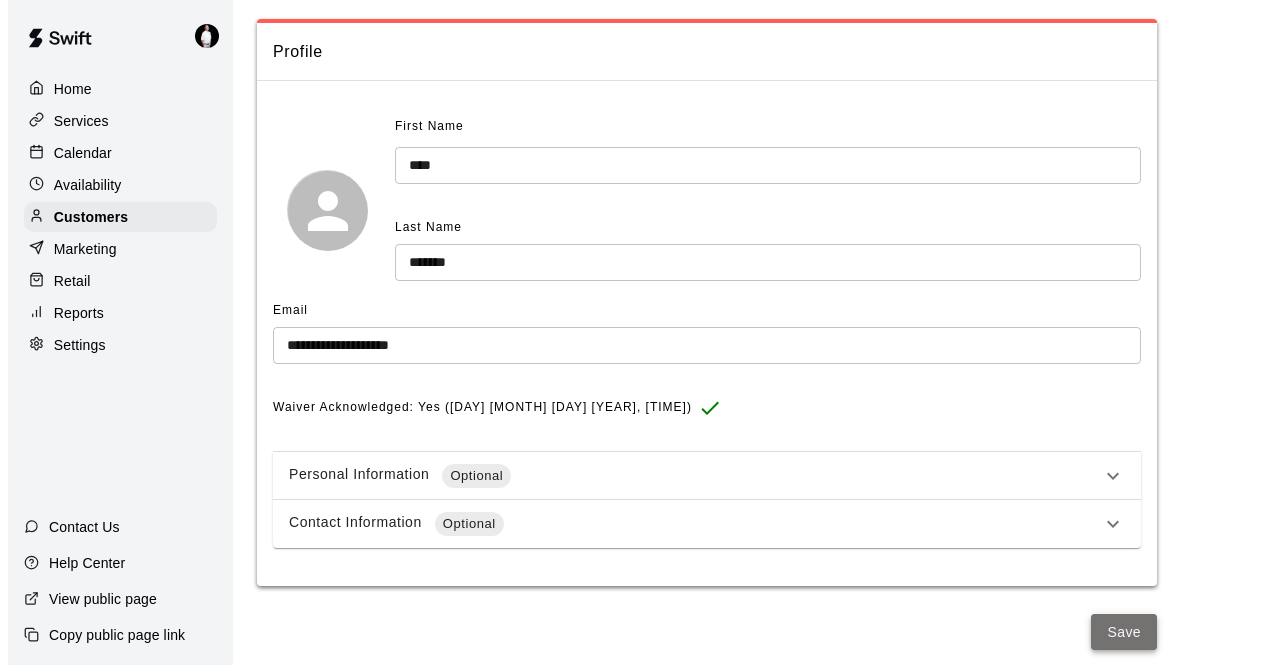 scroll, scrollTop: 0, scrollLeft: 0, axis: both 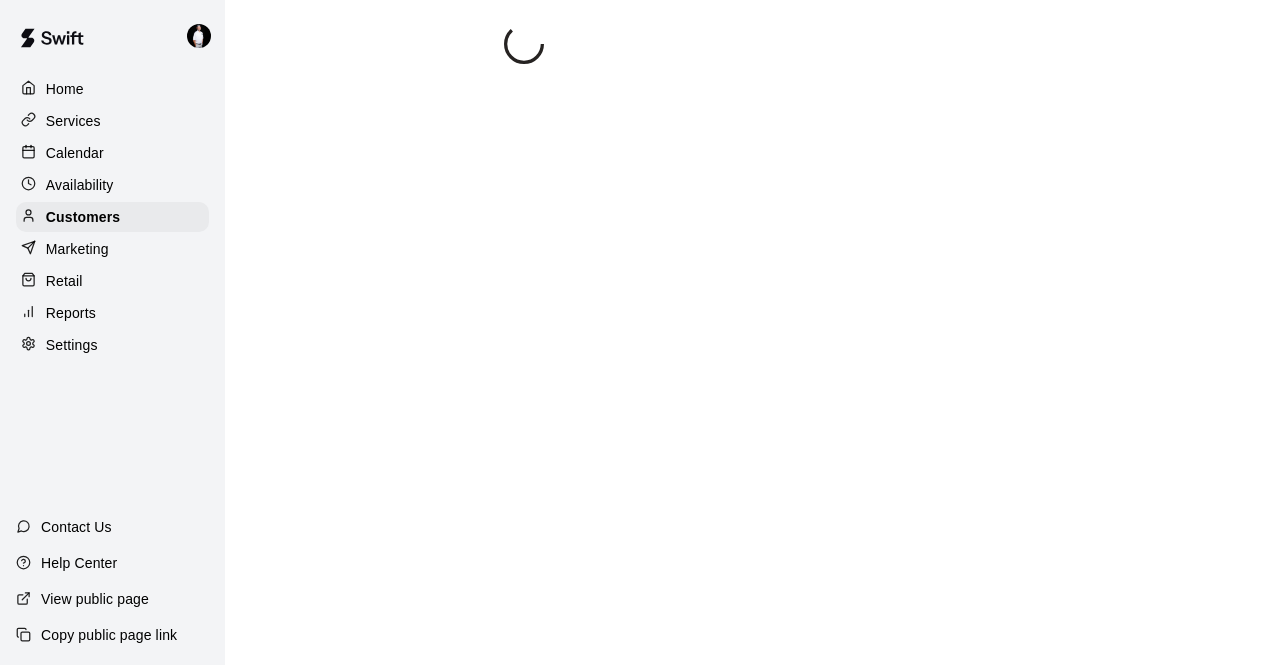 select on "**" 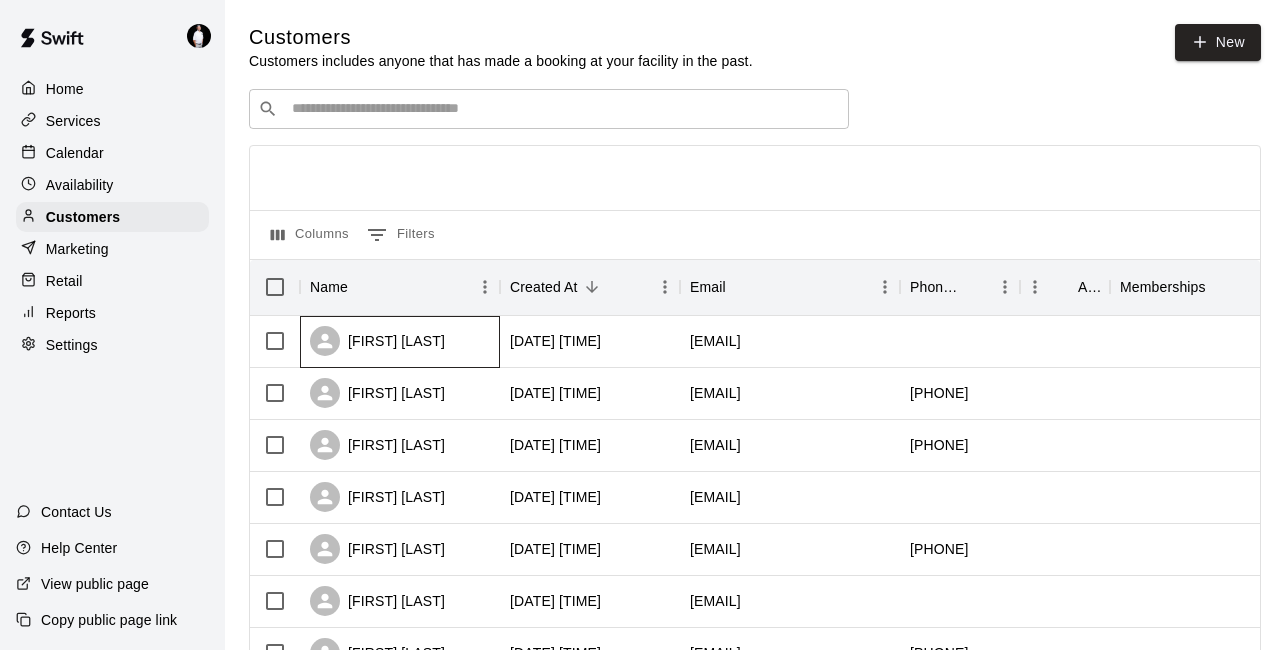 click on "[FIRST] [LAST]" at bounding box center [400, 342] 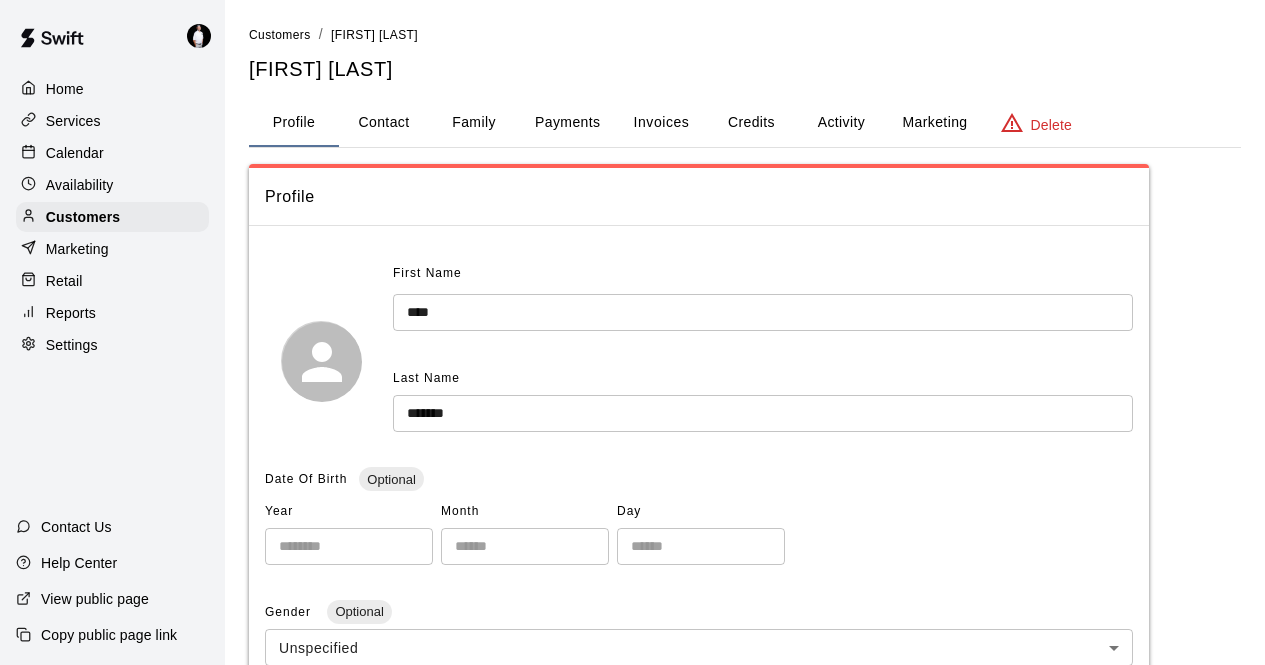 click on "Payments" at bounding box center (567, 123) 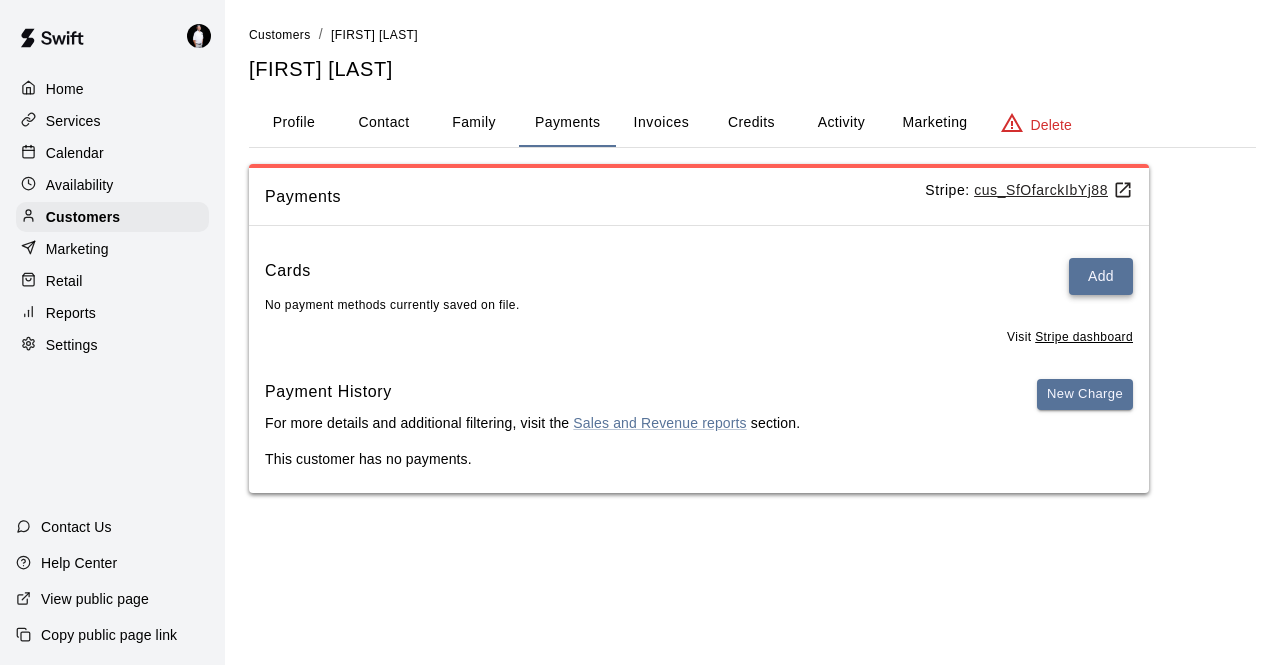 click on "Add" at bounding box center (1101, 276) 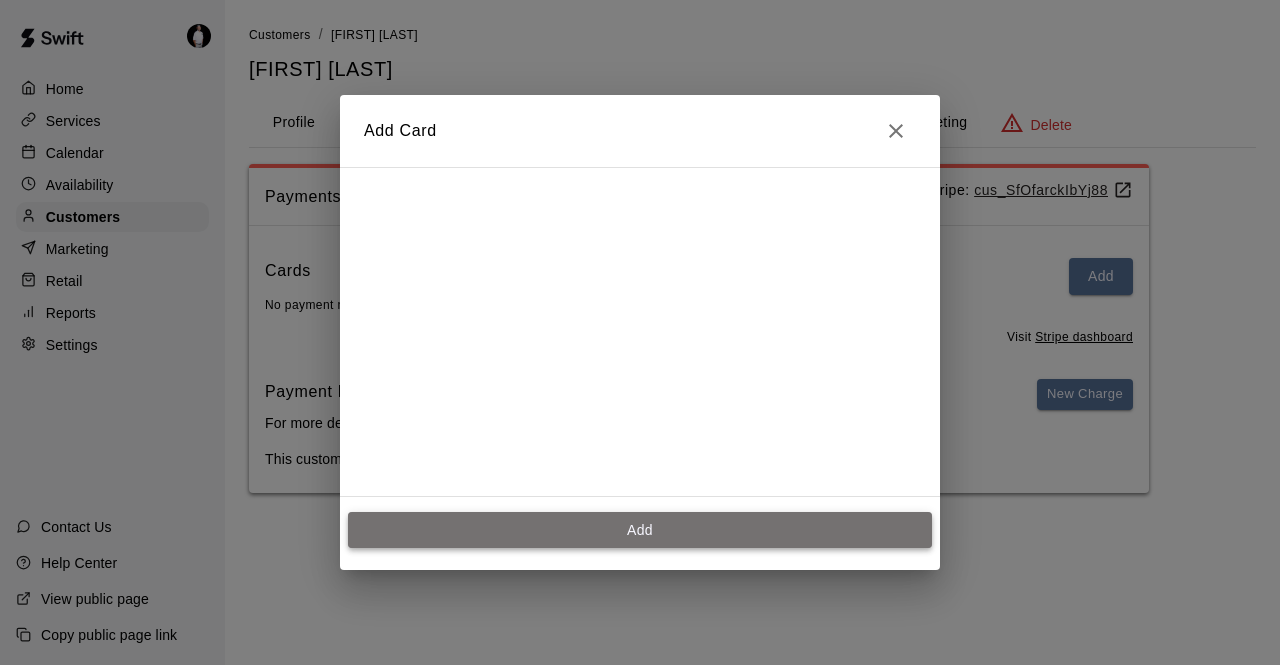 click on "Add" at bounding box center [640, 530] 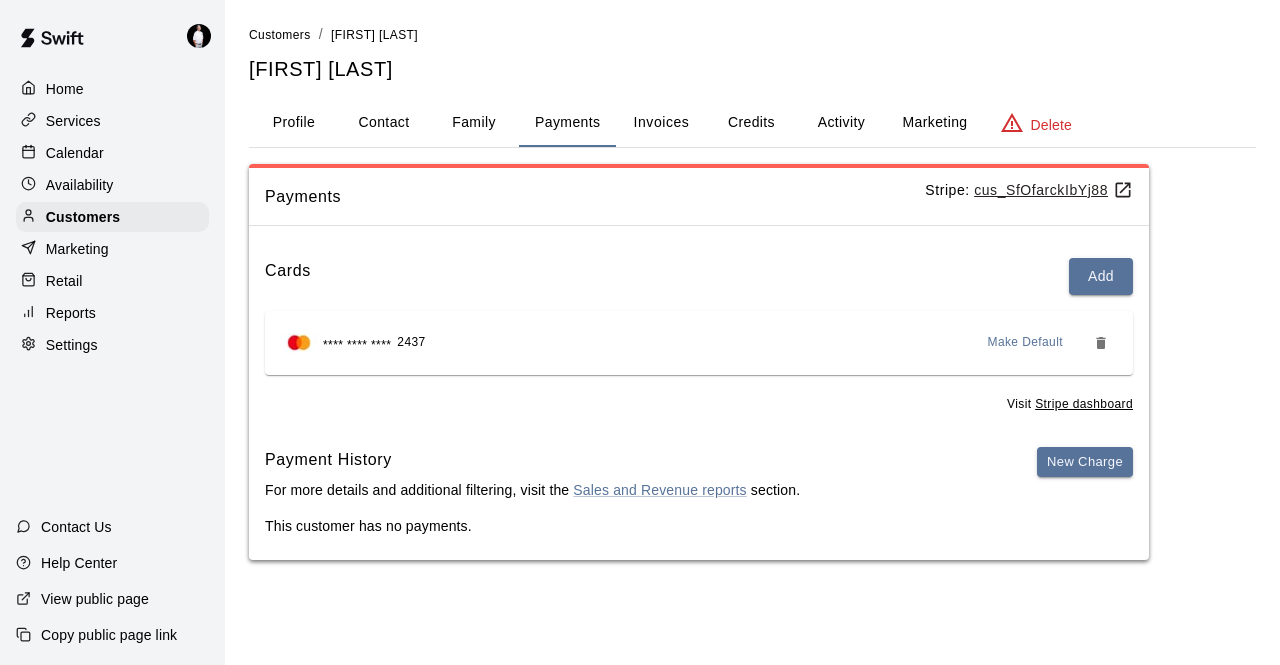 click on "Family" at bounding box center (474, 123) 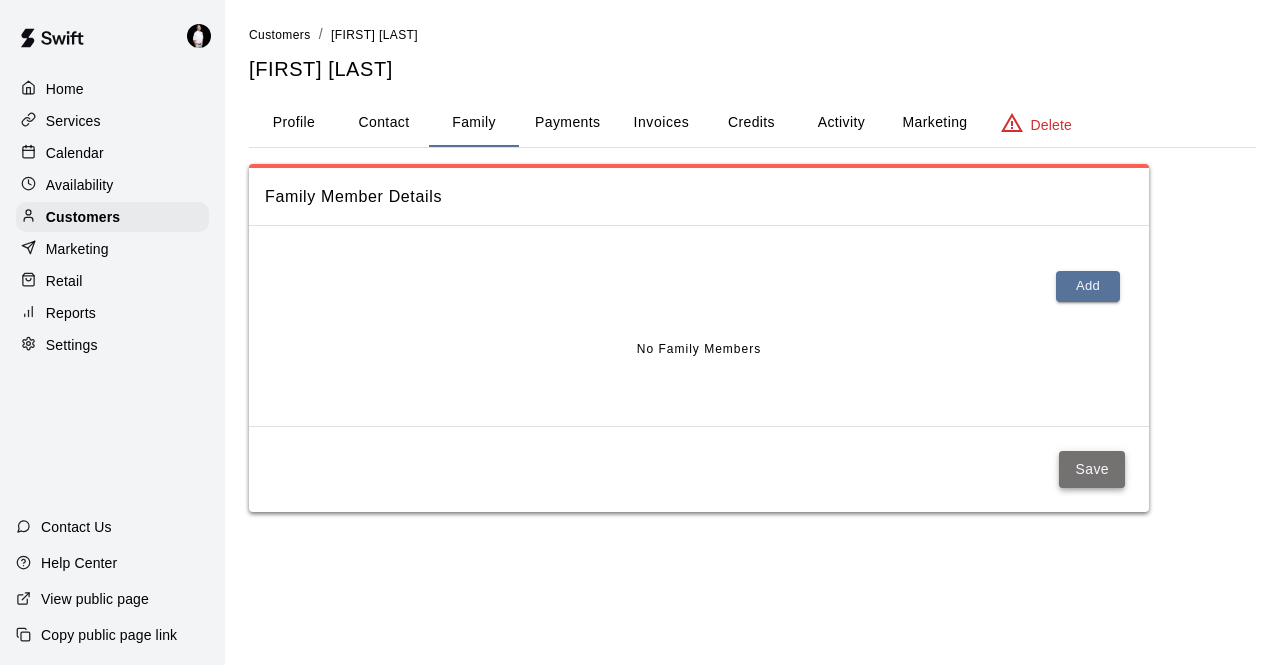 click on "Save" at bounding box center (1092, 469) 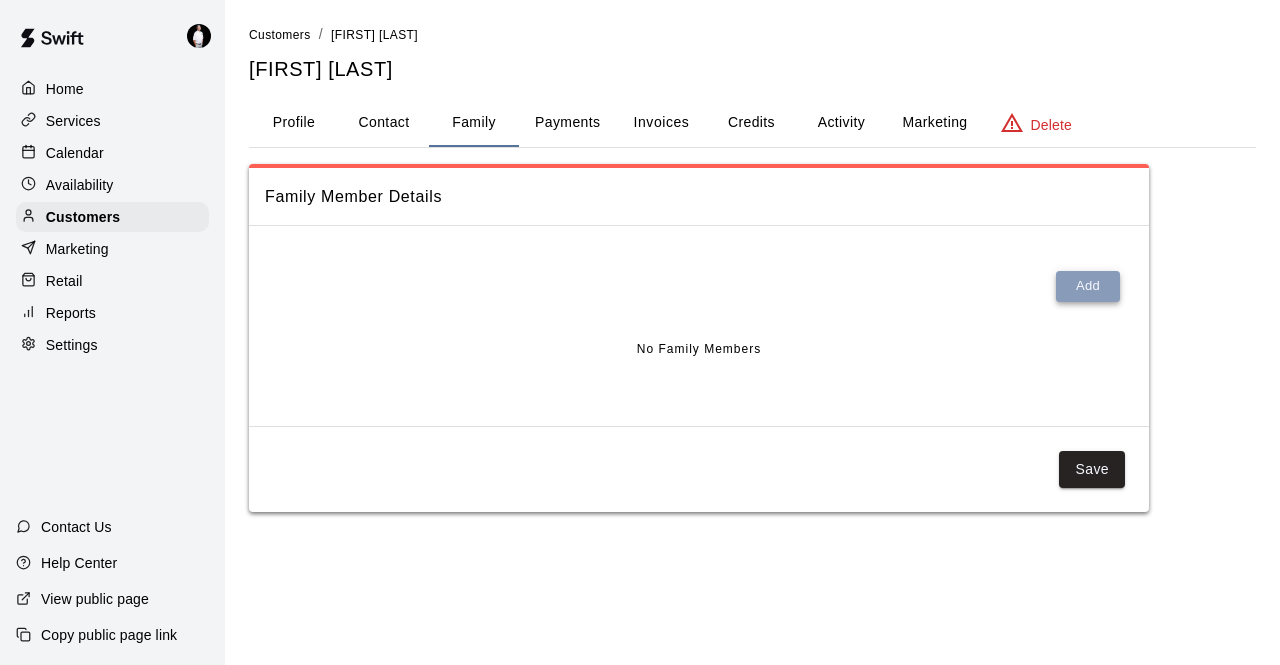 click on "Add" at bounding box center [1088, 286] 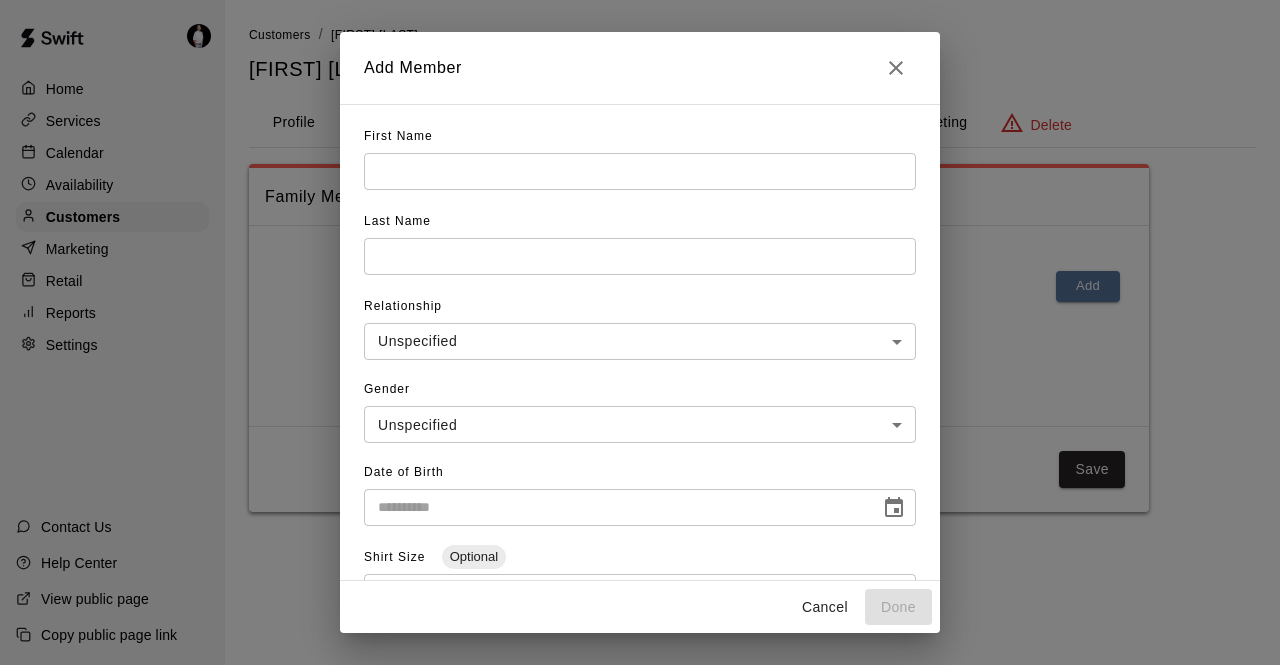 click at bounding box center [640, 171] 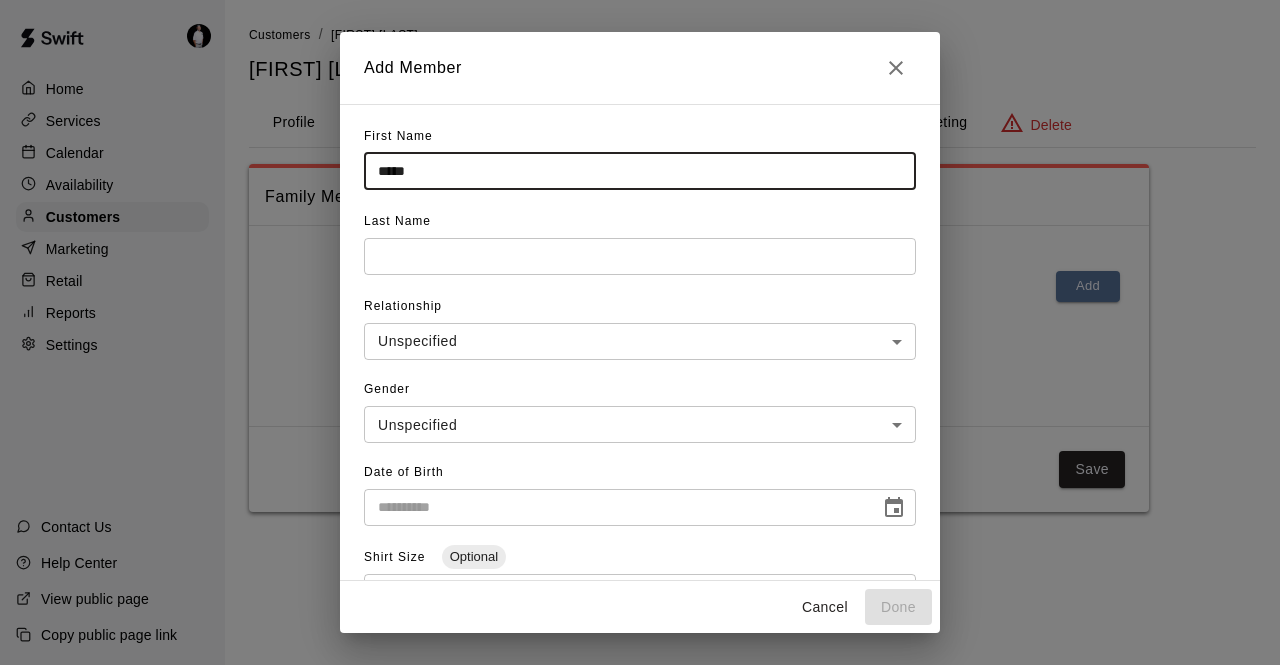 type on "*****" 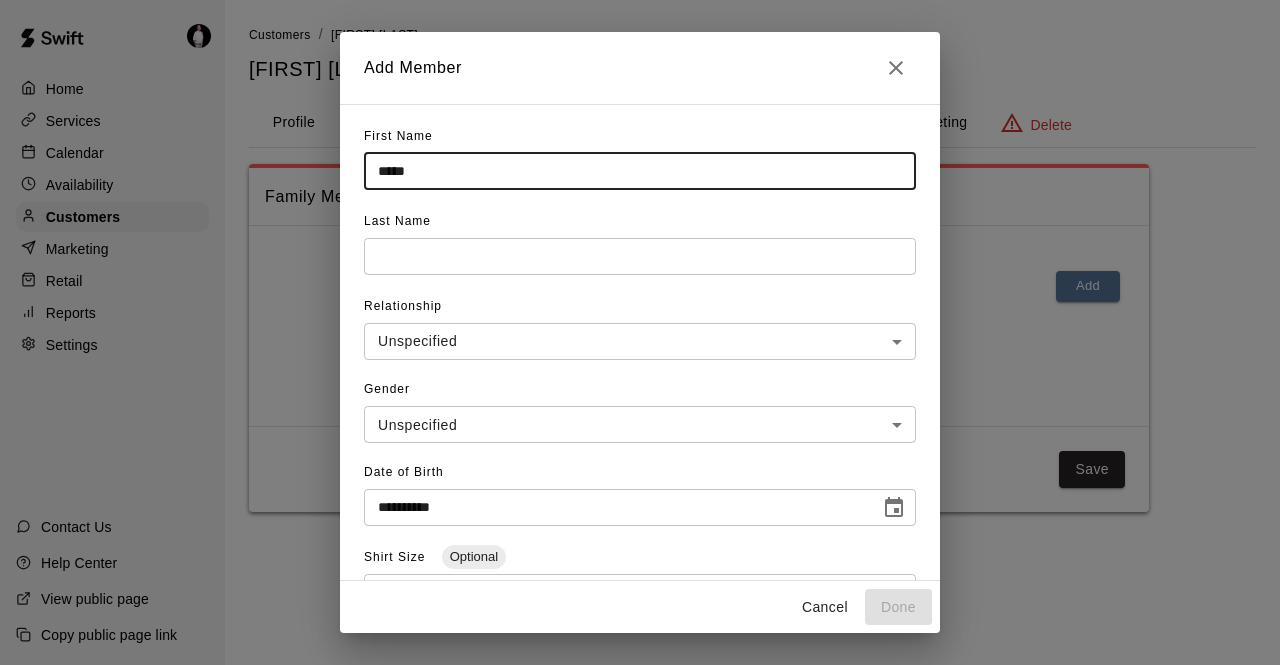 click on "**********" at bounding box center (615, 507) 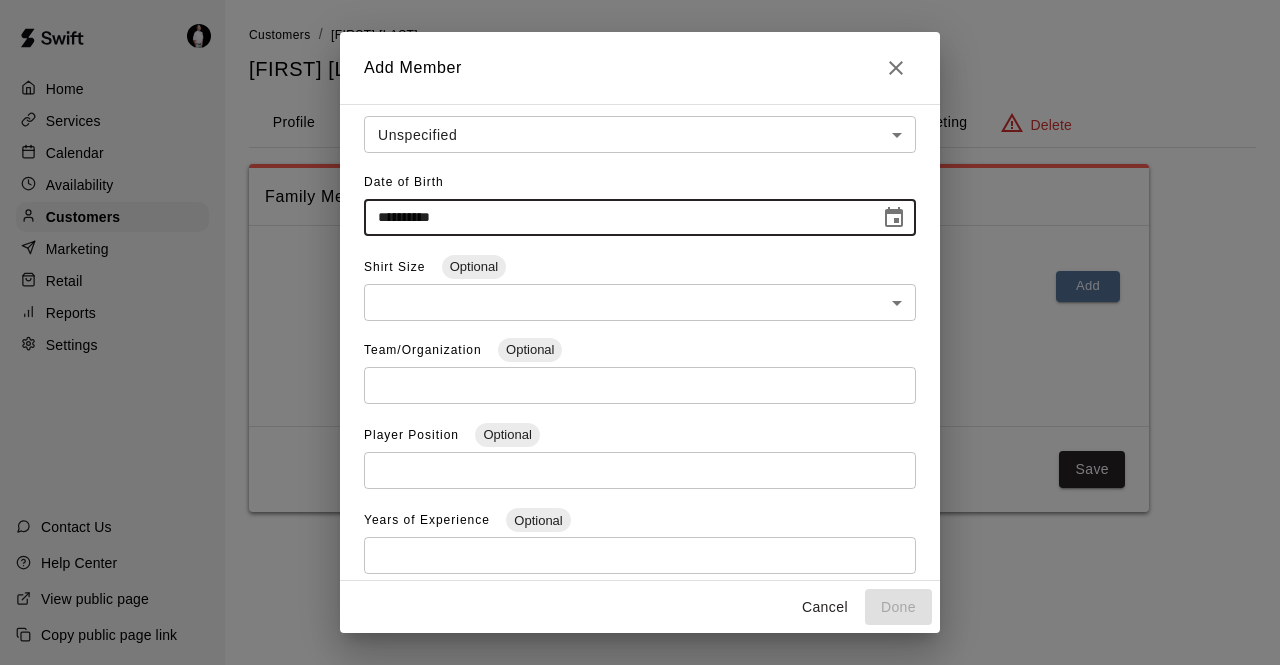 scroll, scrollTop: 291, scrollLeft: 0, axis: vertical 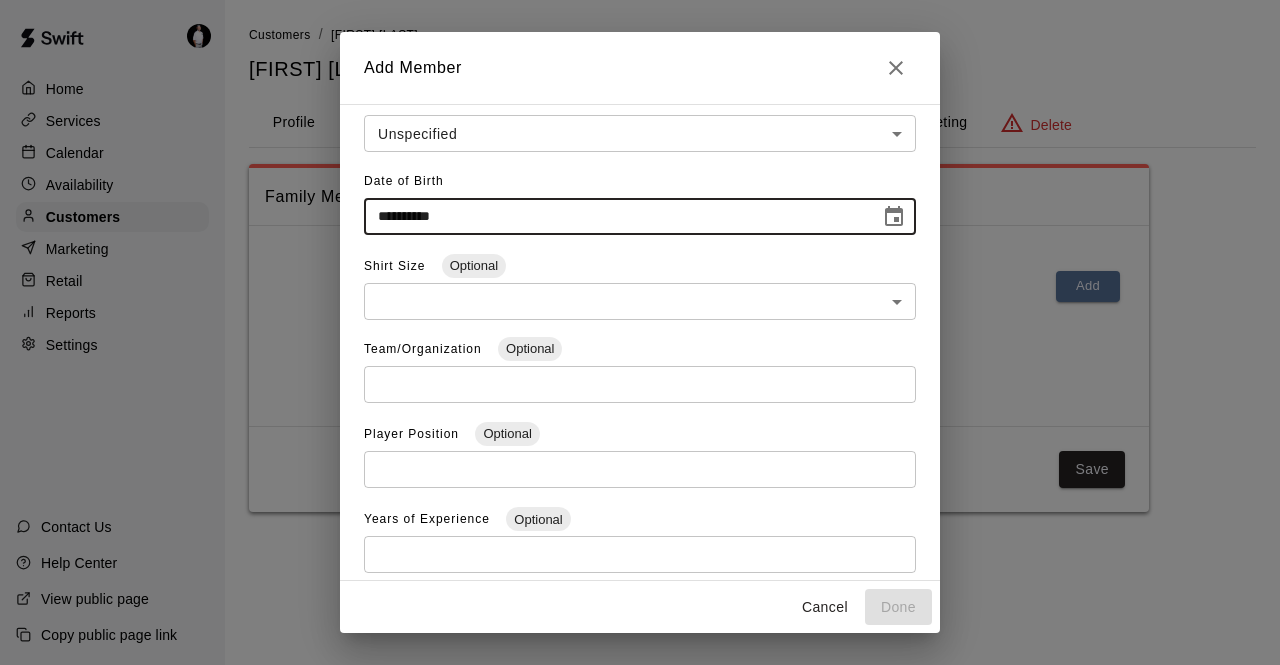 type on "**********" 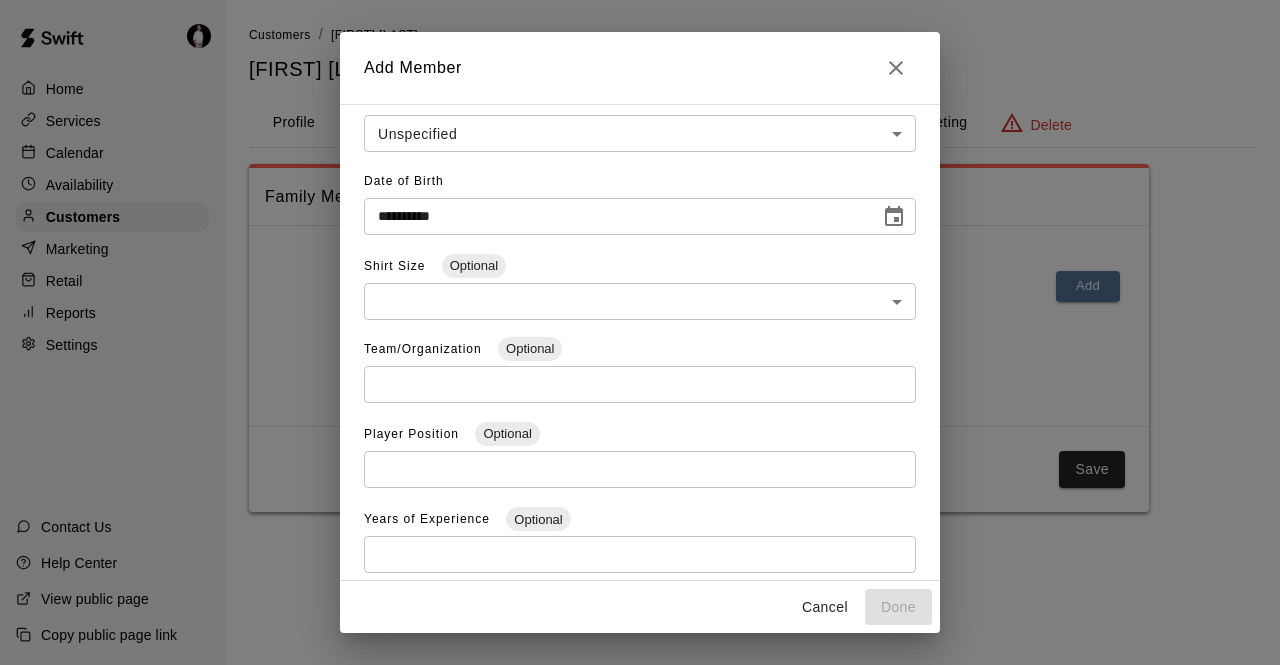 scroll, scrollTop: 0, scrollLeft: 0, axis: both 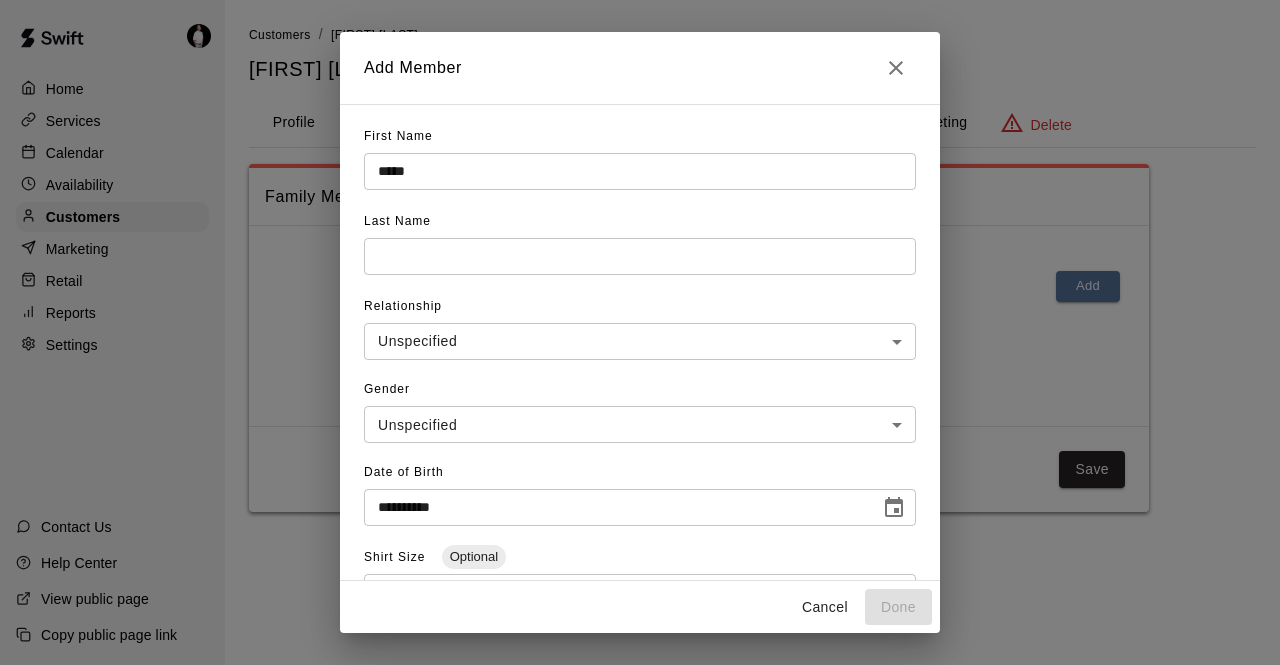 click on "Customers / [NAME] [NAME] [NAME] Contact Family Payments Invoices Credits Activity Marketing Delete Family Member Details Add No Family Members Save Swift - Edit Customer Close cross-small Add Member First Name ***** Last Name Relationship Unspecified Gender Unspecified Date of Birth Shirt Size Optional Team/Organization Optional Player Position Optional Years of Experience Optional Cancel Done" at bounding box center [640, 276] 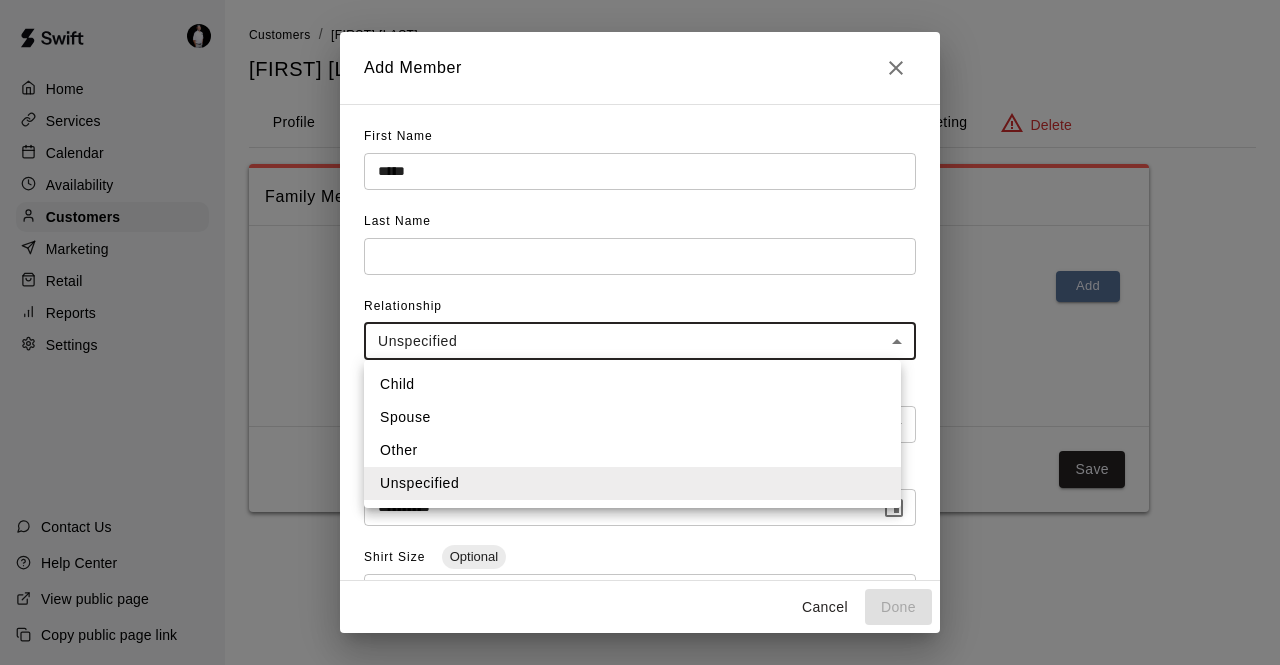 click on "Child" at bounding box center (632, 384) 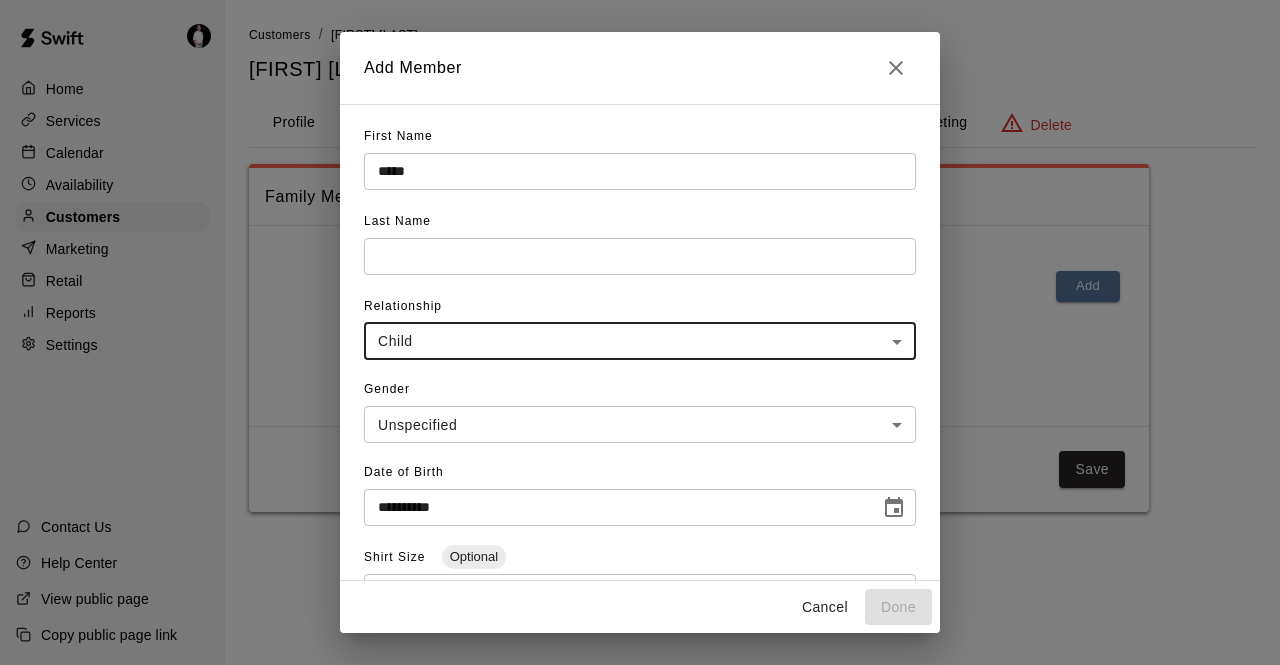 scroll, scrollTop: 348, scrollLeft: 0, axis: vertical 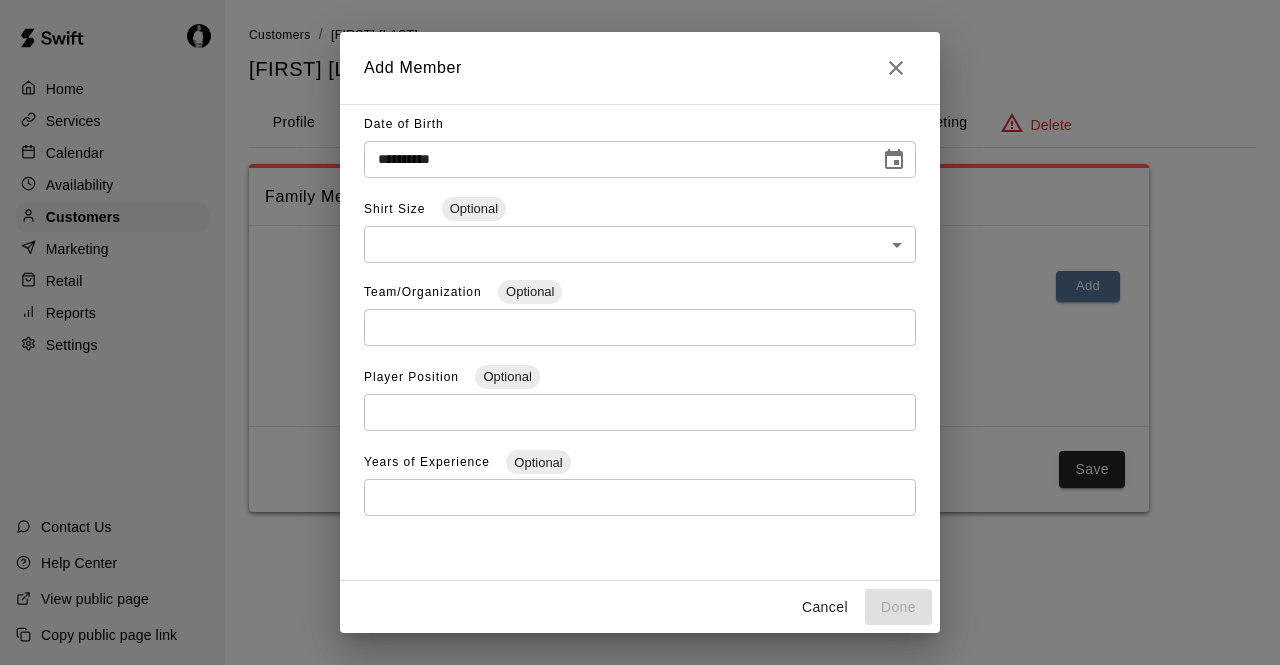 click on "Years of Experience   Optional ​" at bounding box center [640, 489] 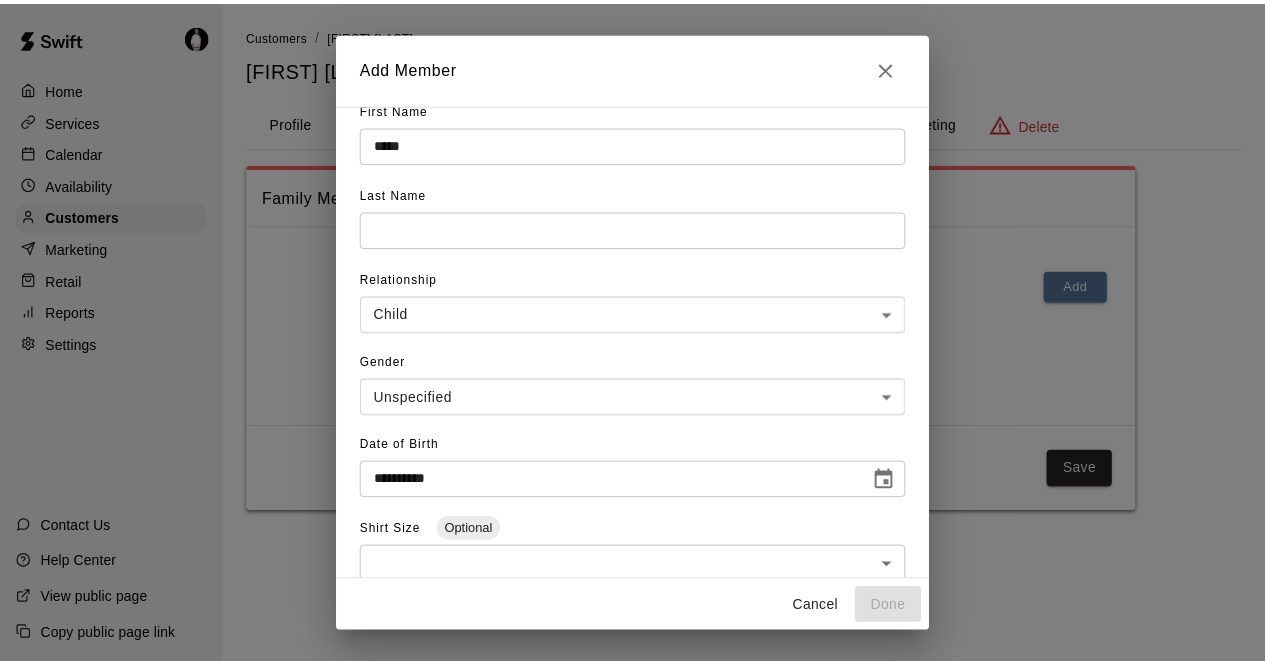 scroll, scrollTop: 0, scrollLeft: 0, axis: both 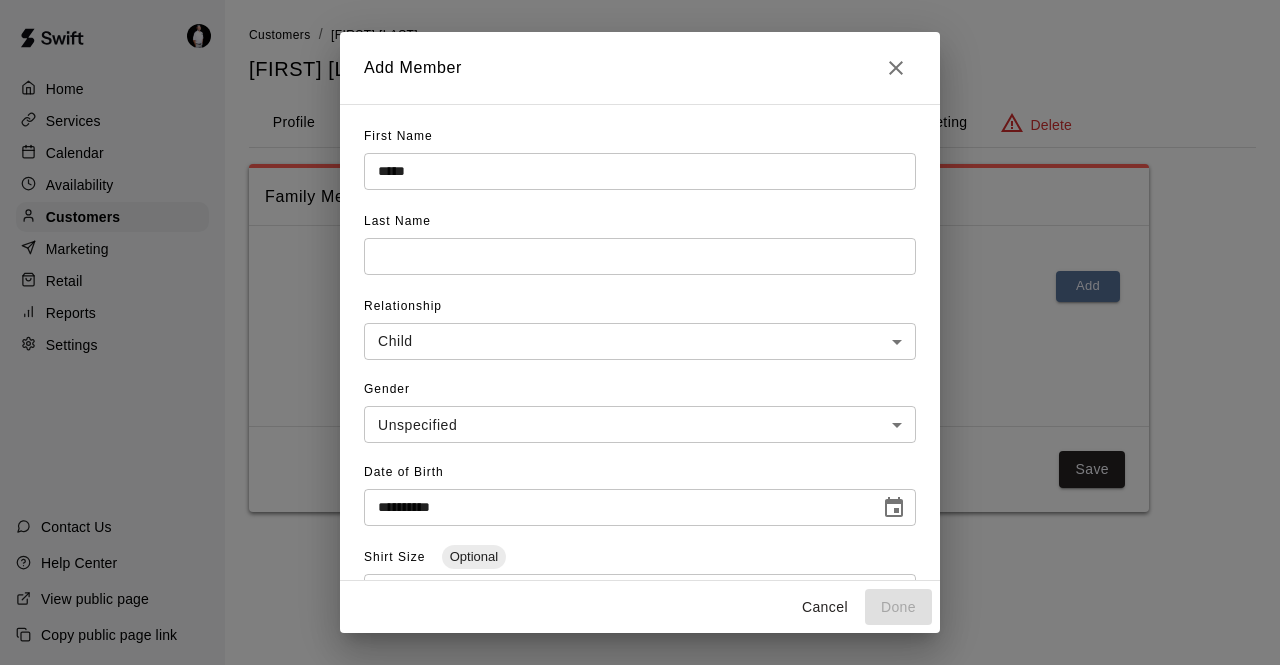 click at bounding box center [640, 171] 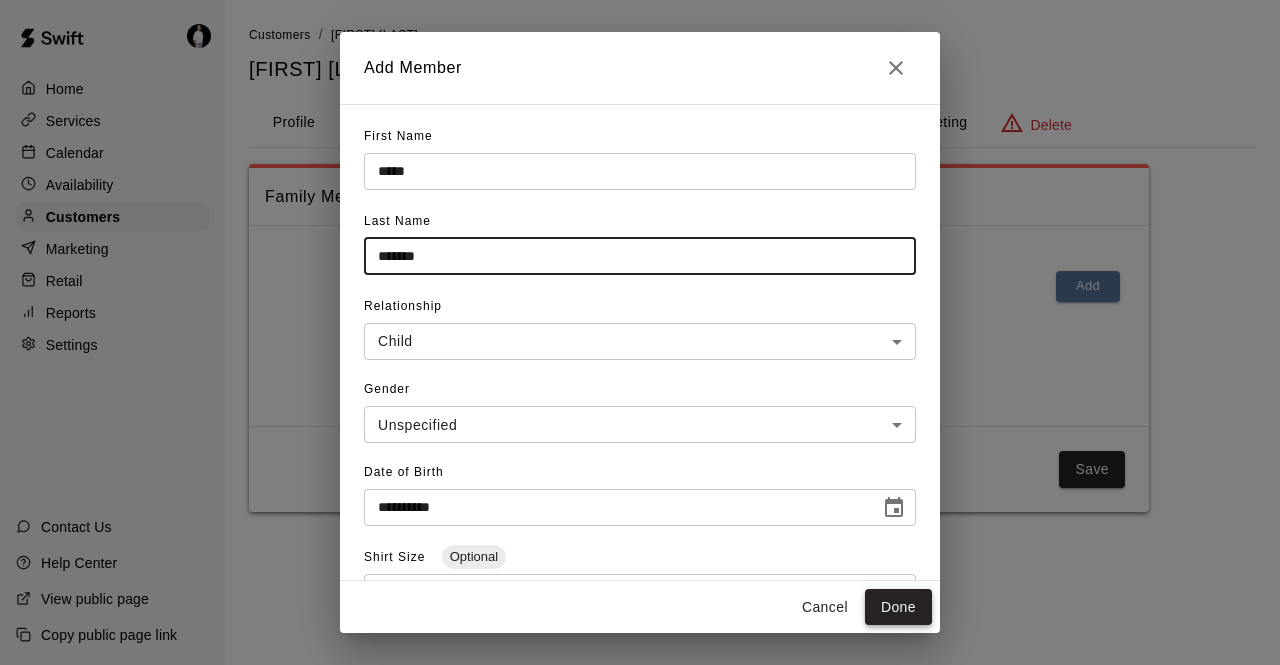 type on "*******" 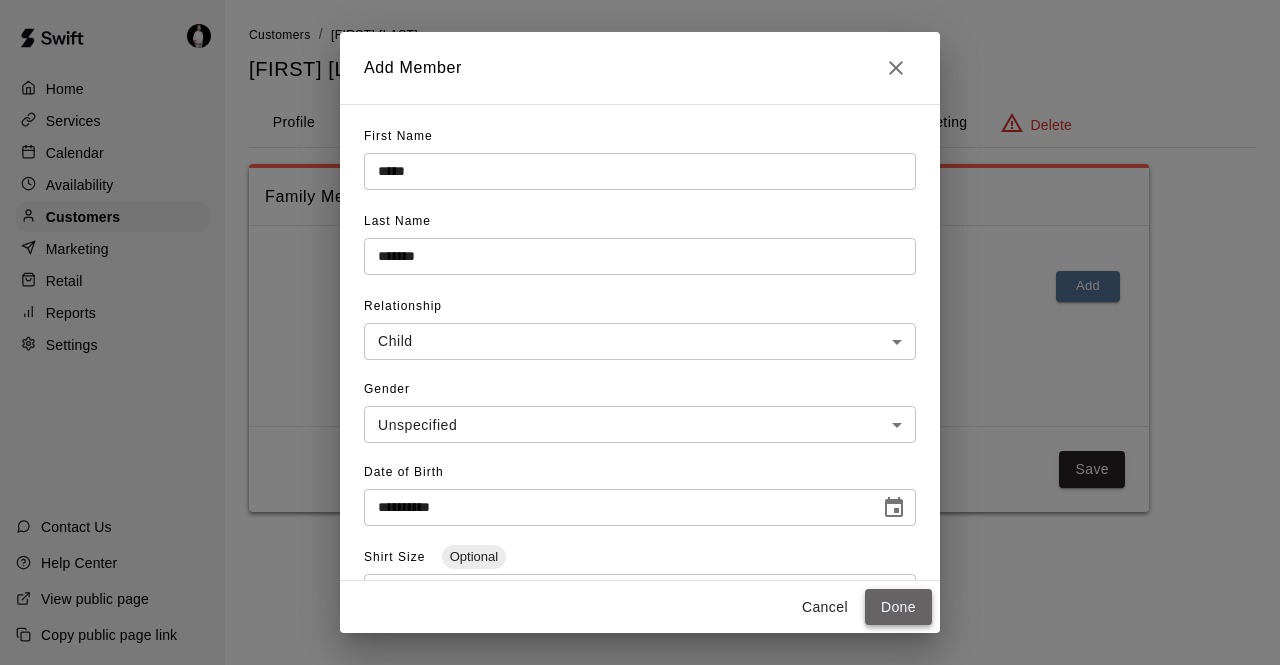 click on "Done" at bounding box center (898, 607) 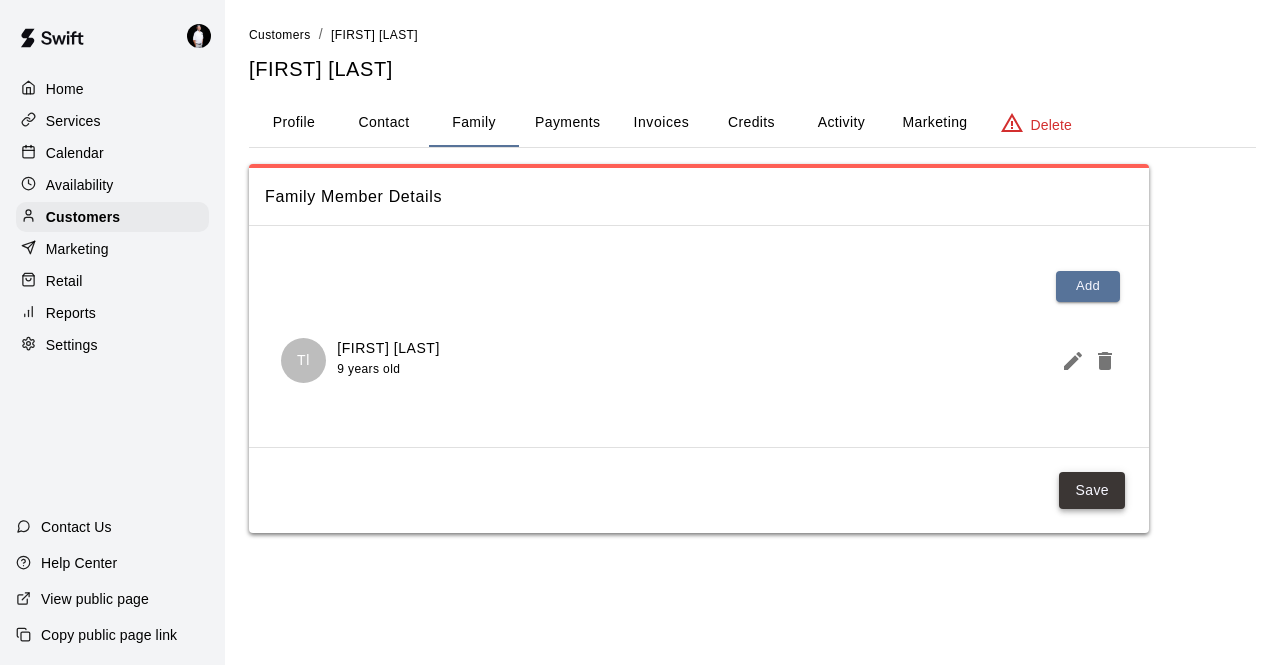 click on "Save" at bounding box center (1092, 490) 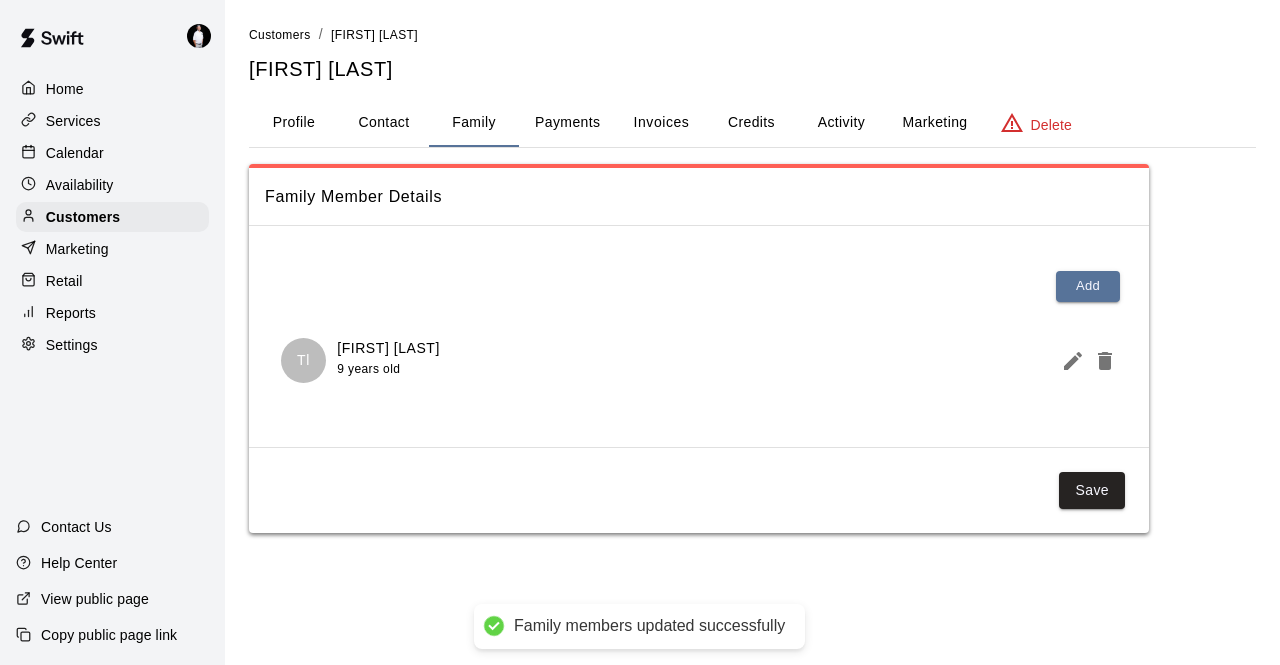 click on "Availability" at bounding box center (112, 185) 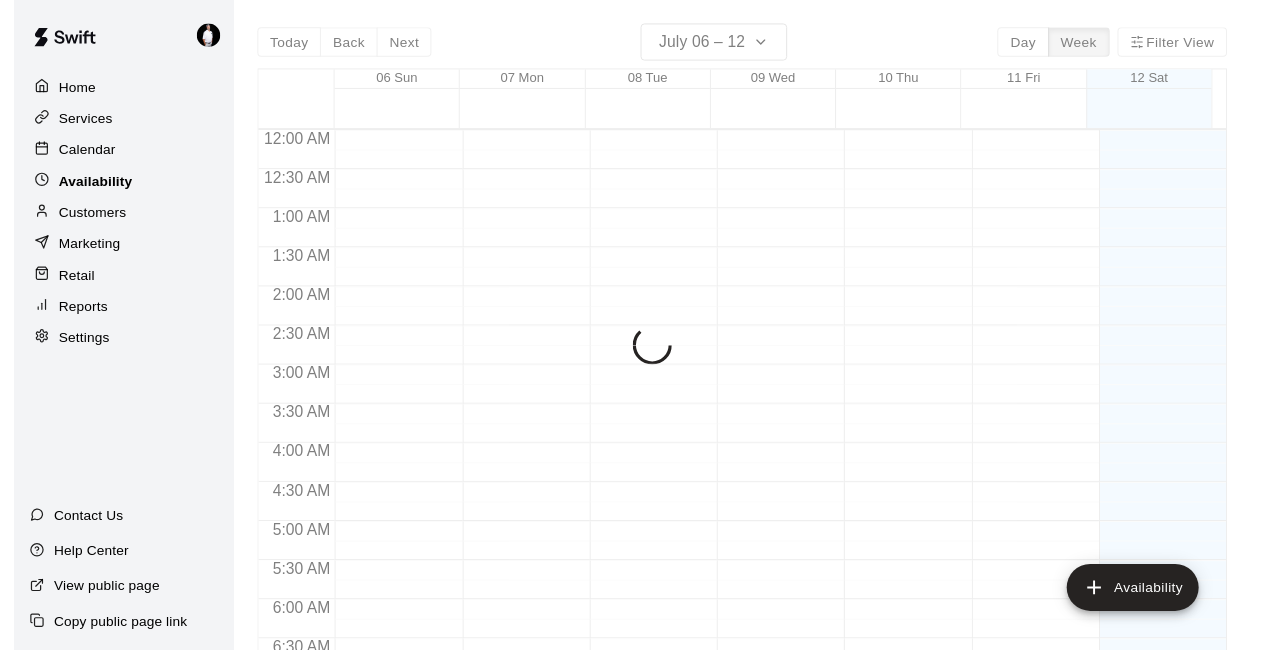 scroll, scrollTop: 714, scrollLeft: 0, axis: vertical 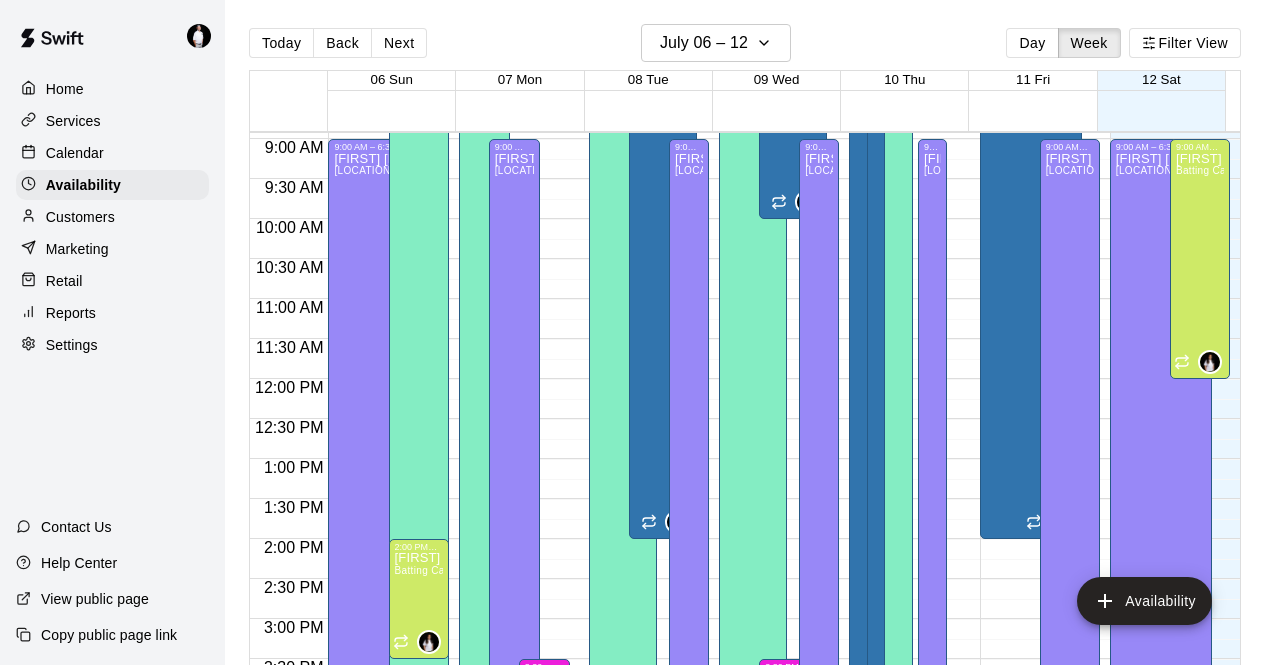 click on "Calendar" at bounding box center [112, 153] 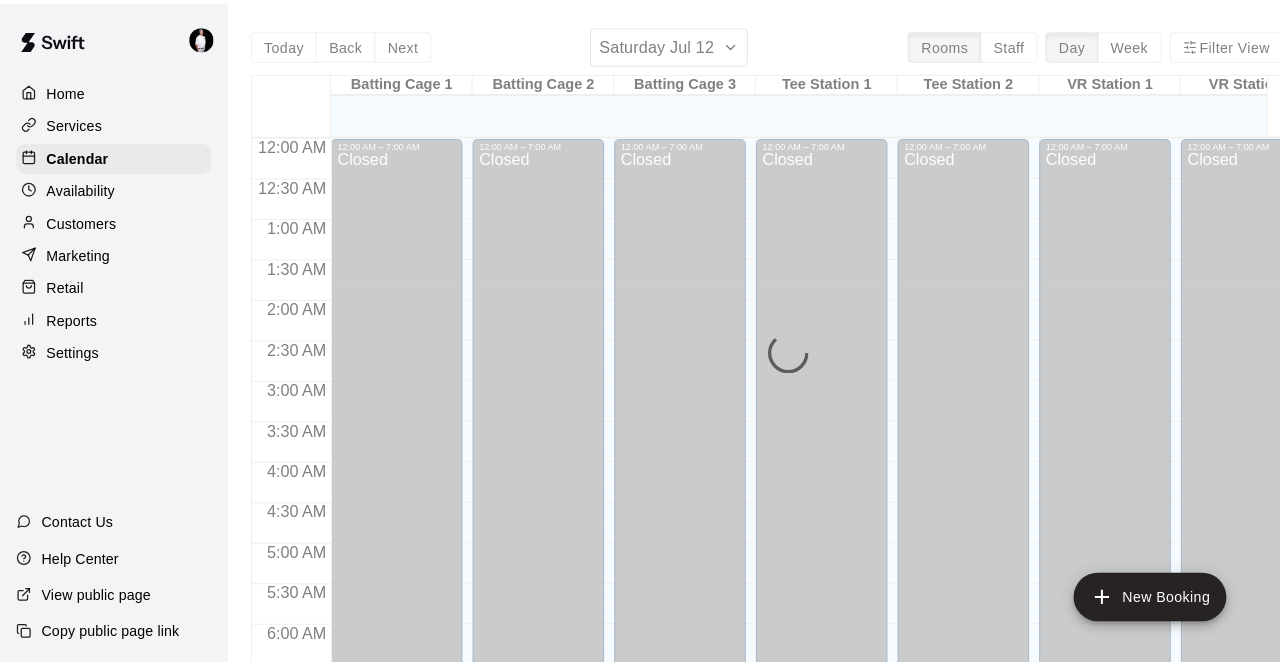 scroll, scrollTop: 714, scrollLeft: 0, axis: vertical 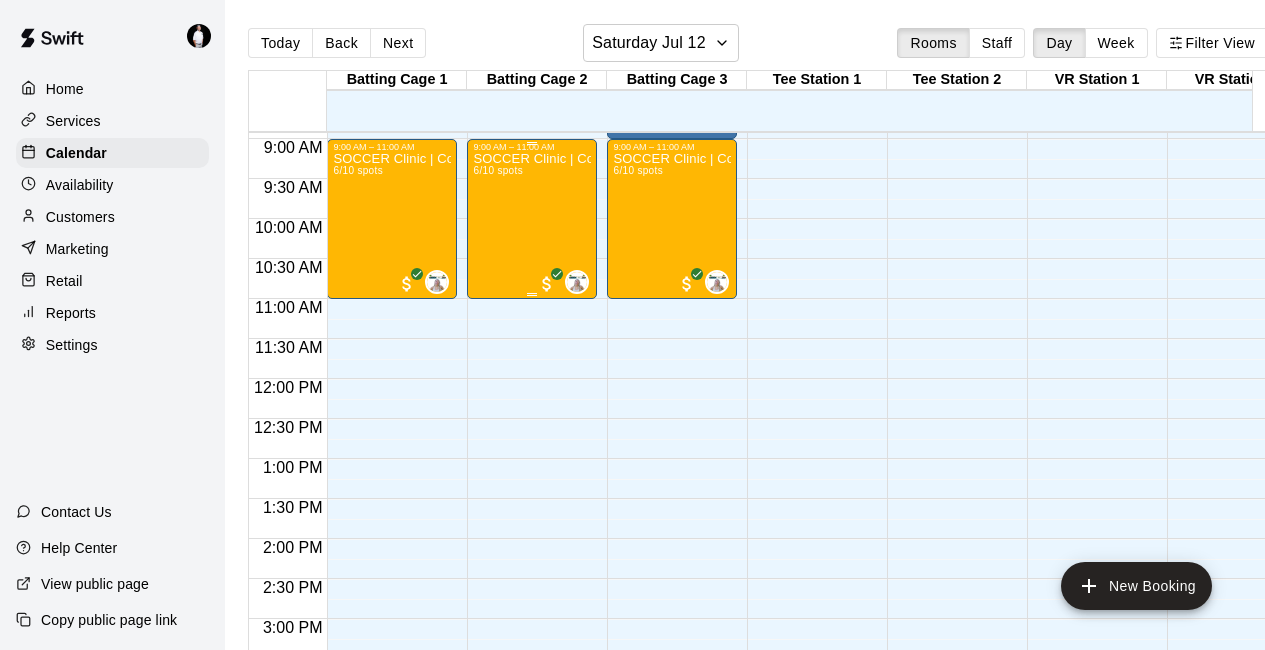 click on "SOCCER Clinic | Coach [LAST] | Ages [AGE]+ | [MONTH] [DAY]: [TIME]-[TIME]" at bounding box center [532, 477] 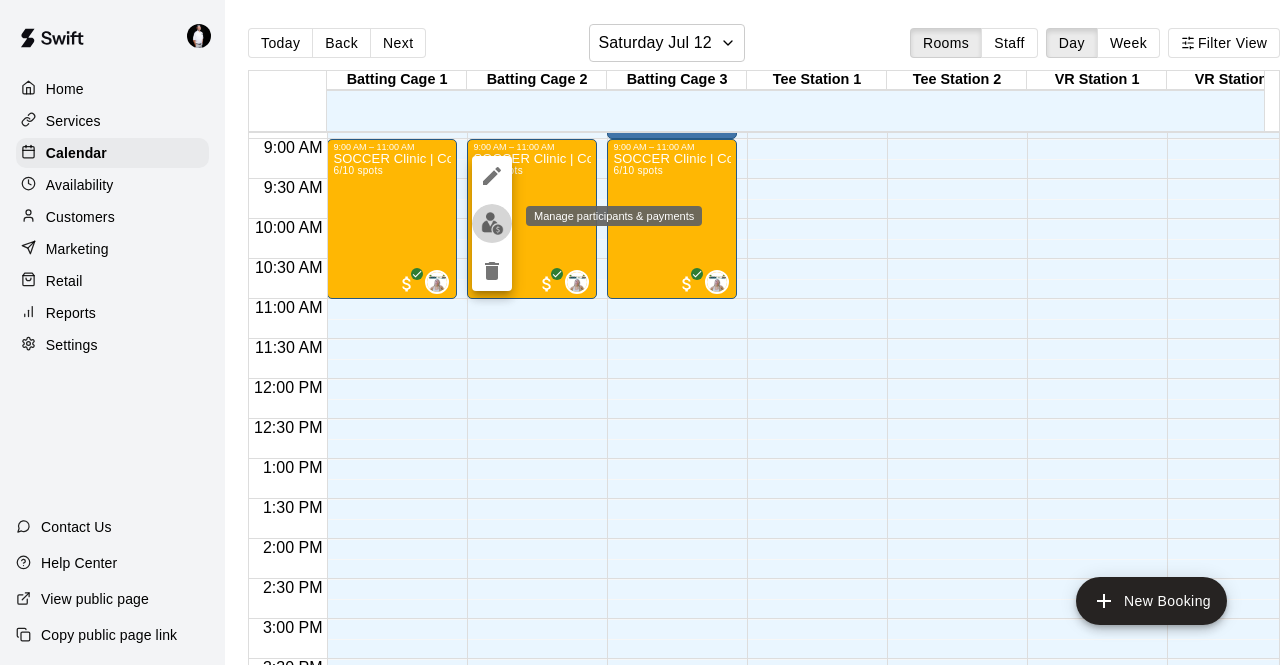click at bounding box center [492, 223] 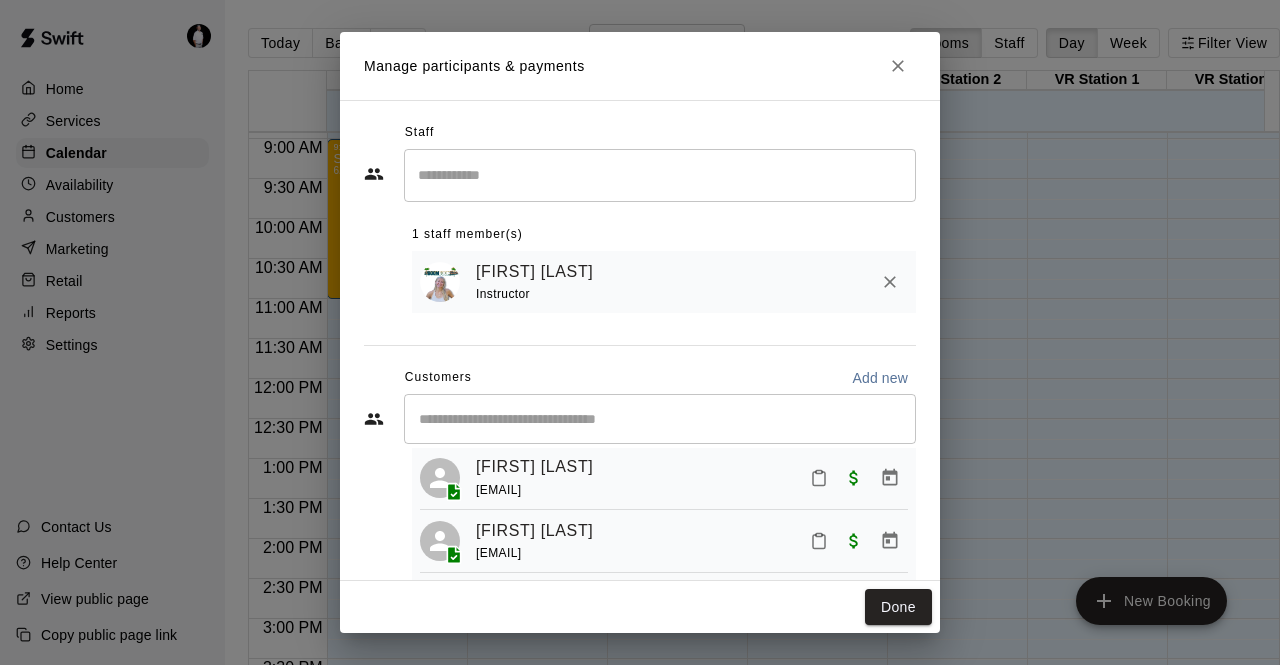 scroll, scrollTop: 251, scrollLeft: 0, axis: vertical 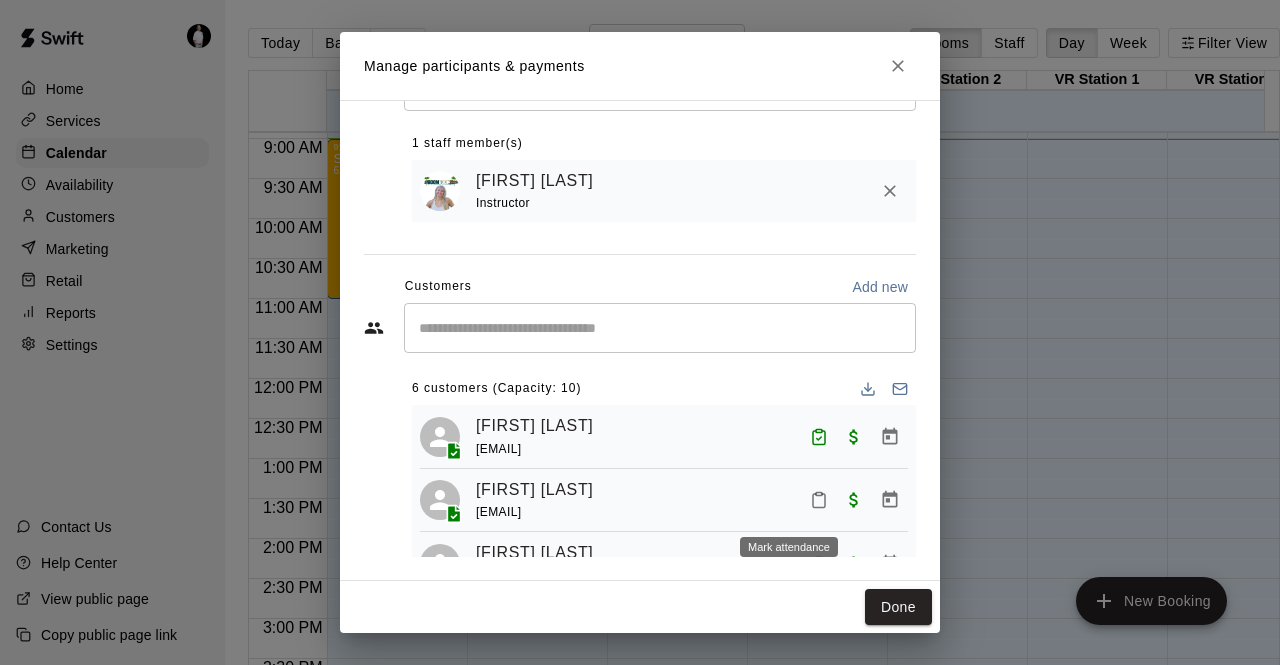 click 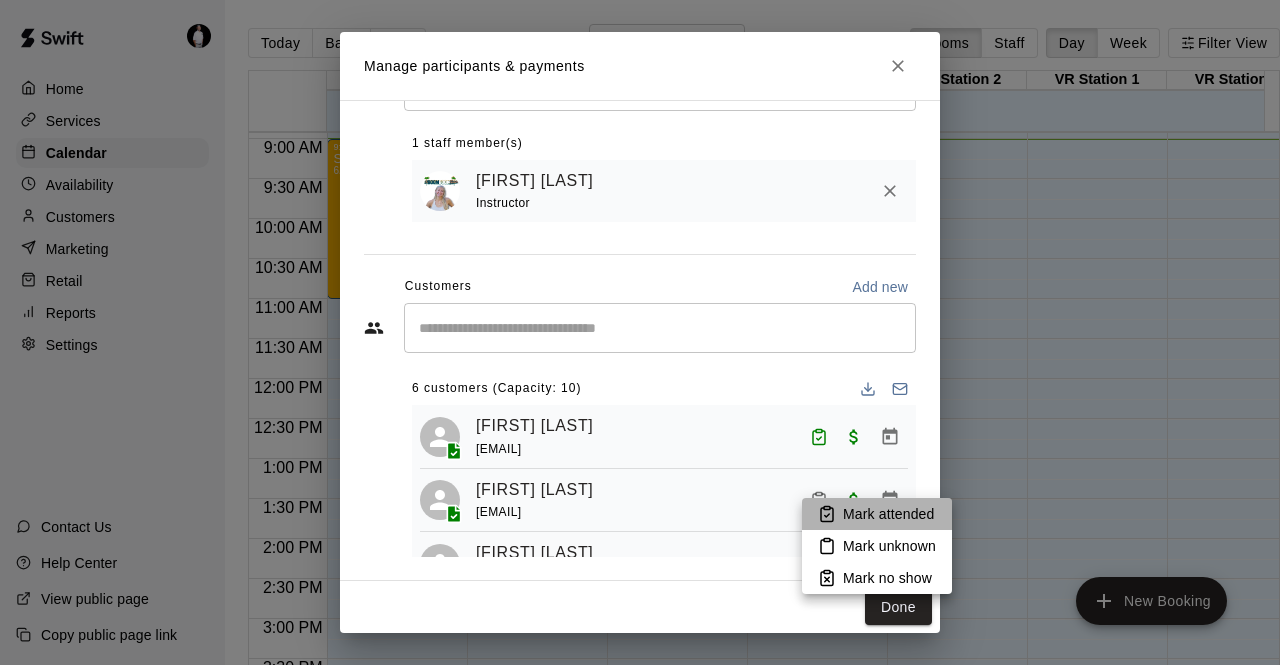 click on "Mark attended" at bounding box center [888, 514] 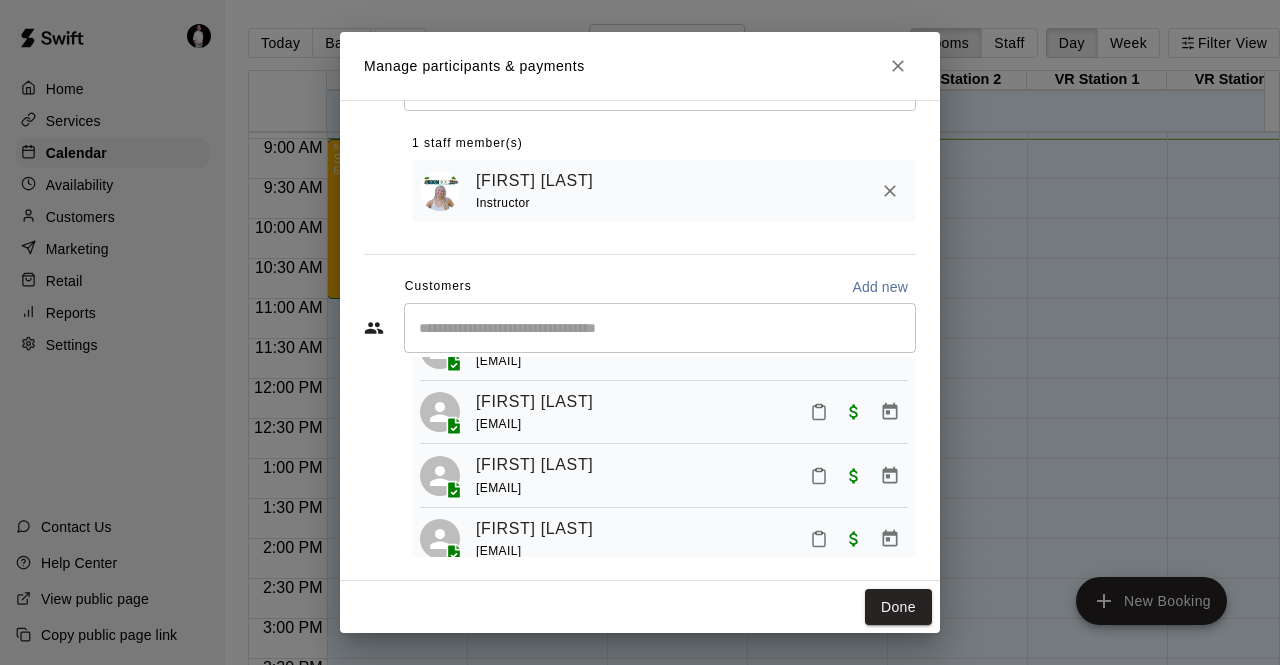 scroll, scrollTop: 251, scrollLeft: 0, axis: vertical 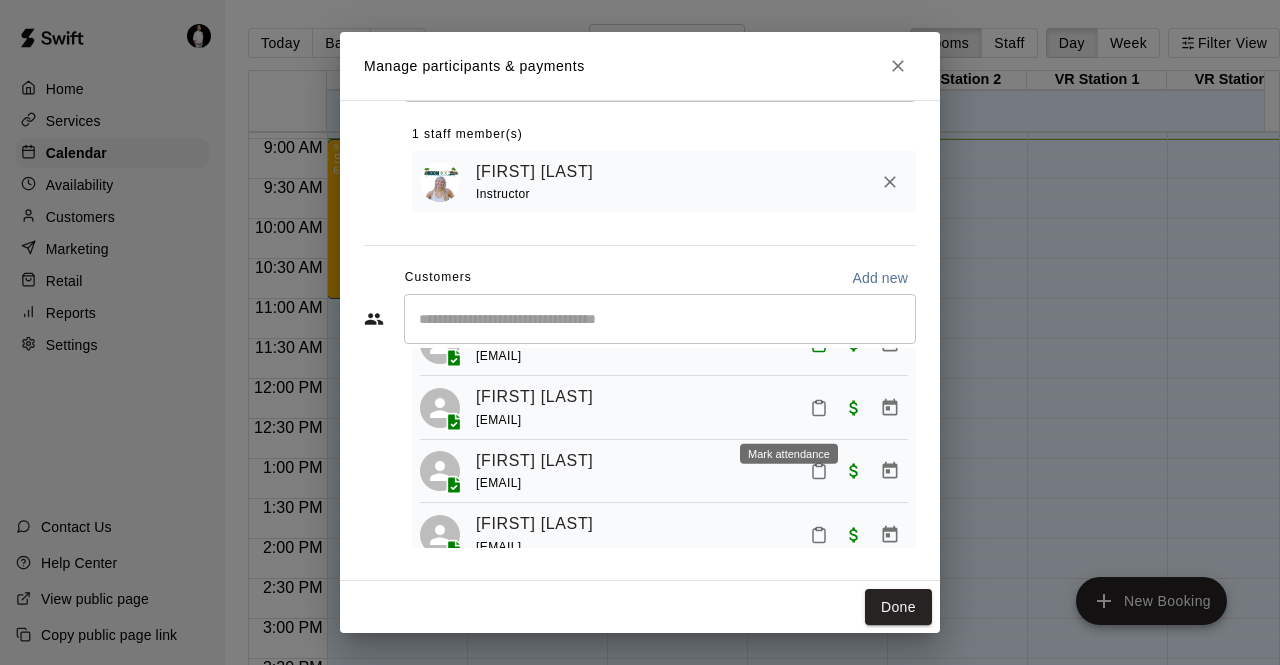 click at bounding box center [819, 408] 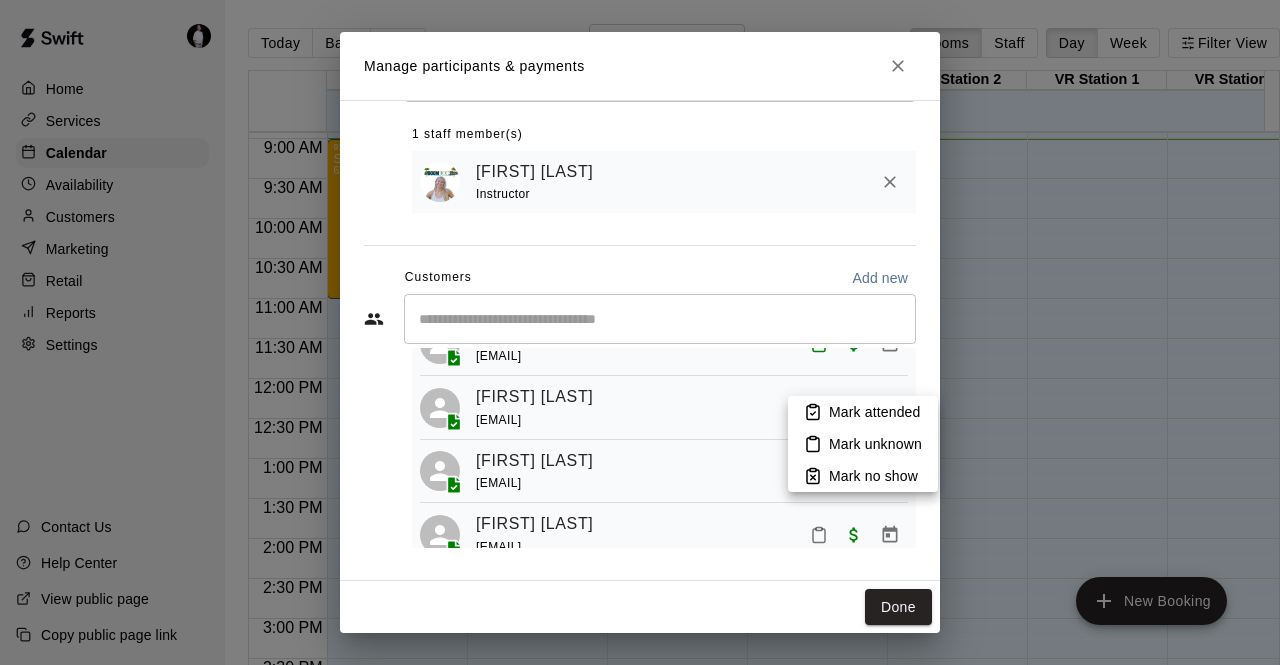 click on "Mark attended" at bounding box center [874, 412] 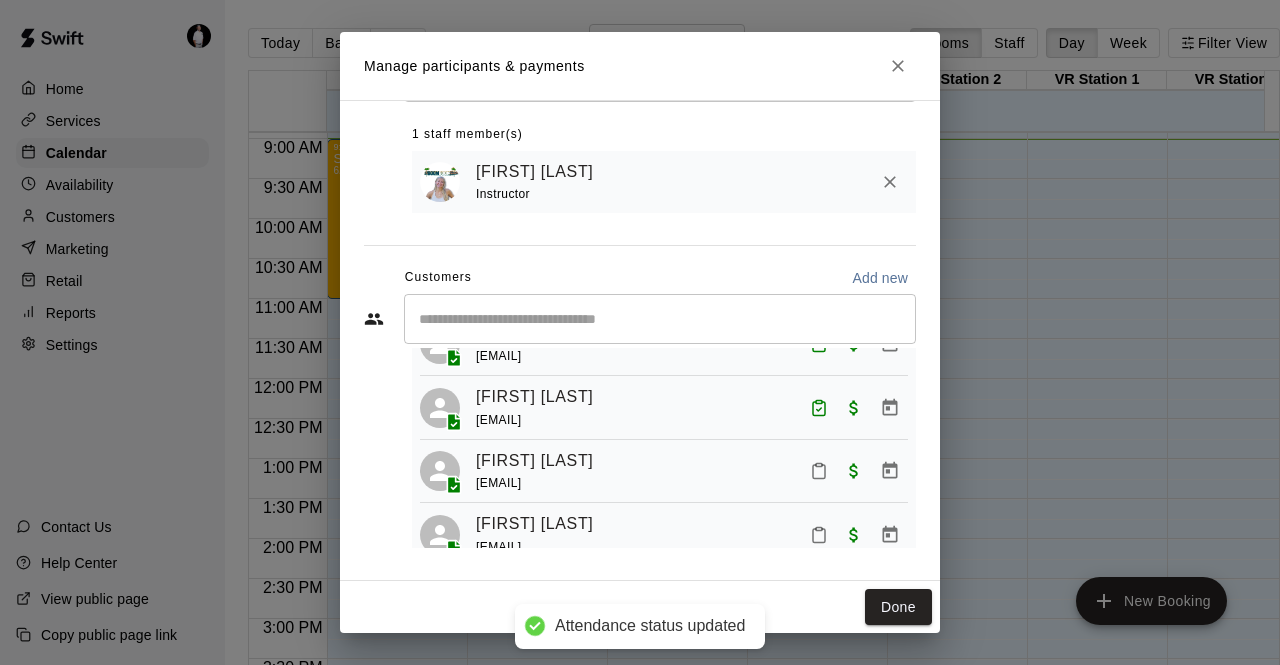 click at bounding box center (660, 319) 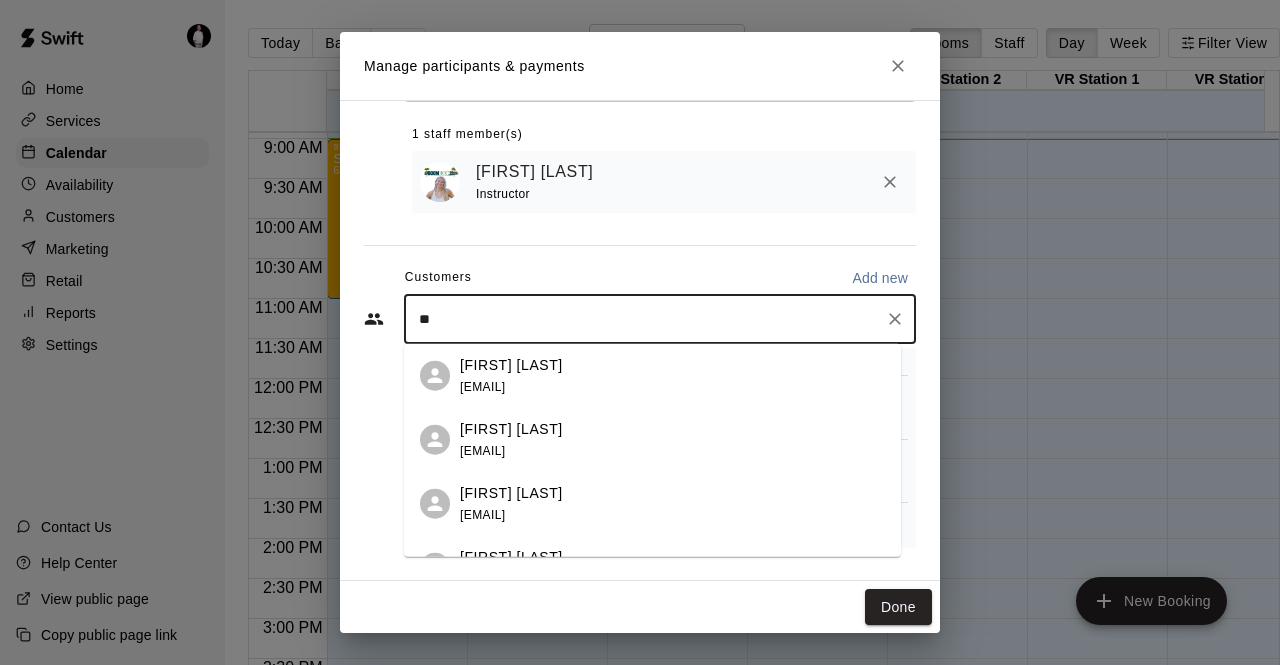 type on "*" 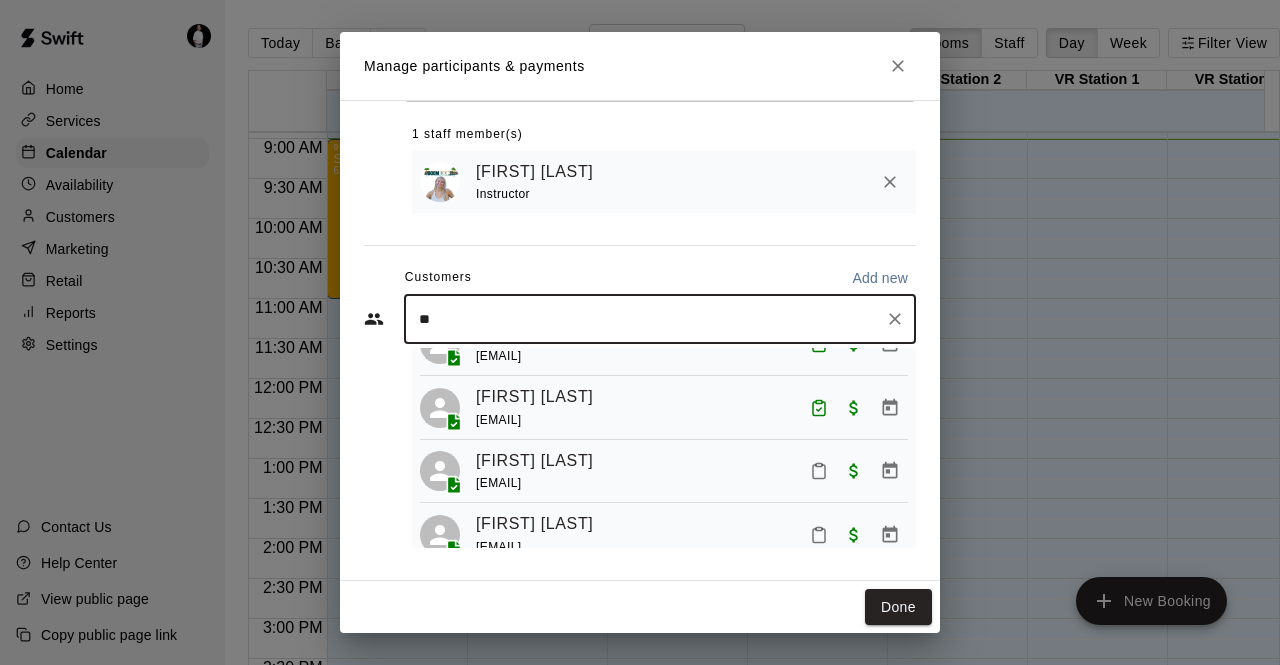 type on "***" 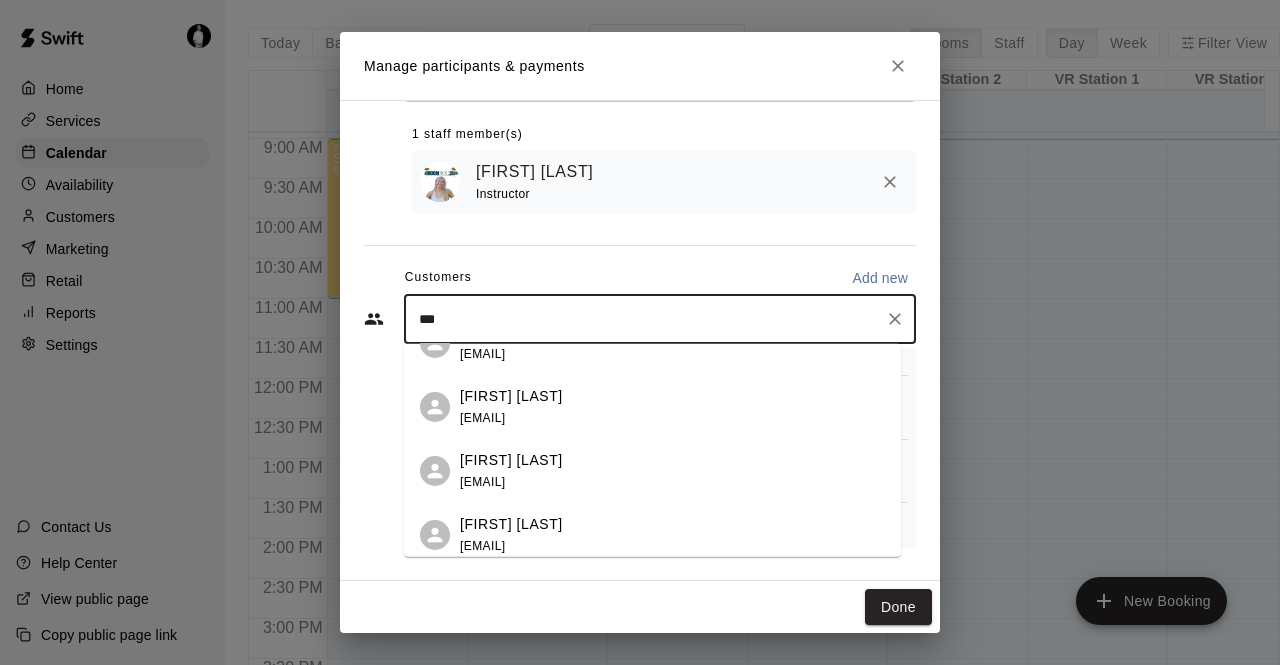 scroll, scrollTop: 34, scrollLeft: 0, axis: vertical 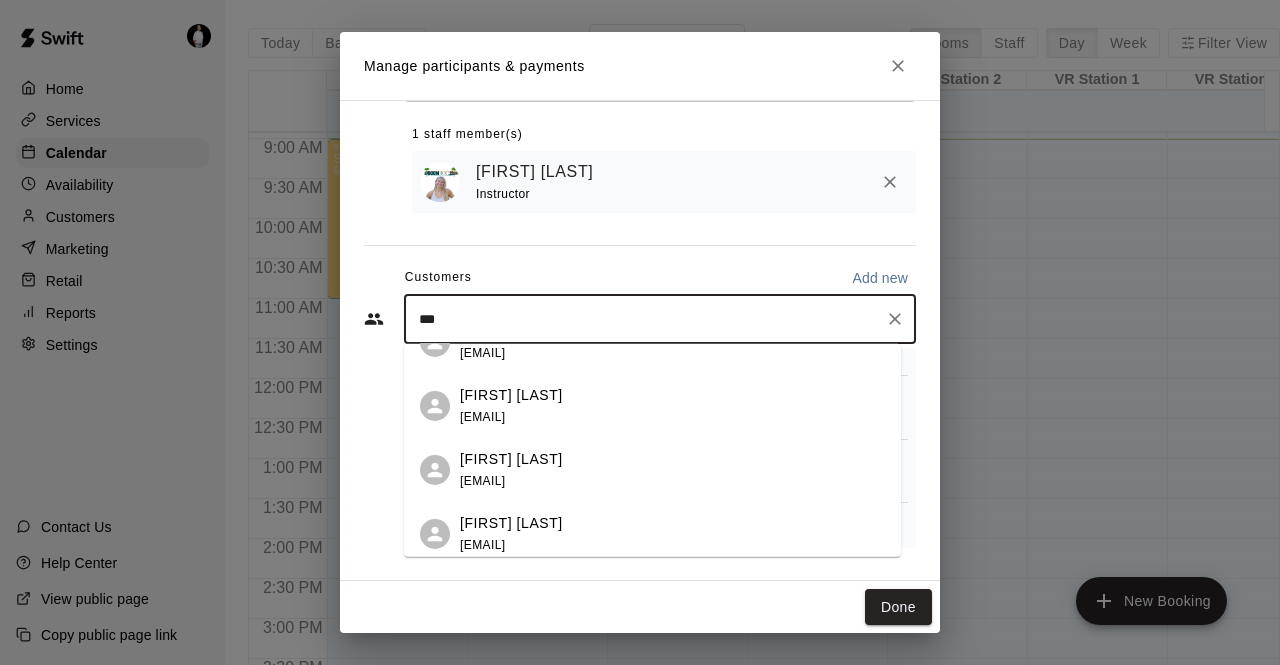 click on "[FIRST] [LAST] [EMAIL]" at bounding box center [672, 533] 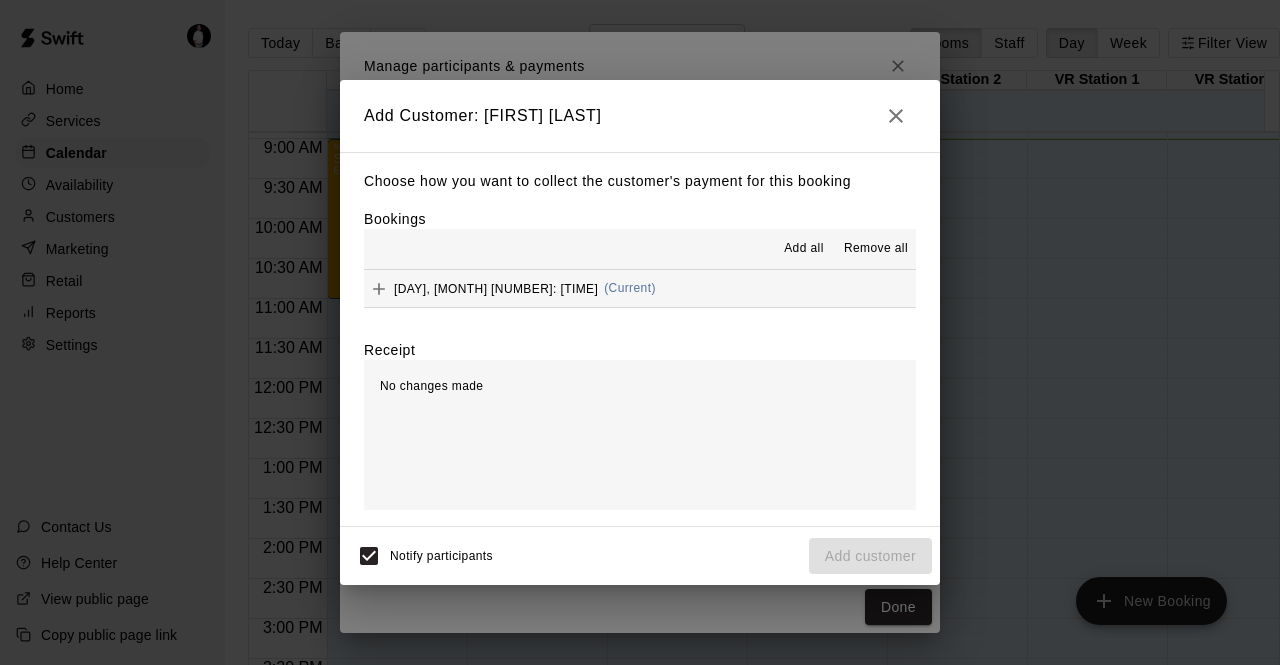 click on "[DAY], [MONTH] [DAY]: [TIME] ([CURRENT])" at bounding box center [640, 288] 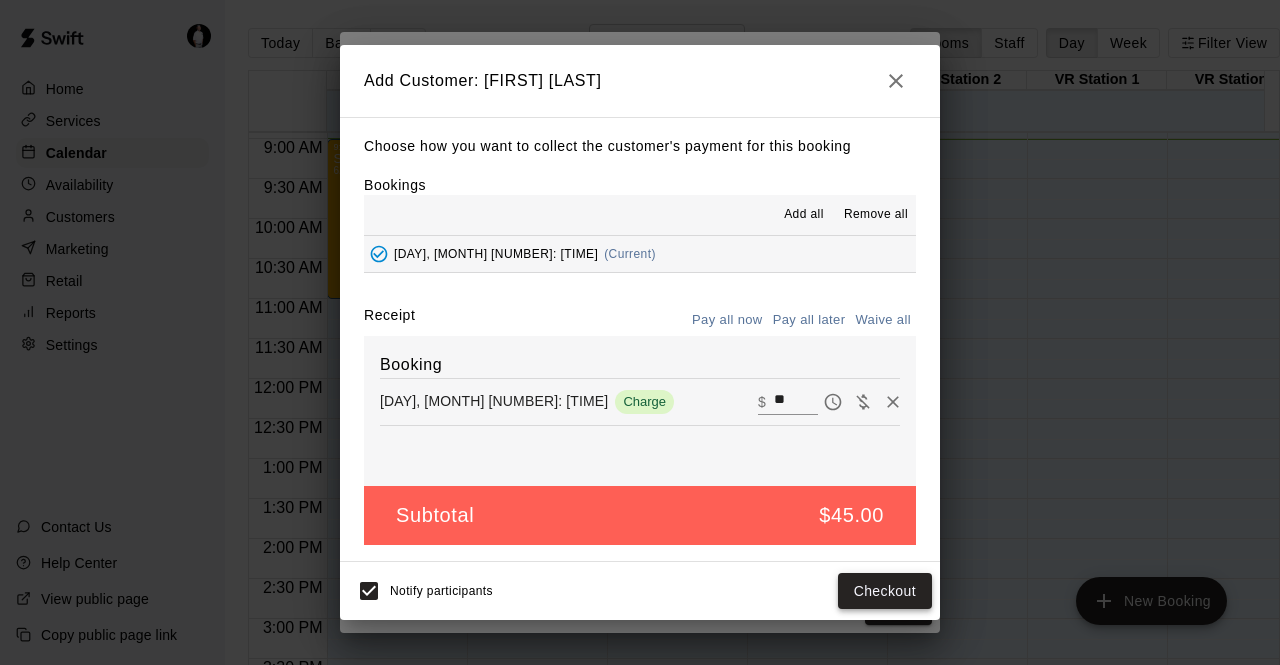 click on "Checkout" at bounding box center (885, 591) 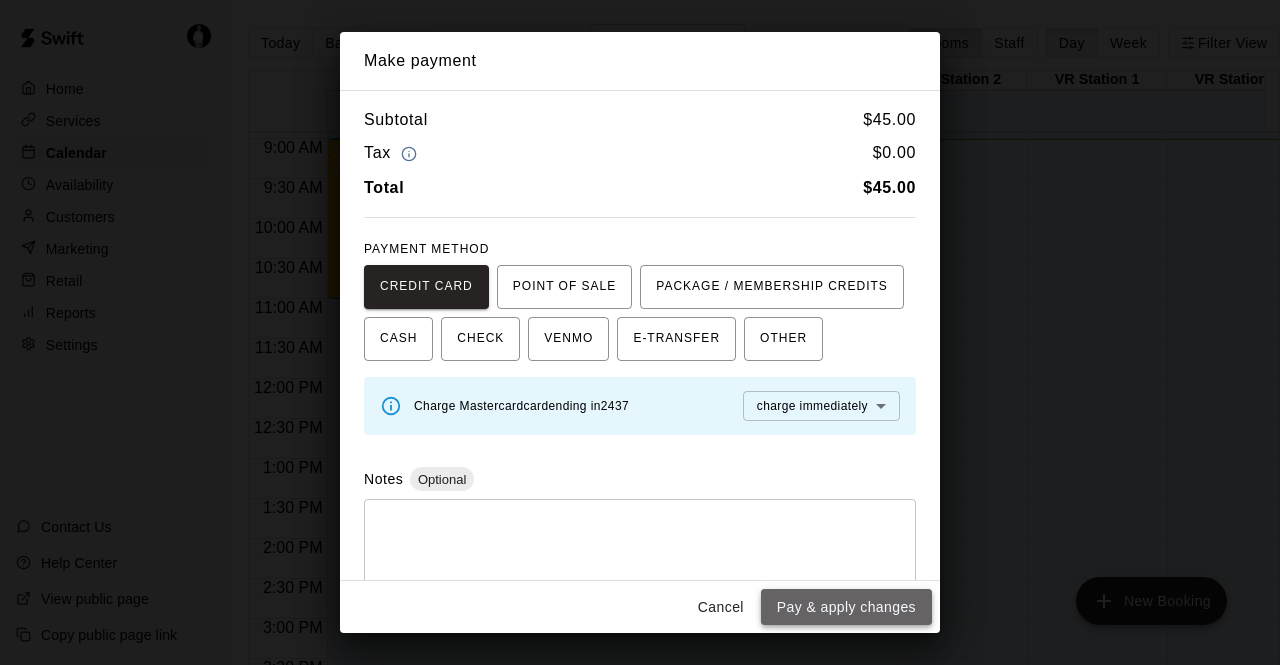 click on "Pay & apply changes" at bounding box center (846, 607) 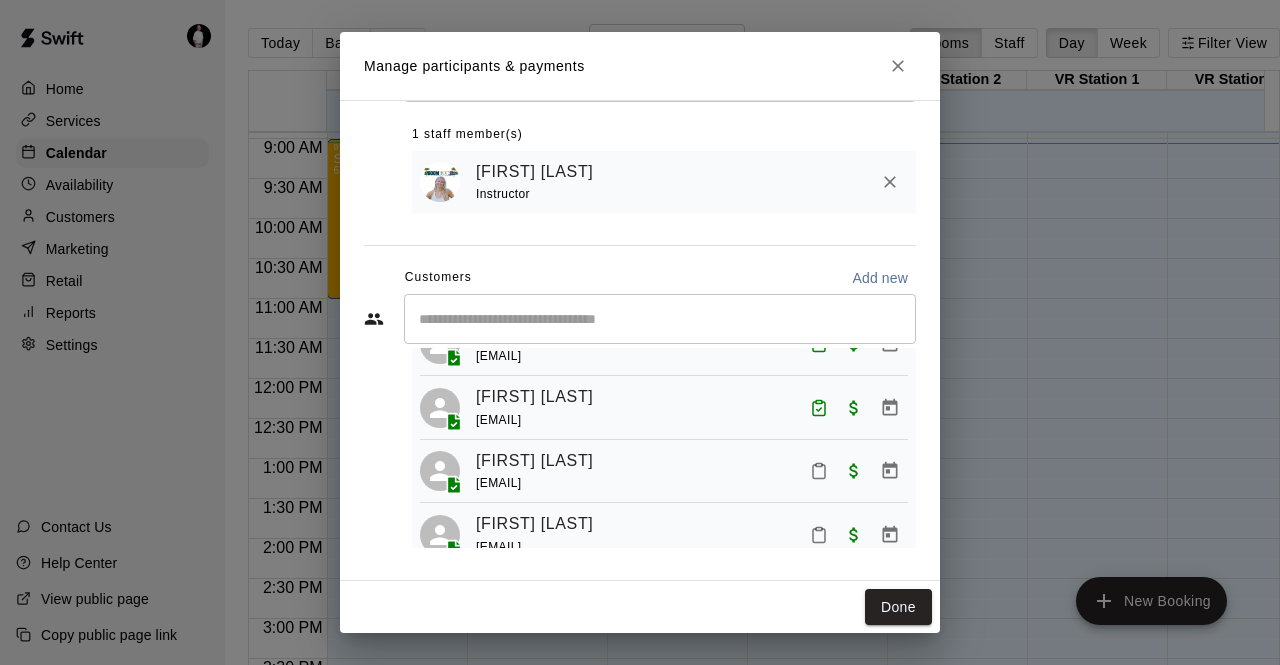 click on "Done" at bounding box center (898, 607) 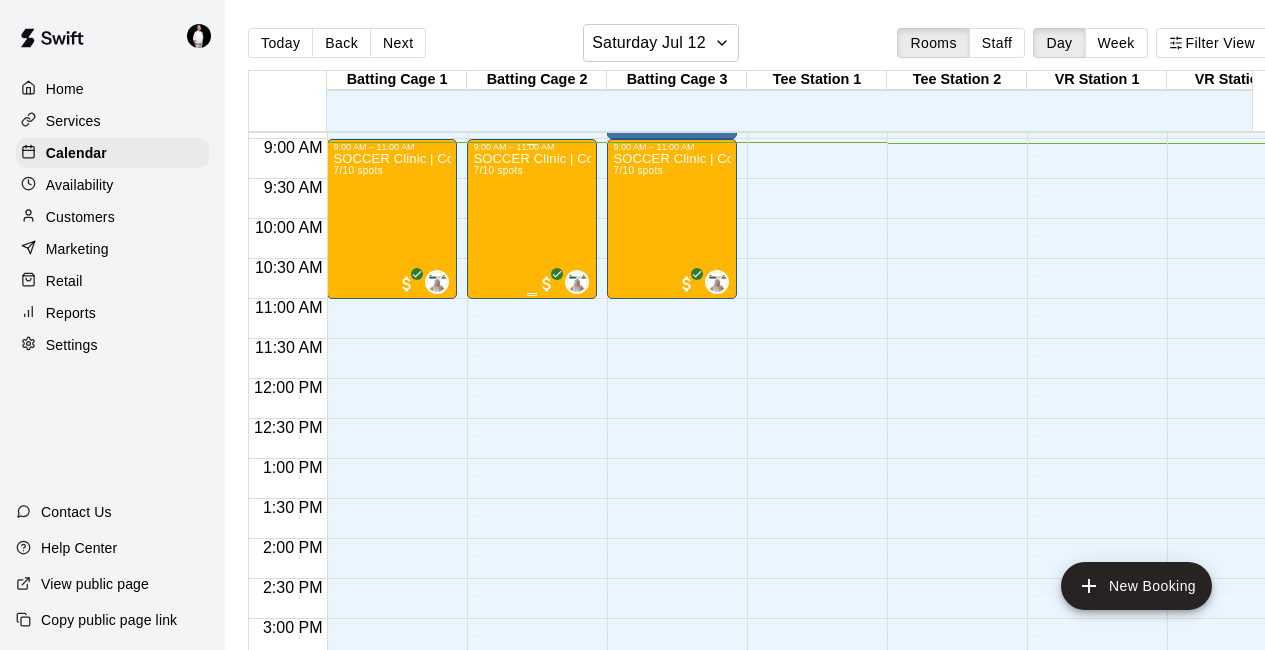 click on "[ACTIVITY] Clinic | [NAME] | Ages [AGE]+ | [MONTH] [DAY]: [TIME] [SPOTS]" at bounding box center [532, 477] 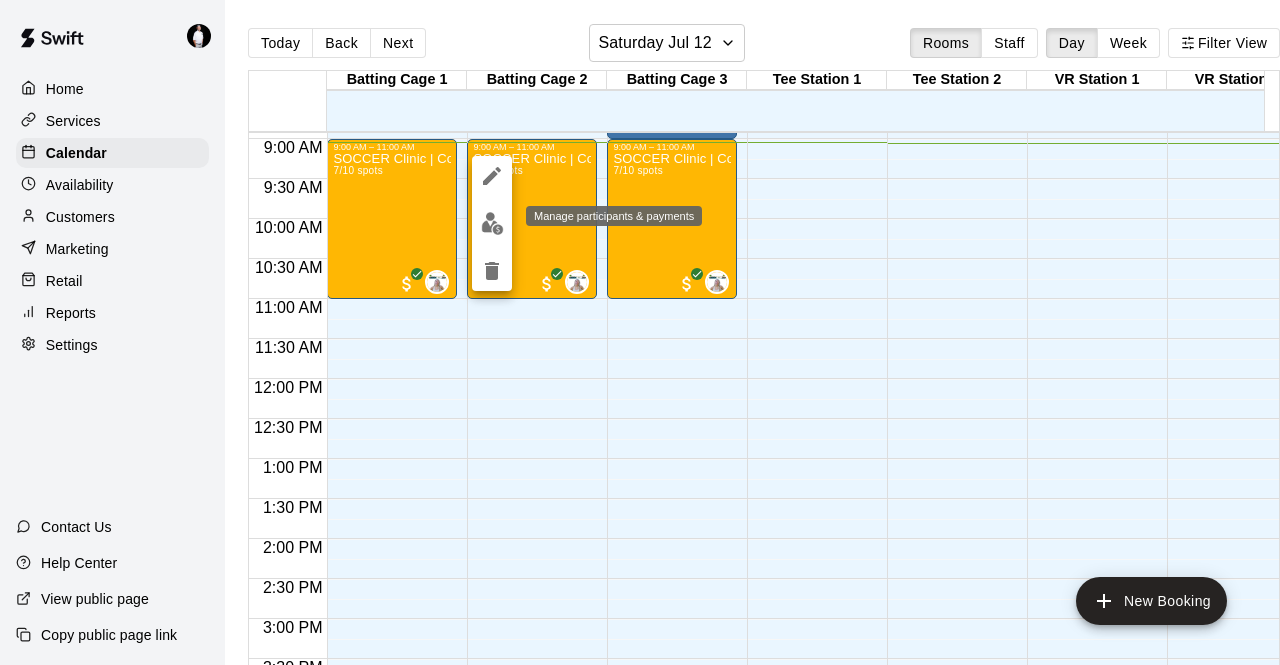 click at bounding box center [492, 223] 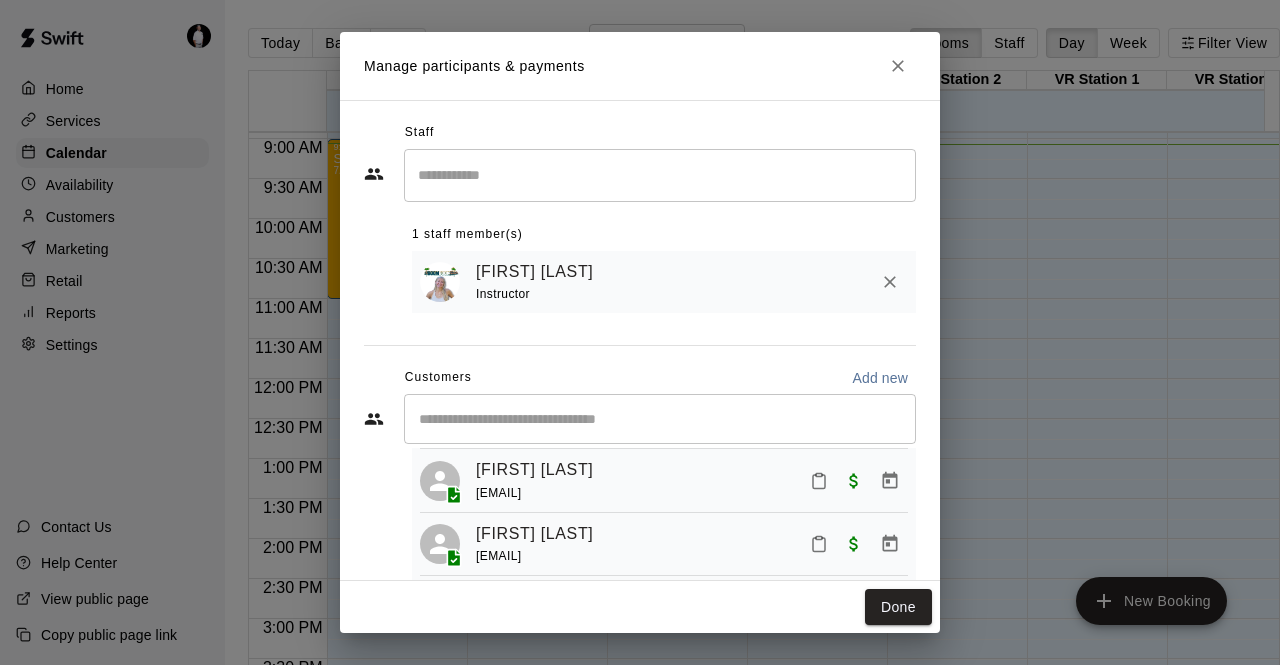 scroll, scrollTop: 316, scrollLeft: 0, axis: vertical 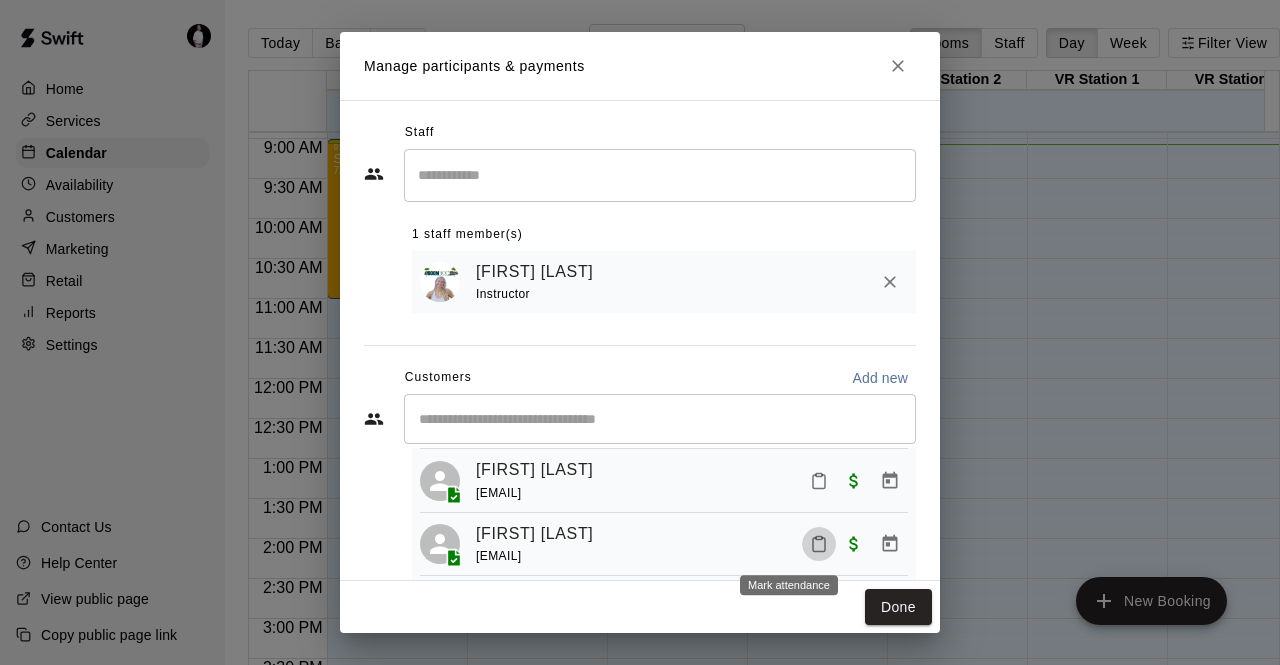 click 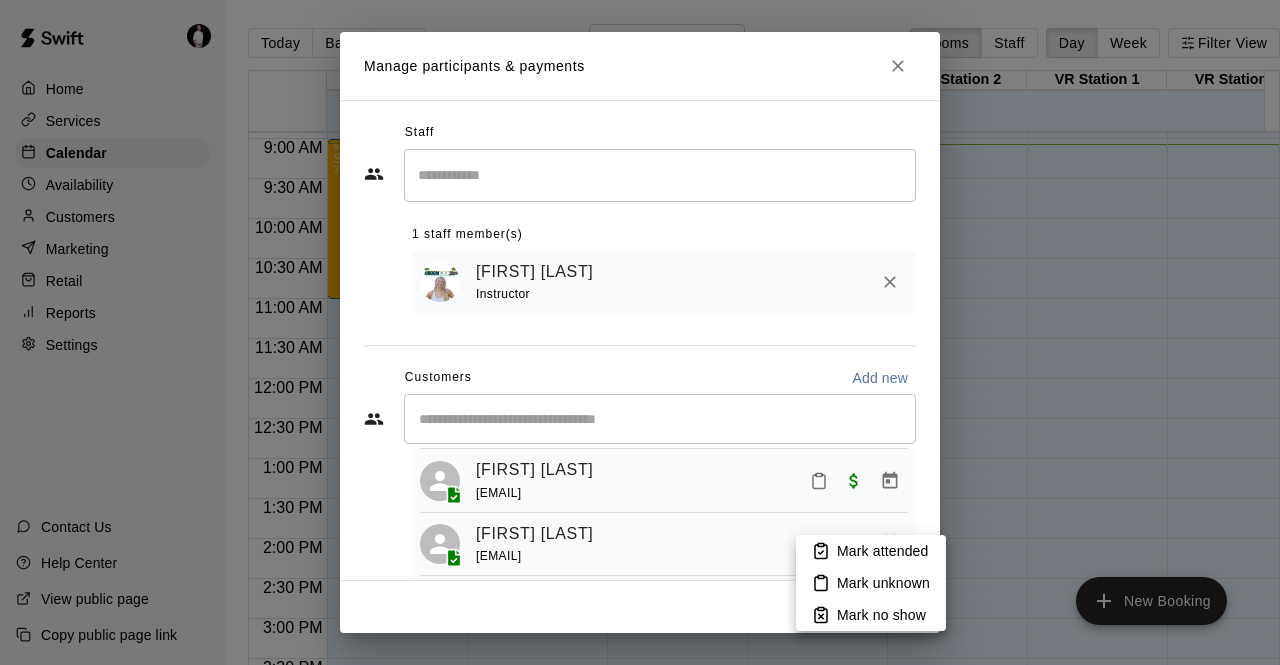 click on "Mark attended" at bounding box center (882, 551) 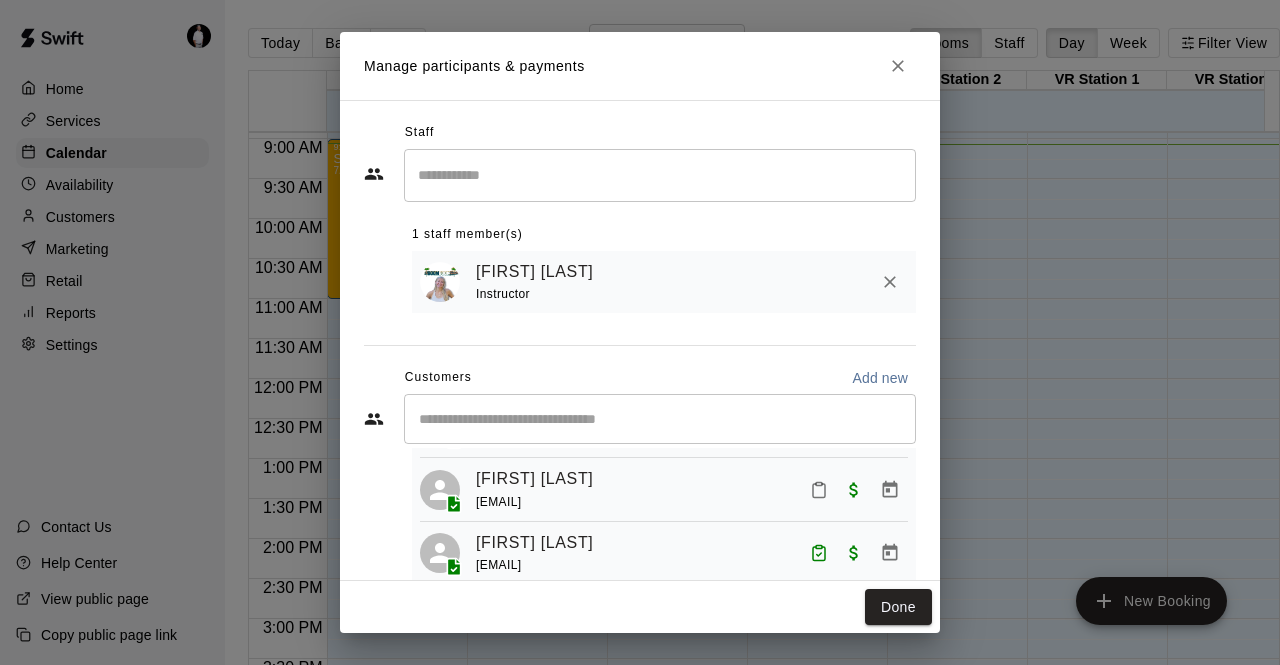 scroll, scrollTop: 291, scrollLeft: 0, axis: vertical 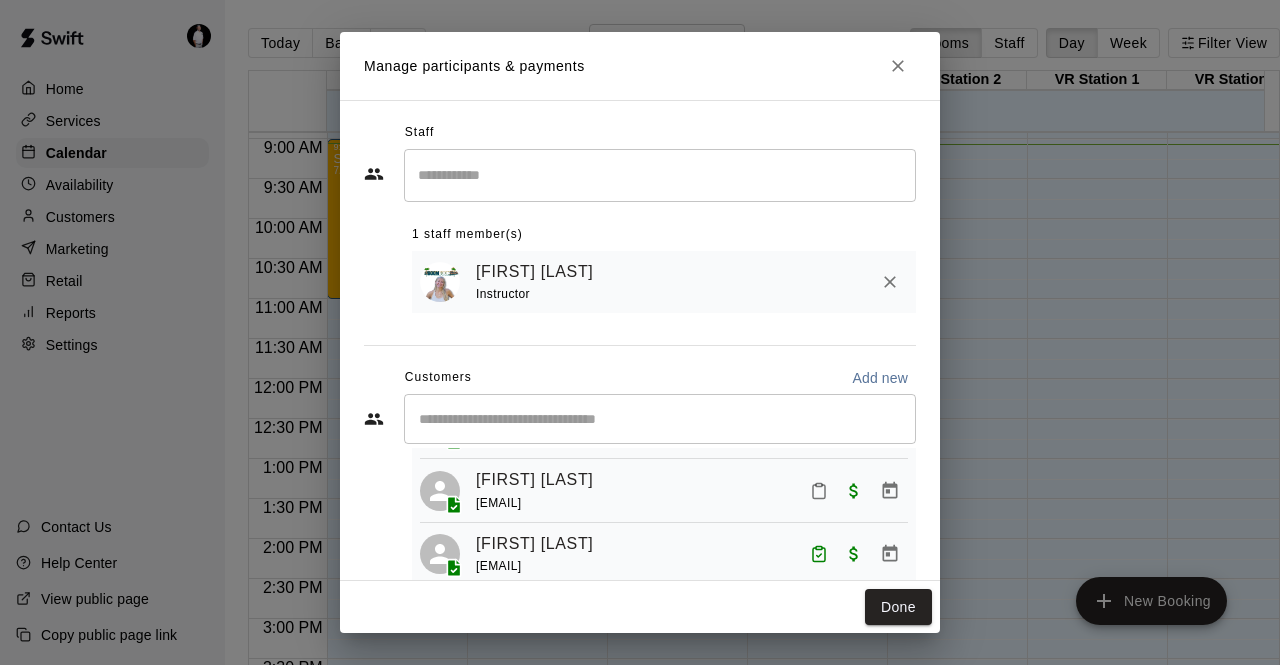click at bounding box center [819, 491] 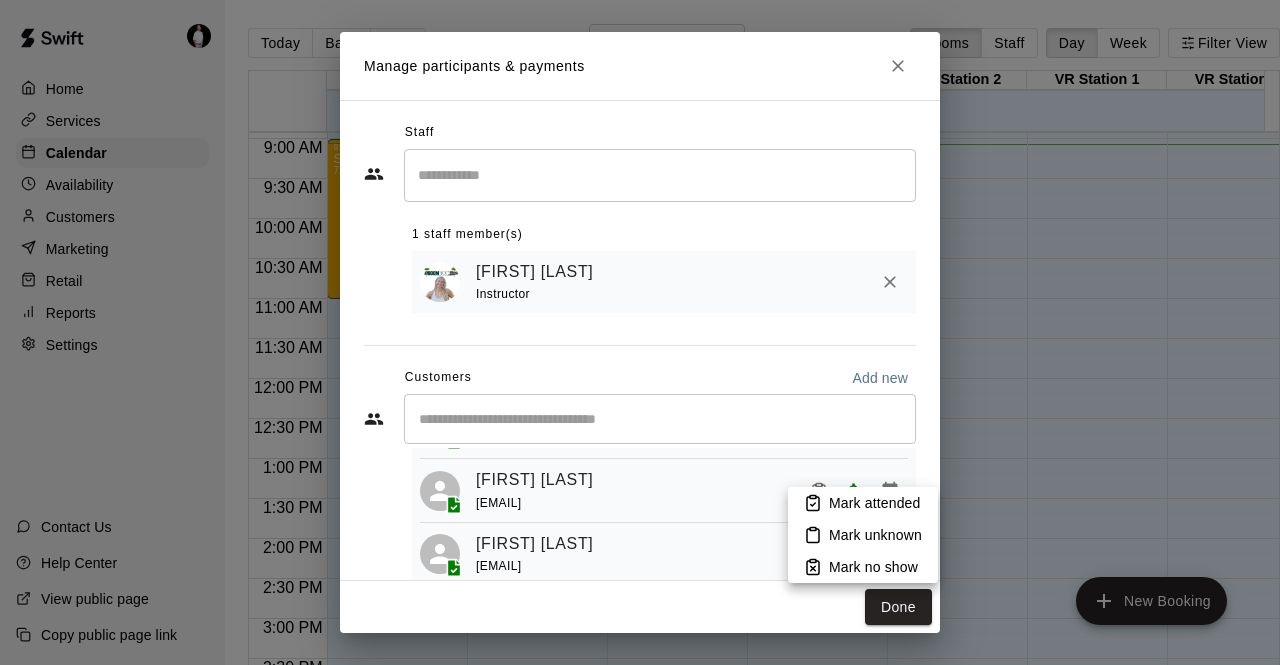 click on "Mark attended" at bounding box center [863, 503] 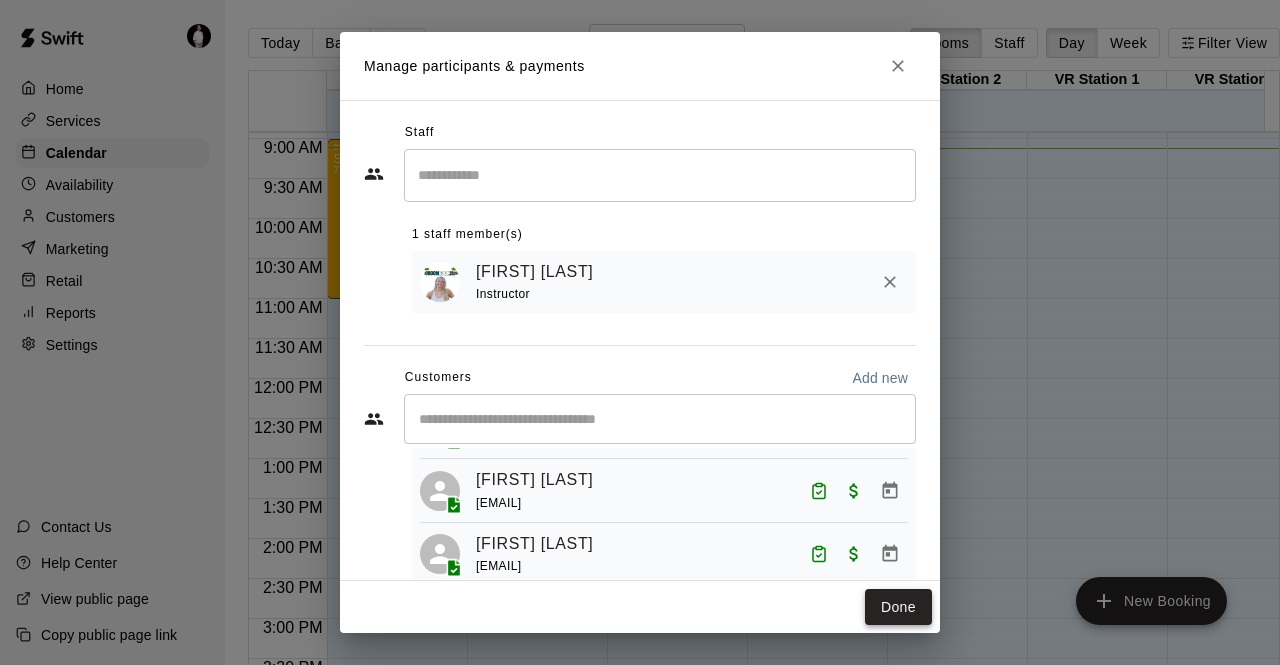 click on "Done" at bounding box center (898, 607) 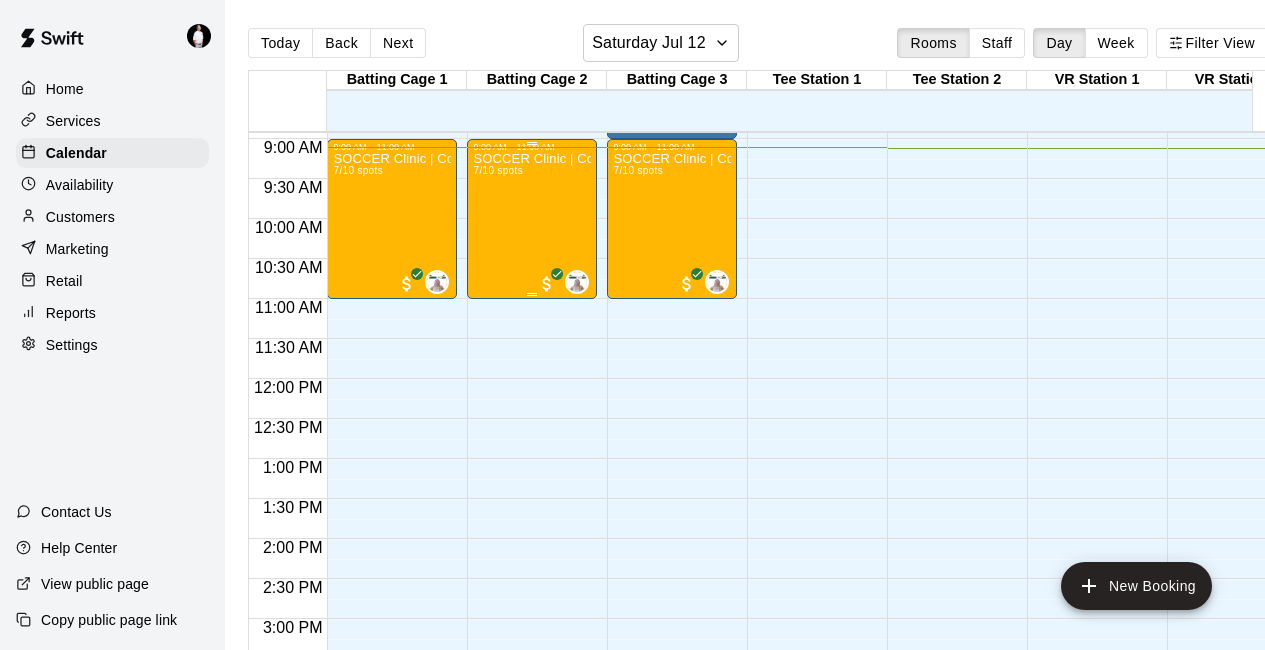 click on "[ACTIVITY] Clinic | [NAME] | Ages [AGE]+ | [MONTH] [DAY]: [TIME] [SPOTS]" at bounding box center [532, 477] 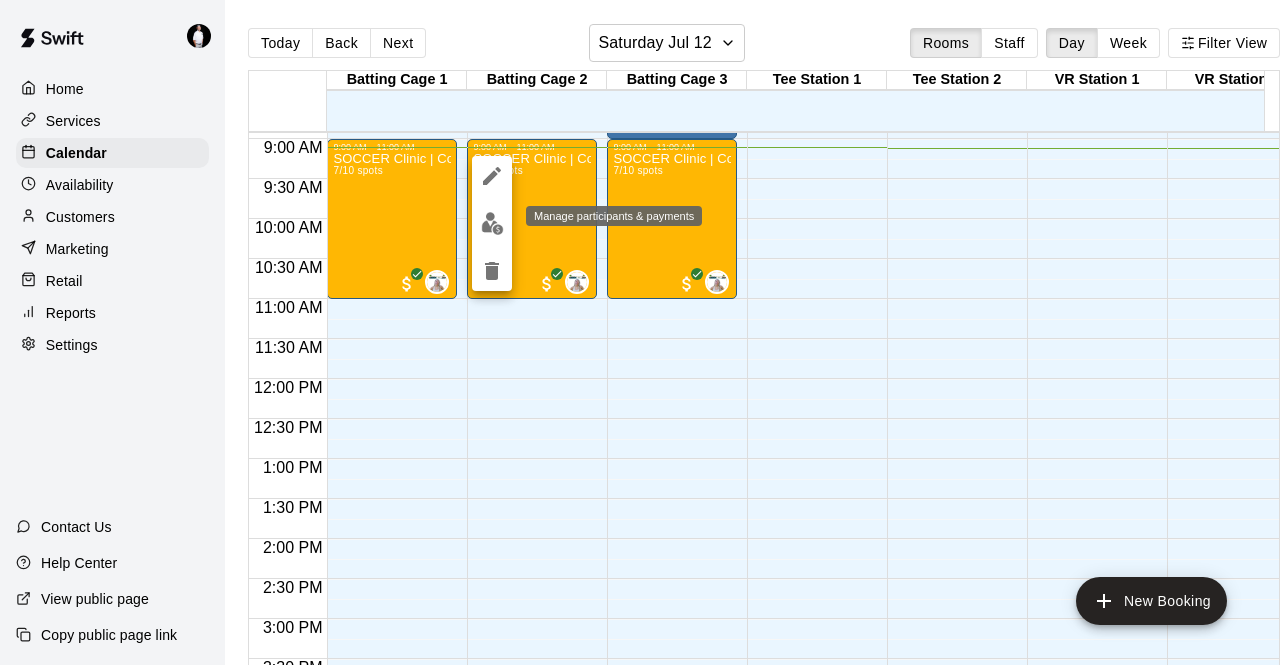 click at bounding box center (492, 223) 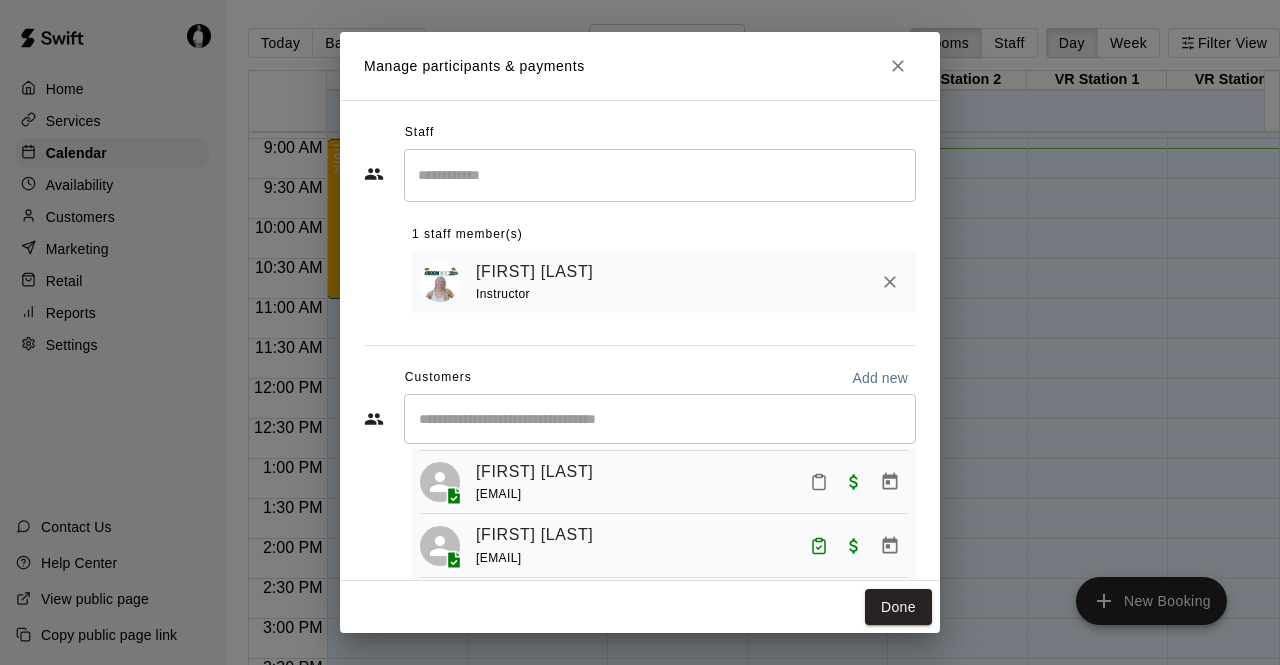scroll, scrollTop: 317, scrollLeft: 0, axis: vertical 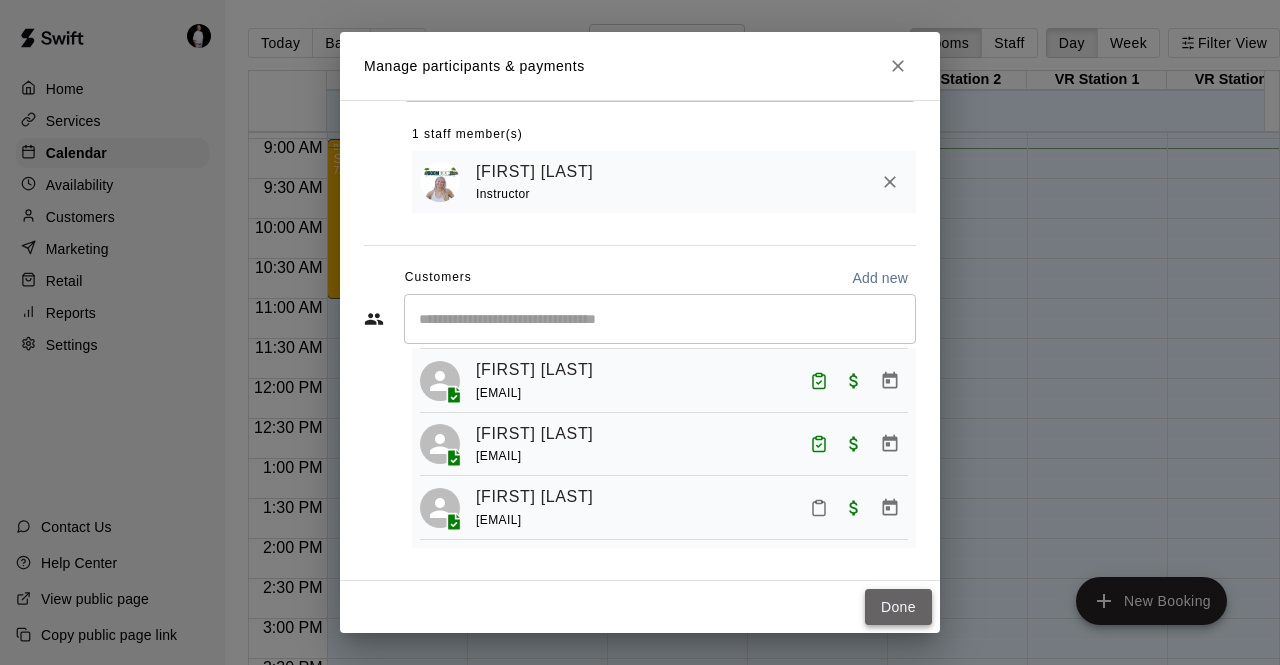 drag, startPoint x: 910, startPoint y: 600, endPoint x: 894, endPoint y: 606, distance: 17.088007 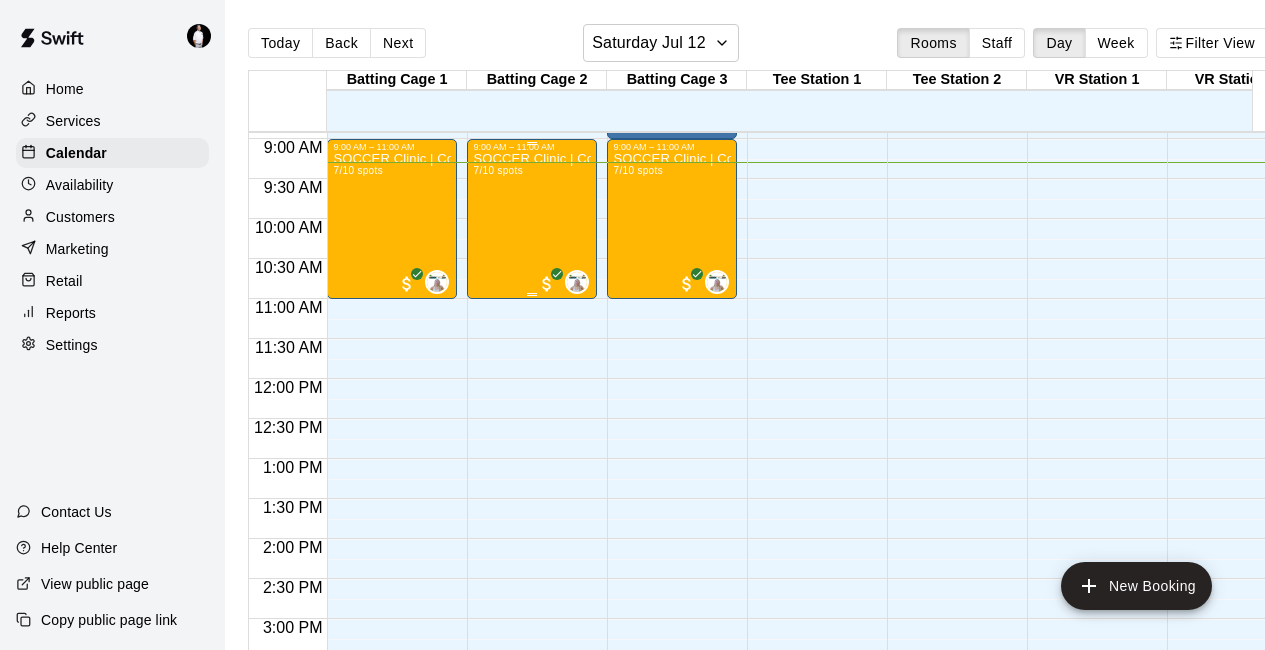 click on "[ACTIVITY] Clinic | [NAME] | Ages [AGE]+ | [MONTH] [DAY]: [TIME] [SPOTS]" at bounding box center (532, 477) 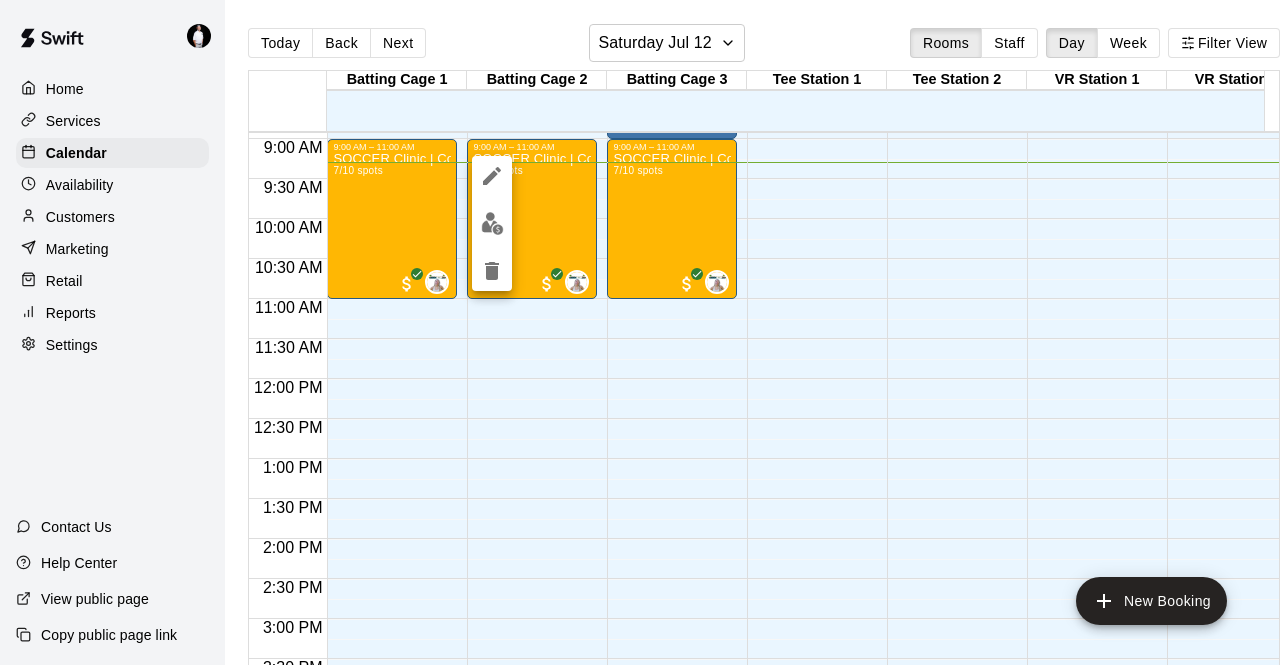 click at bounding box center (492, 223) 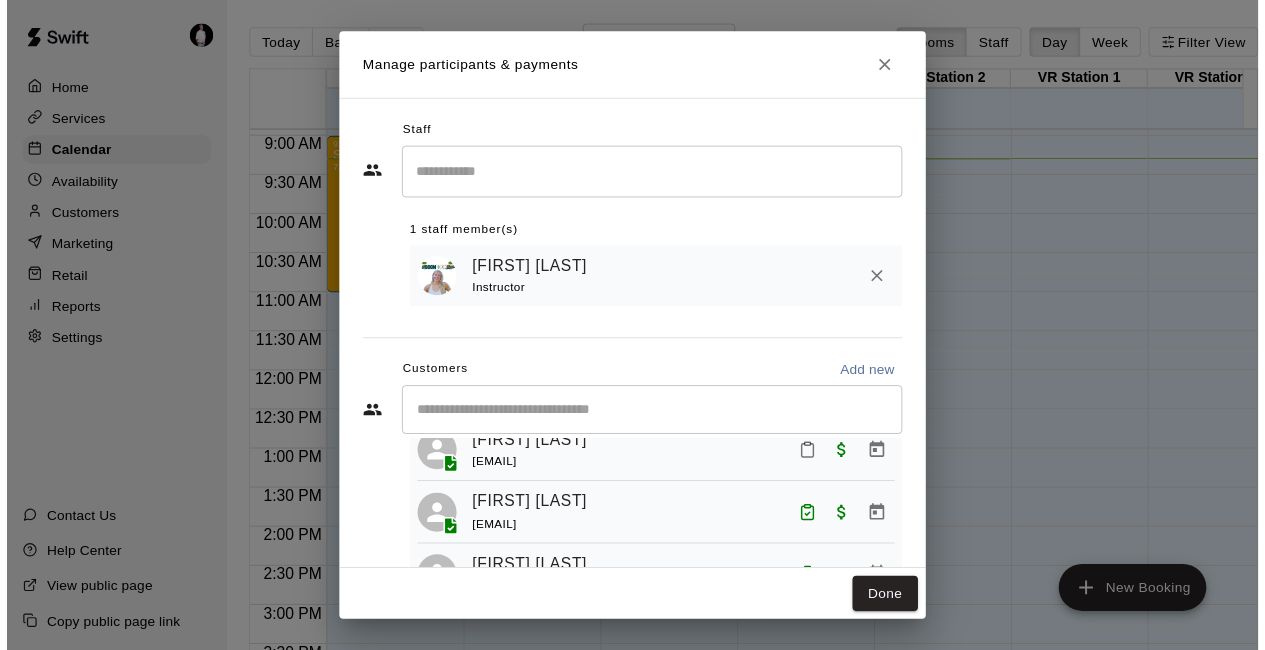 scroll, scrollTop: 254, scrollLeft: 0, axis: vertical 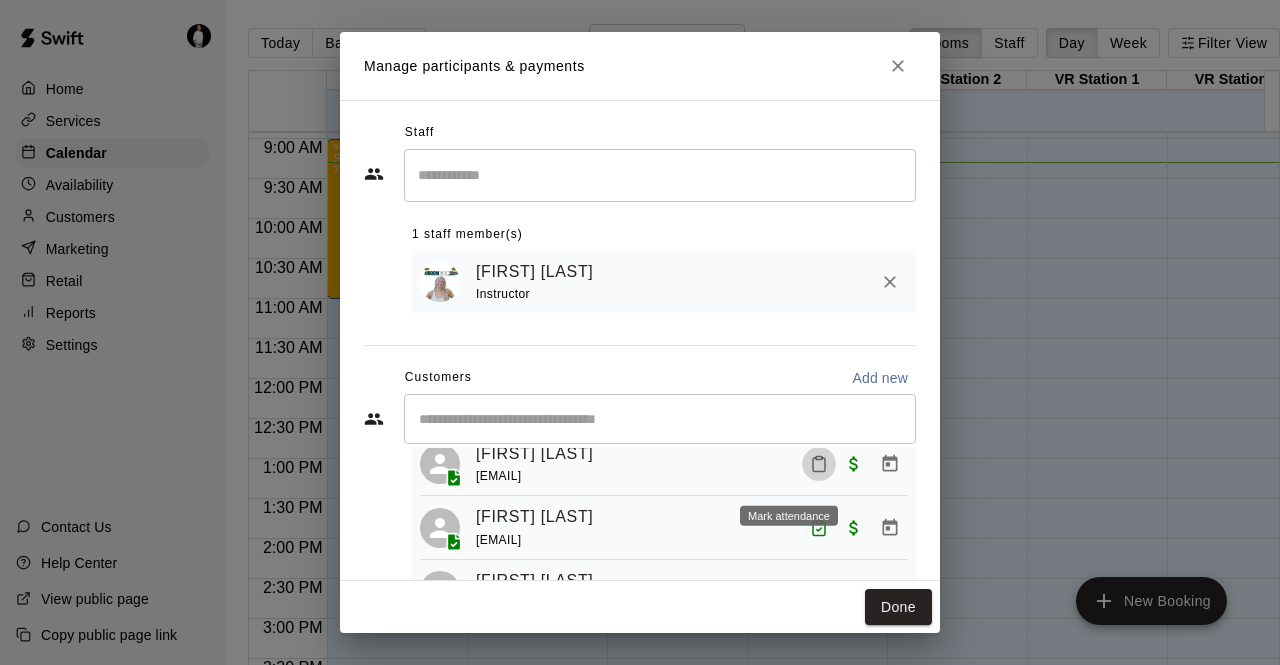 click 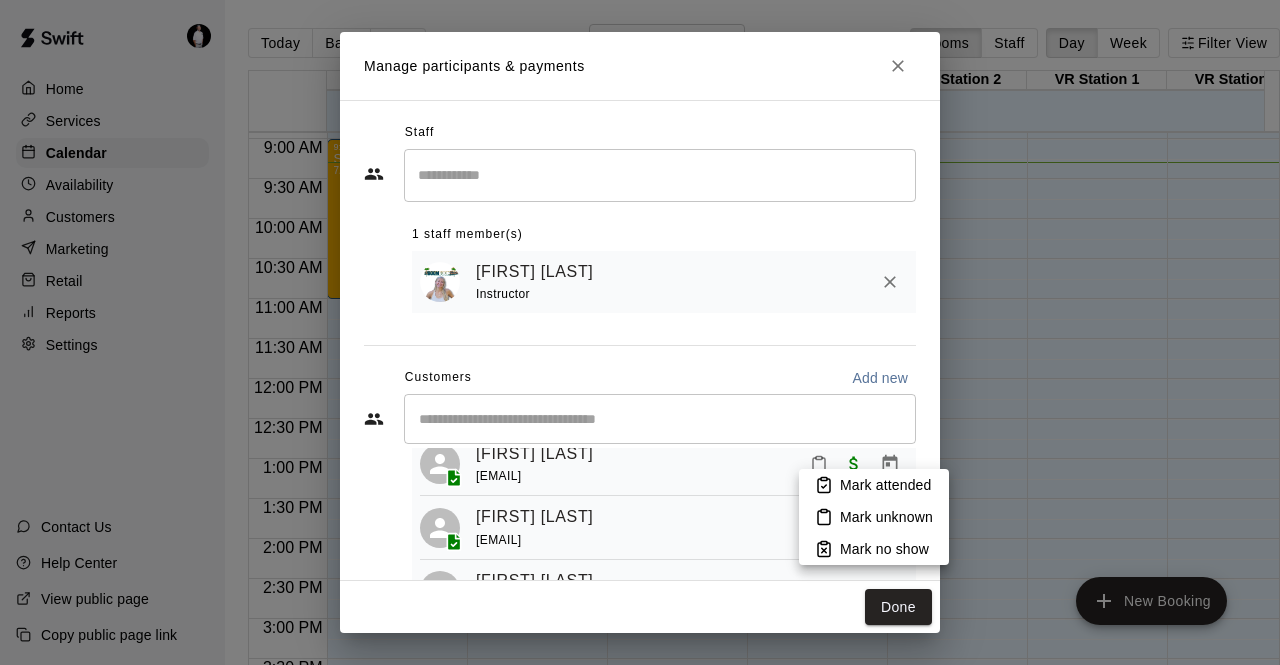 click on "Mark attended" at bounding box center (885, 485) 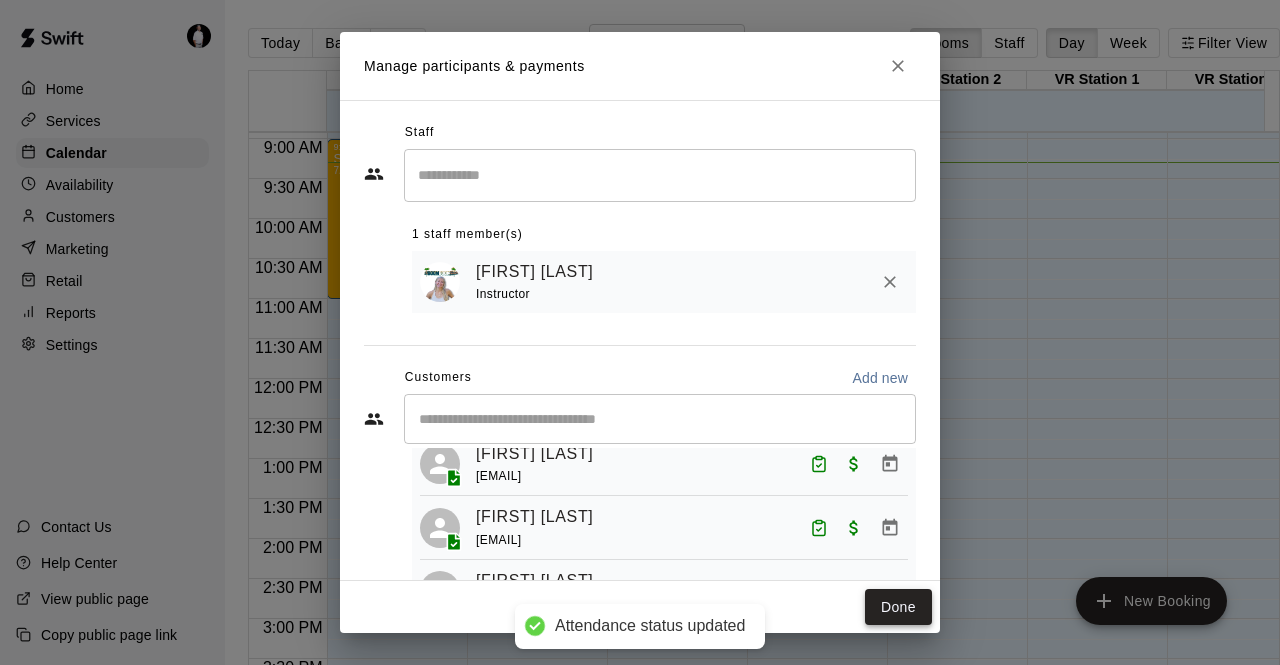 click on "Done" at bounding box center (898, 607) 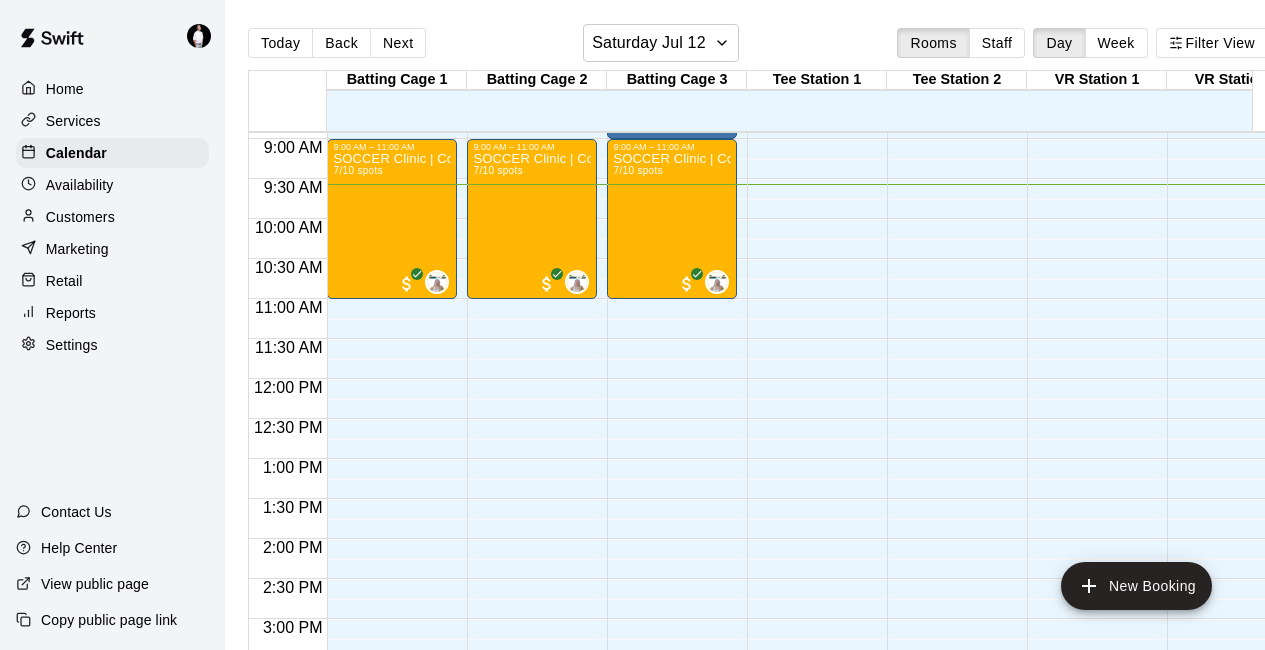 click on "Customers" at bounding box center (80, 217) 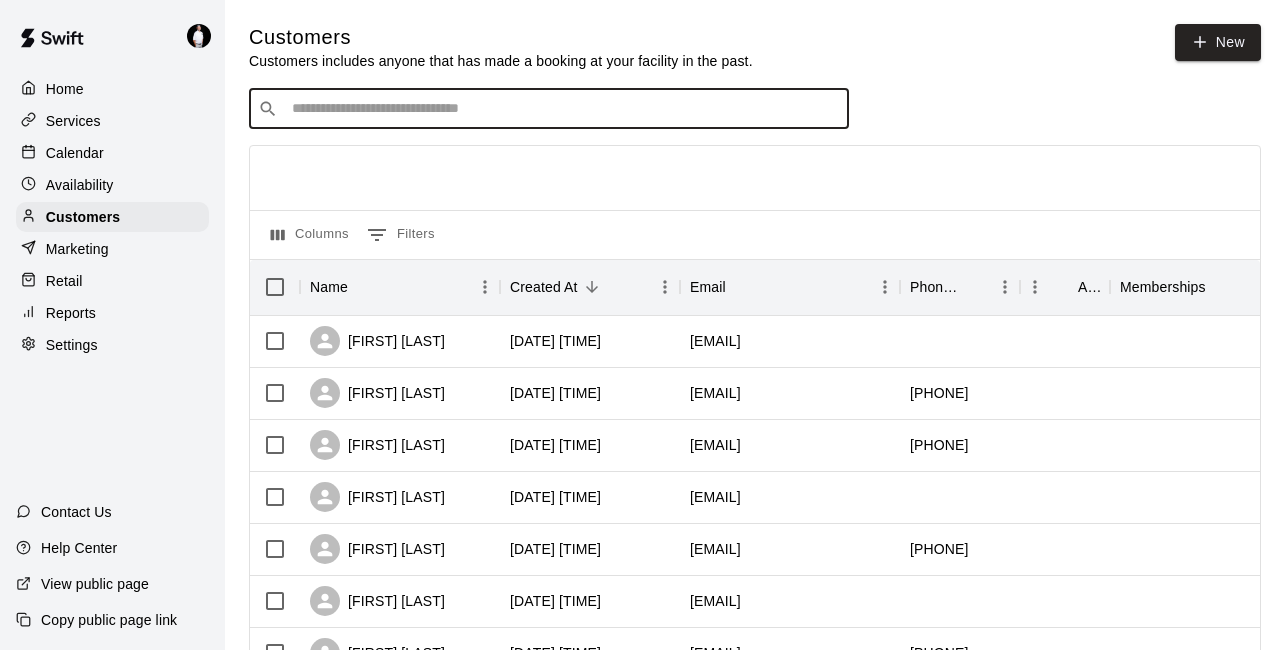 click at bounding box center (563, 109) 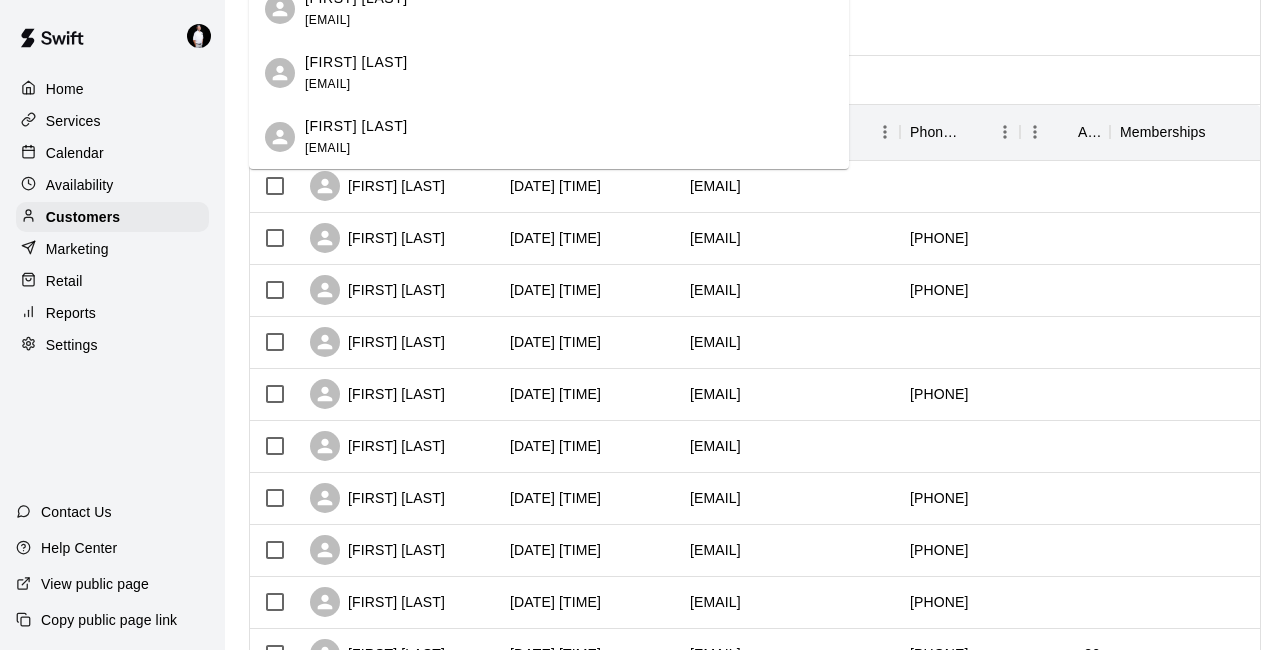 scroll, scrollTop: 156, scrollLeft: 0, axis: vertical 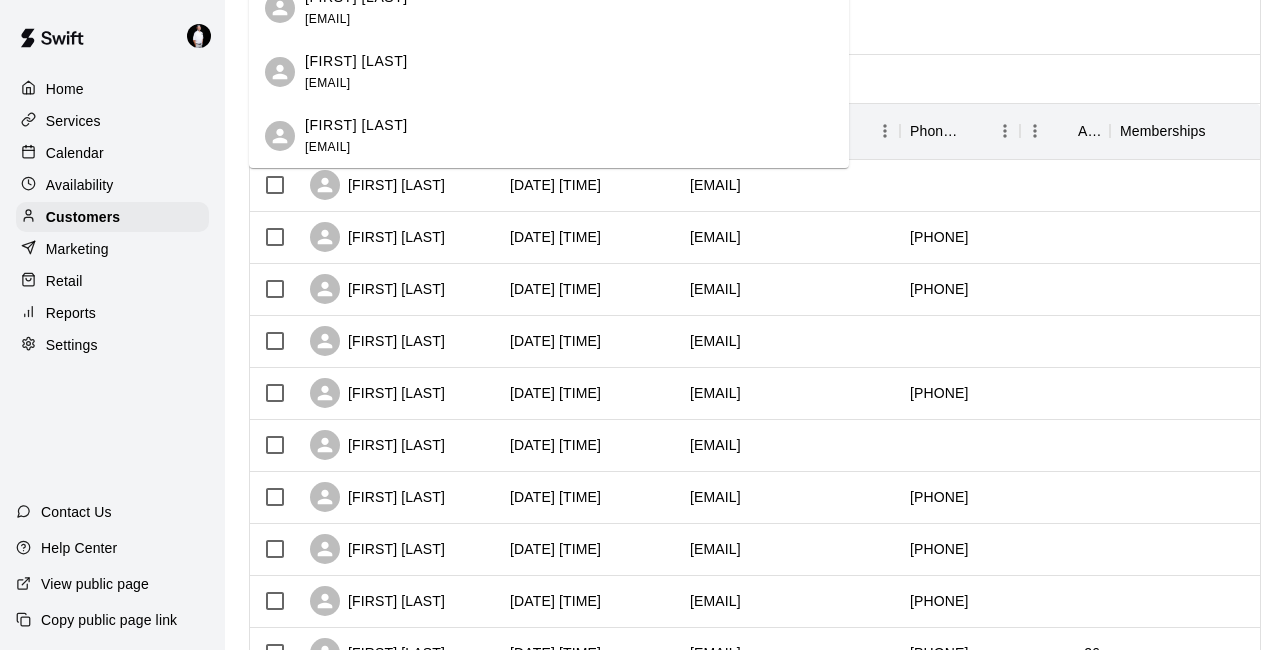 type on "*****" 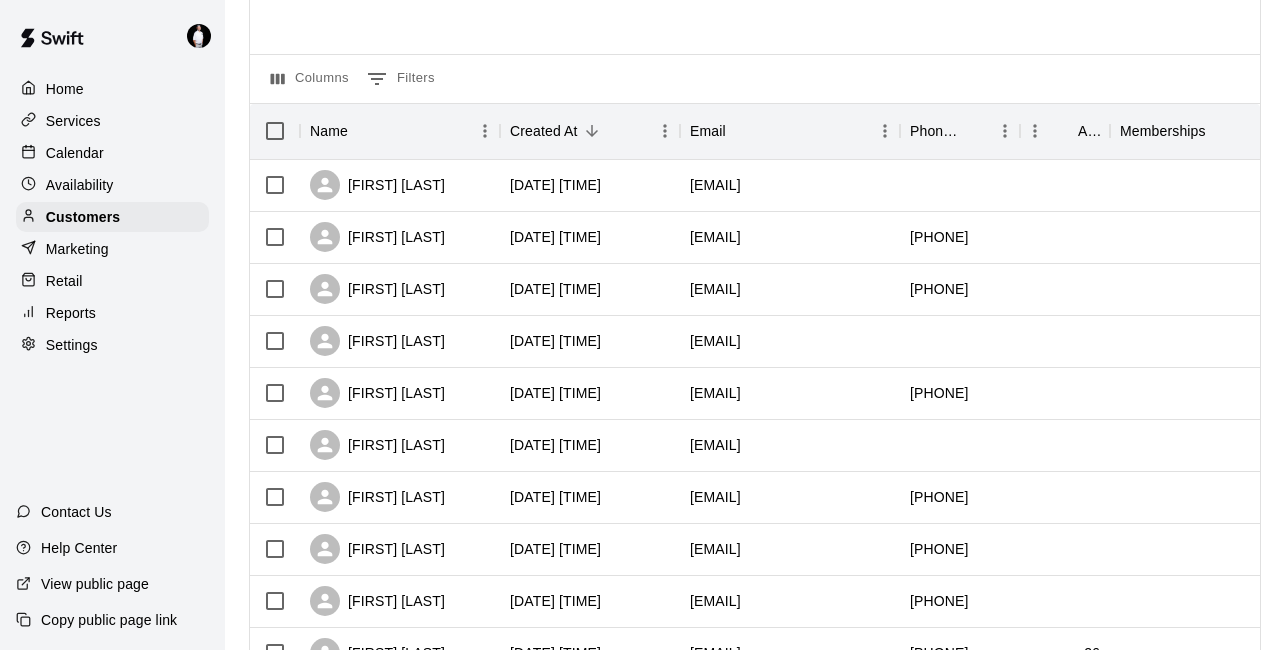 click on "Home Services Calendar Availability Customers Marketing Retail Reports Settings Contact Us Help Center View public page Copy public page link" at bounding box center (112, 325) 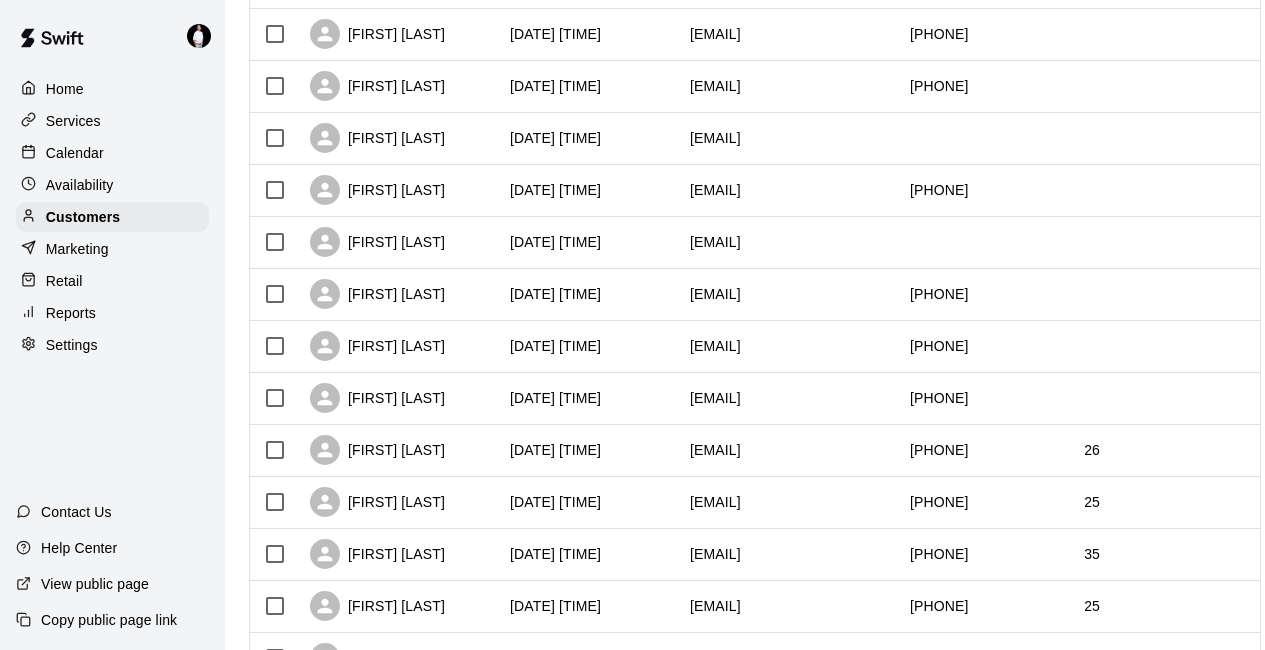 scroll, scrollTop: 379, scrollLeft: 0, axis: vertical 